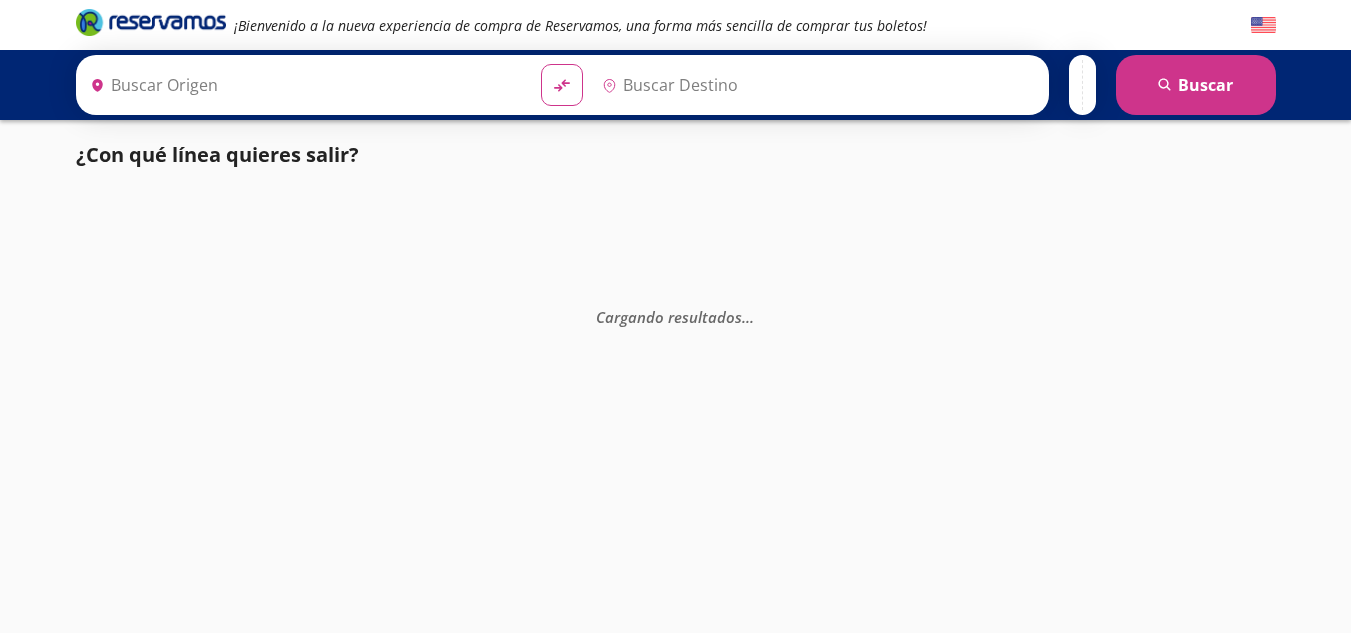 scroll, scrollTop: 0, scrollLeft: 0, axis: both 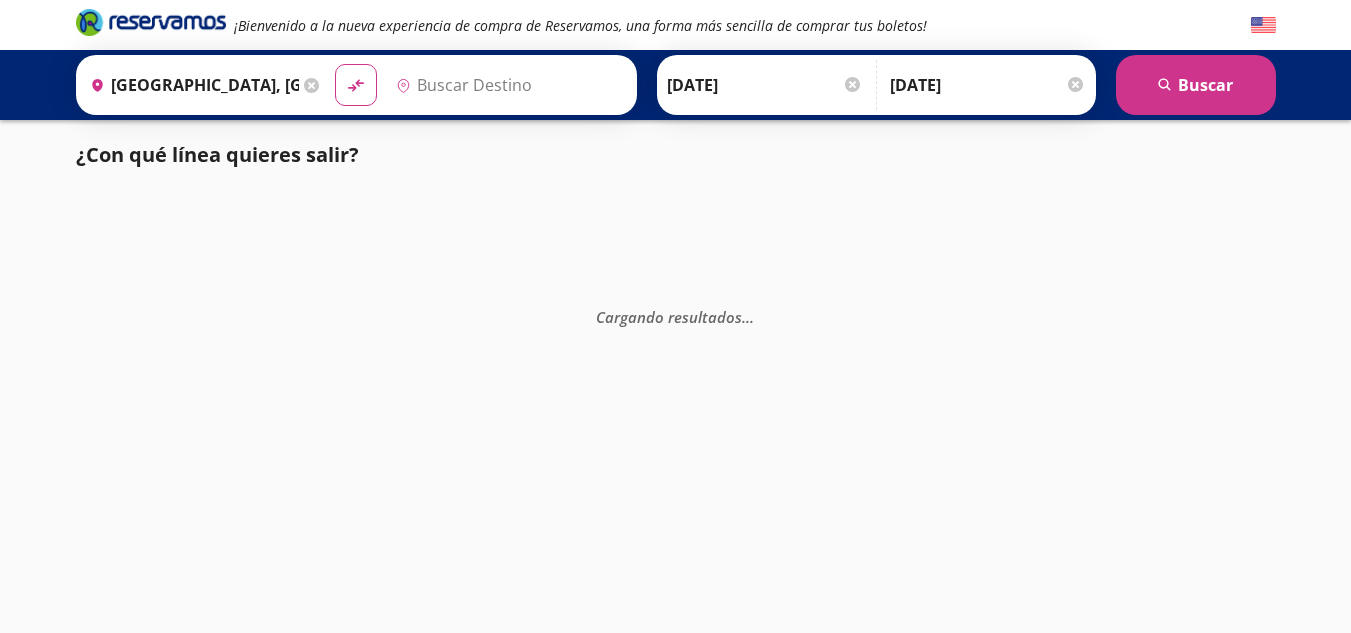 type on "[GEOGRAPHIC_DATA], [GEOGRAPHIC_DATA]" 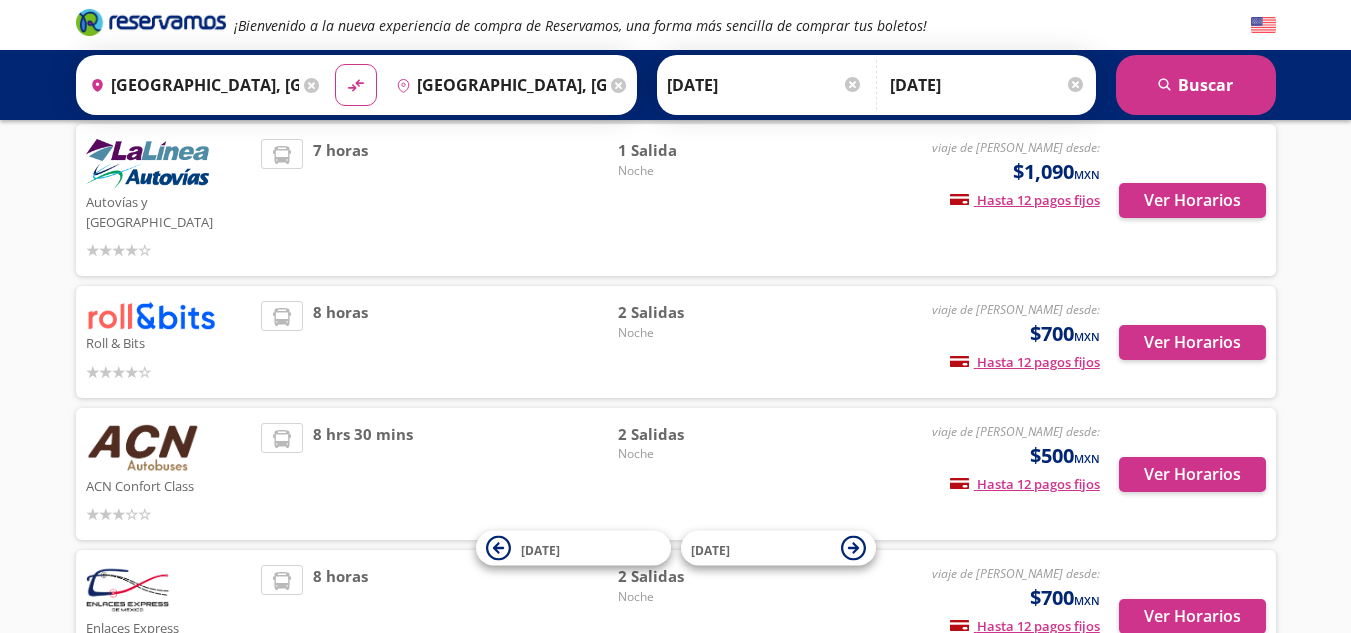 scroll, scrollTop: 719, scrollLeft: 0, axis: vertical 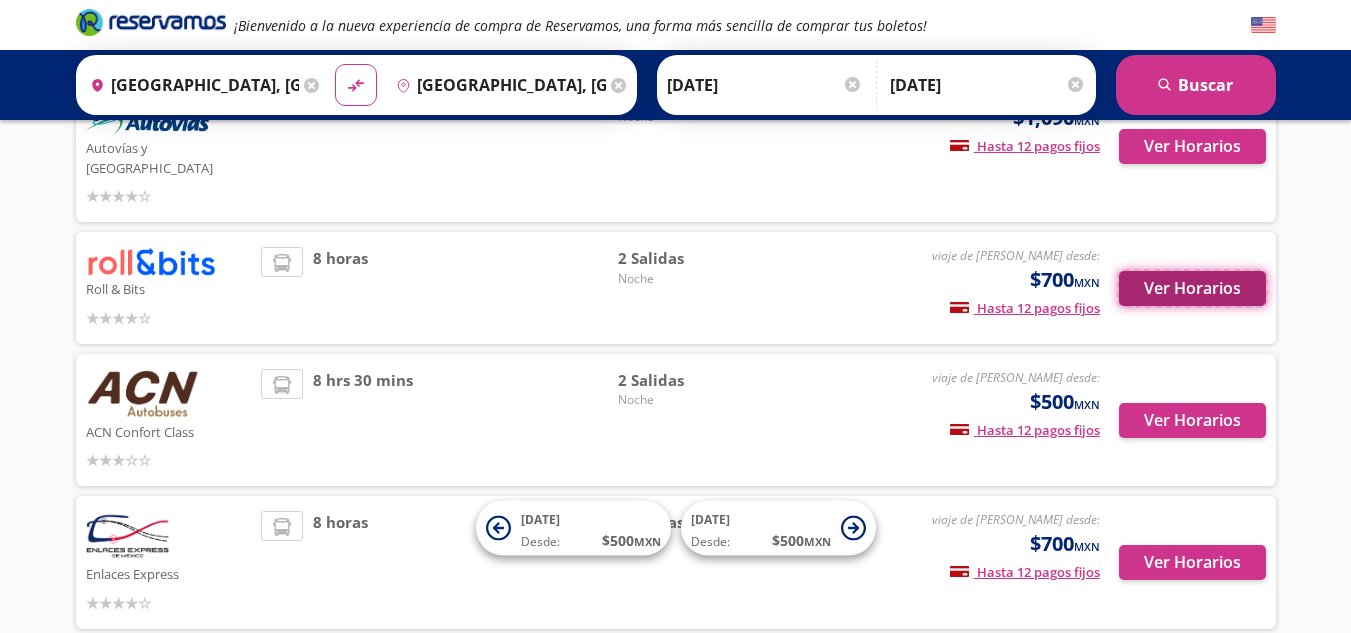 click on "Ver Horarios" at bounding box center [1192, 288] 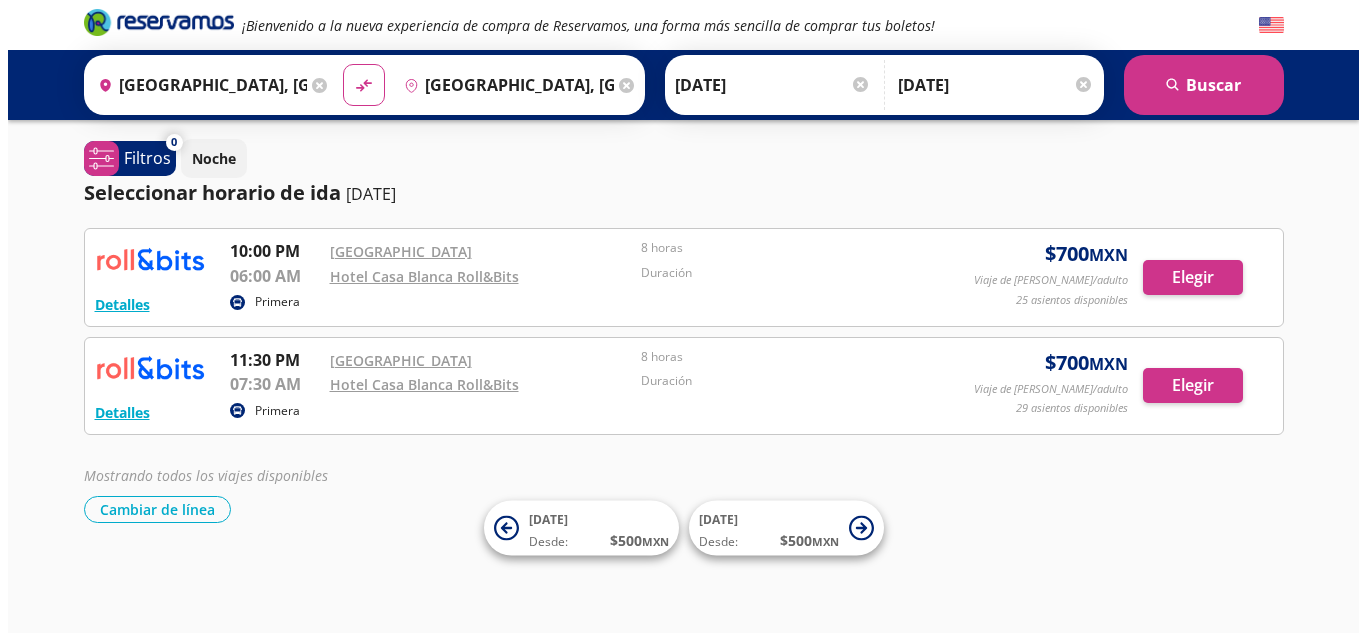 scroll, scrollTop: 0, scrollLeft: 0, axis: both 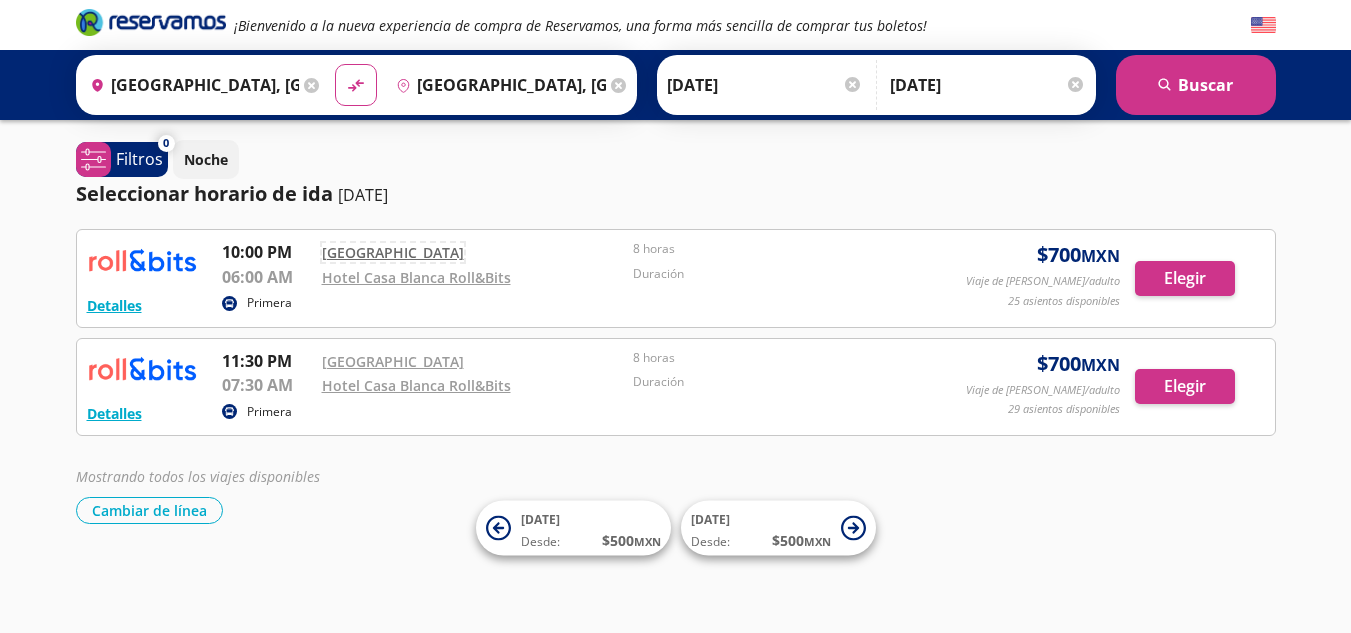 click on "[GEOGRAPHIC_DATA]" at bounding box center [393, 252] 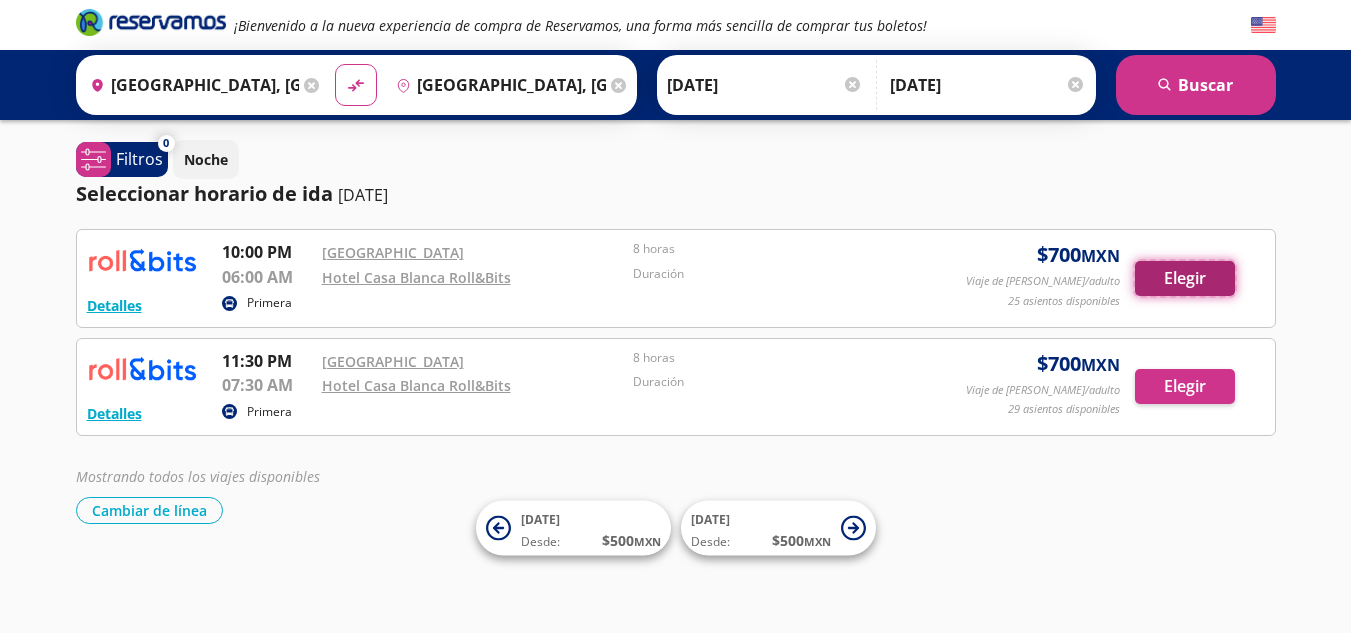 click on "Elegir" at bounding box center [1185, 278] 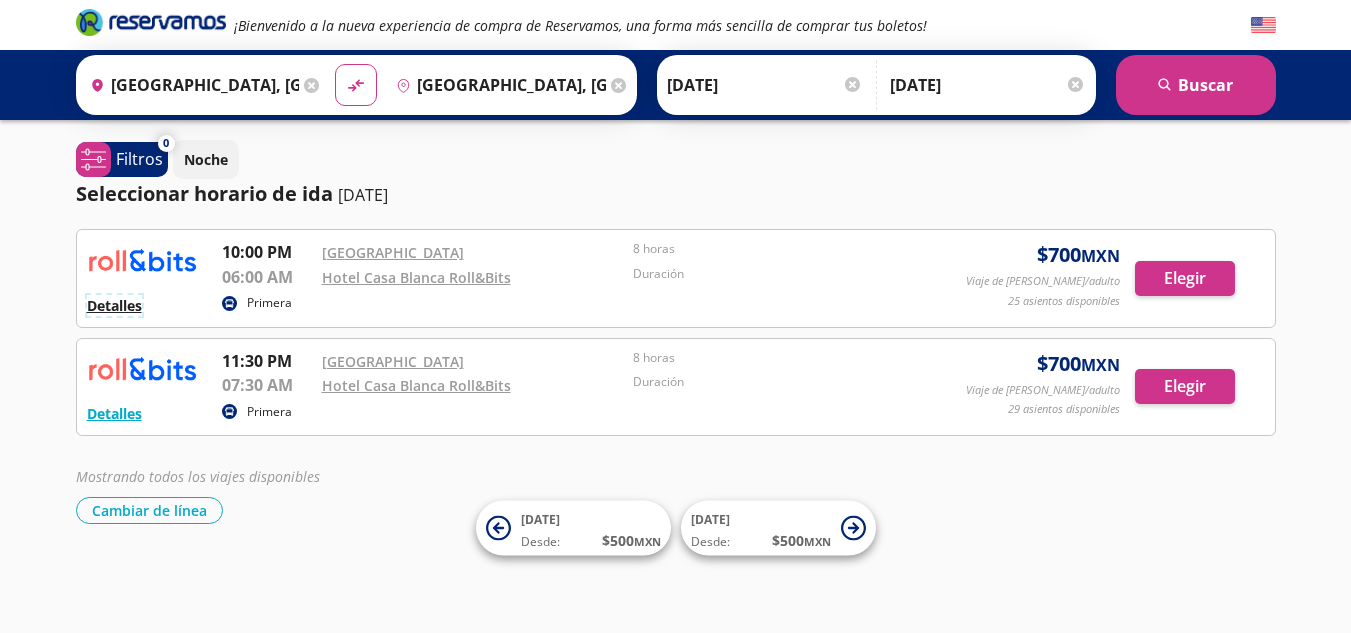 click on "Detalles" at bounding box center (114, 305) 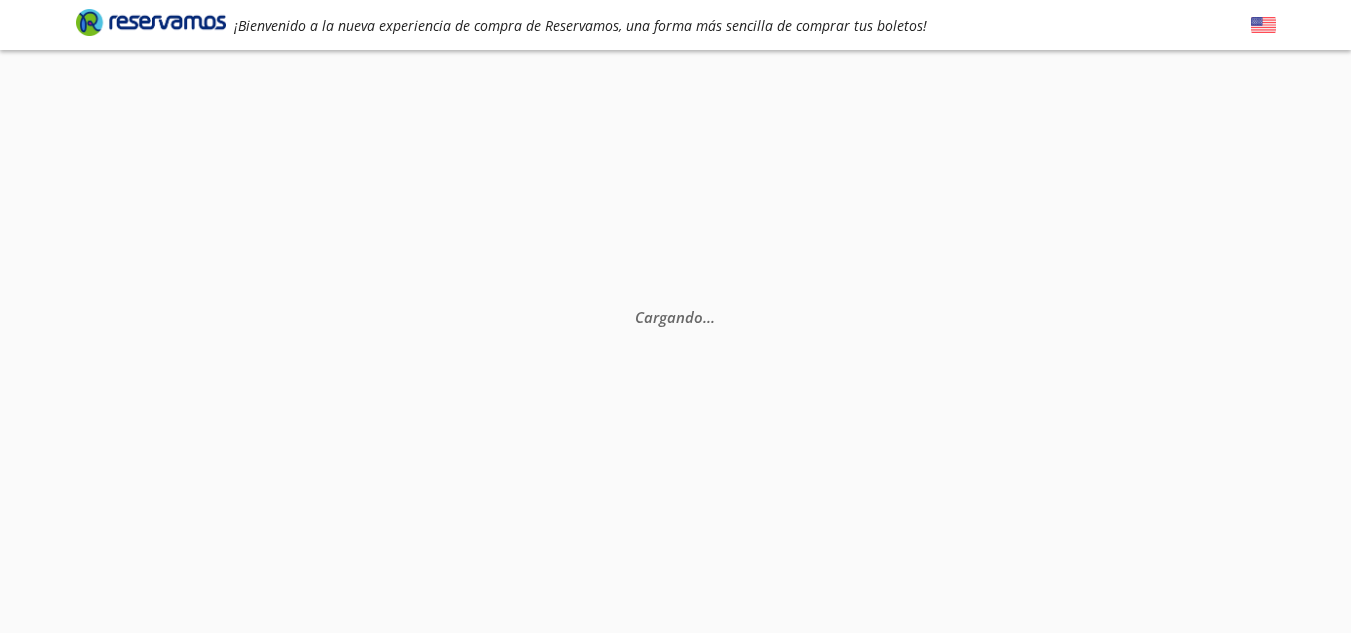 scroll, scrollTop: 0, scrollLeft: 0, axis: both 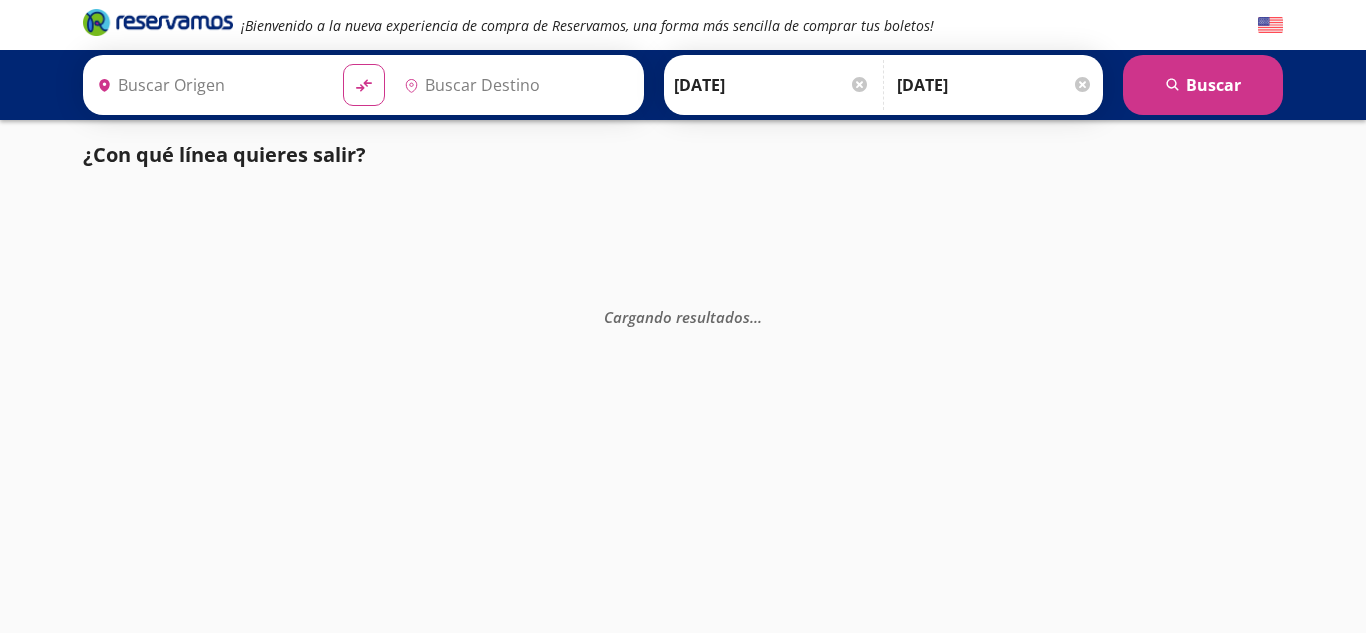 type on "Guadalajara, Jalisco" 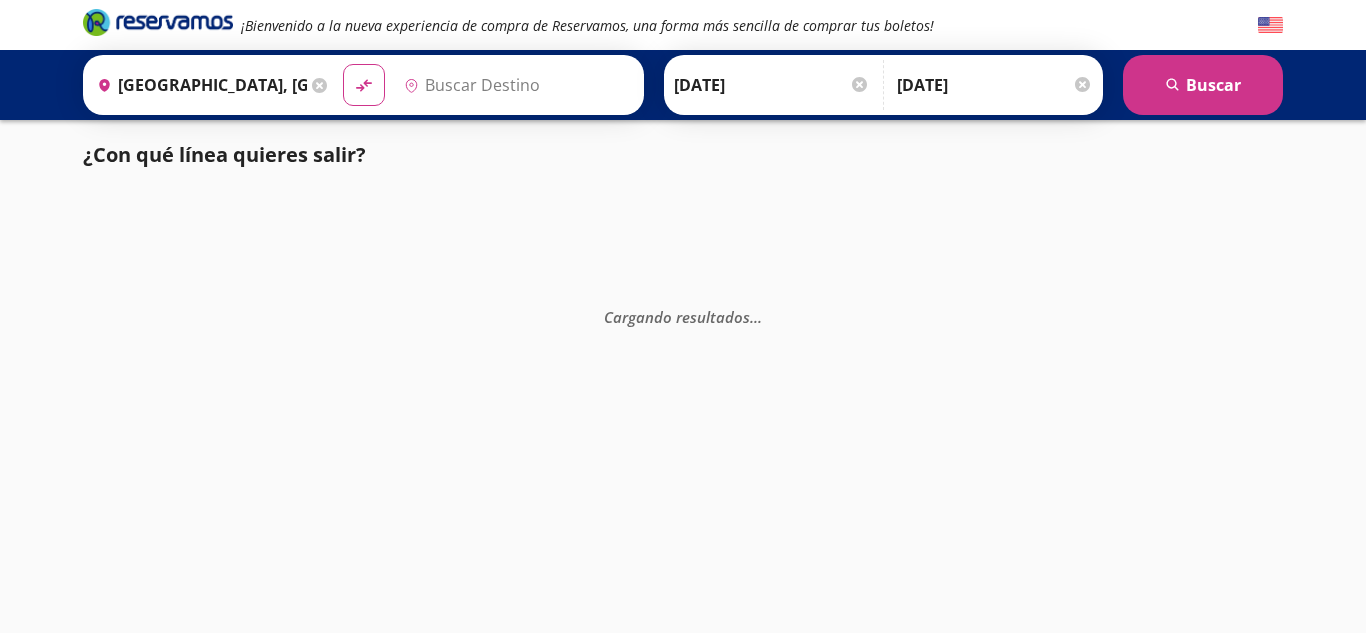 type on "Ciudad de México, Distrito Federal" 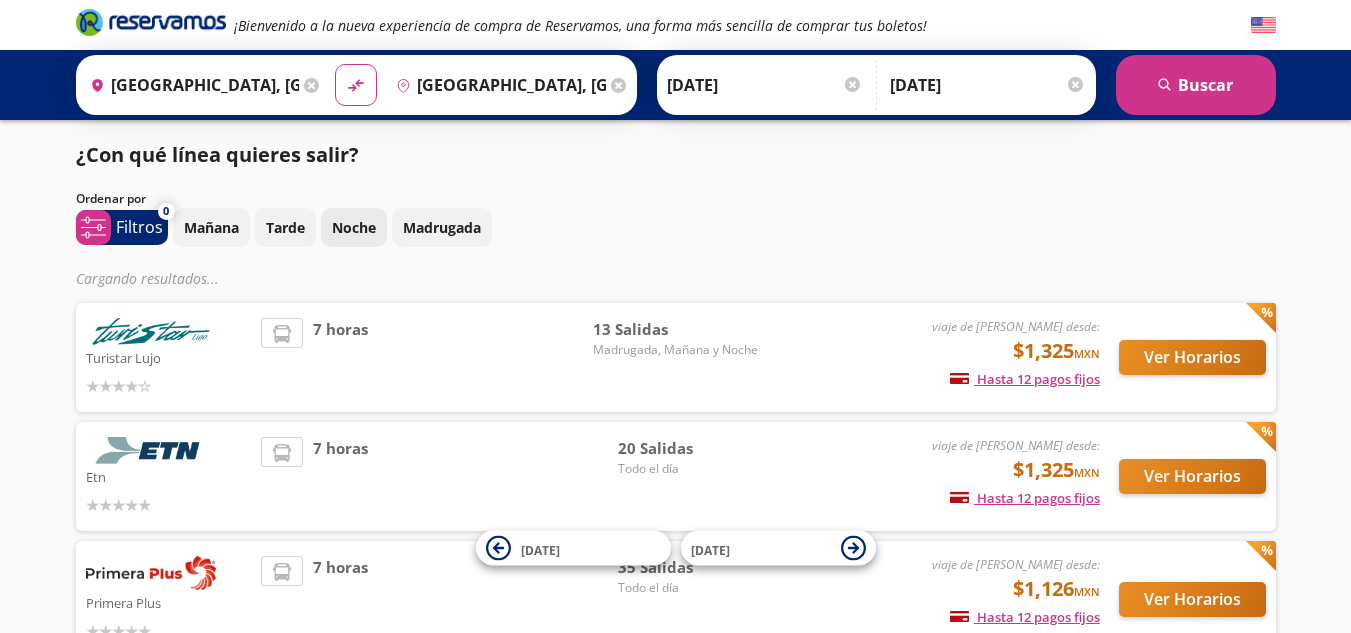 click on "Noche" at bounding box center (354, 227) 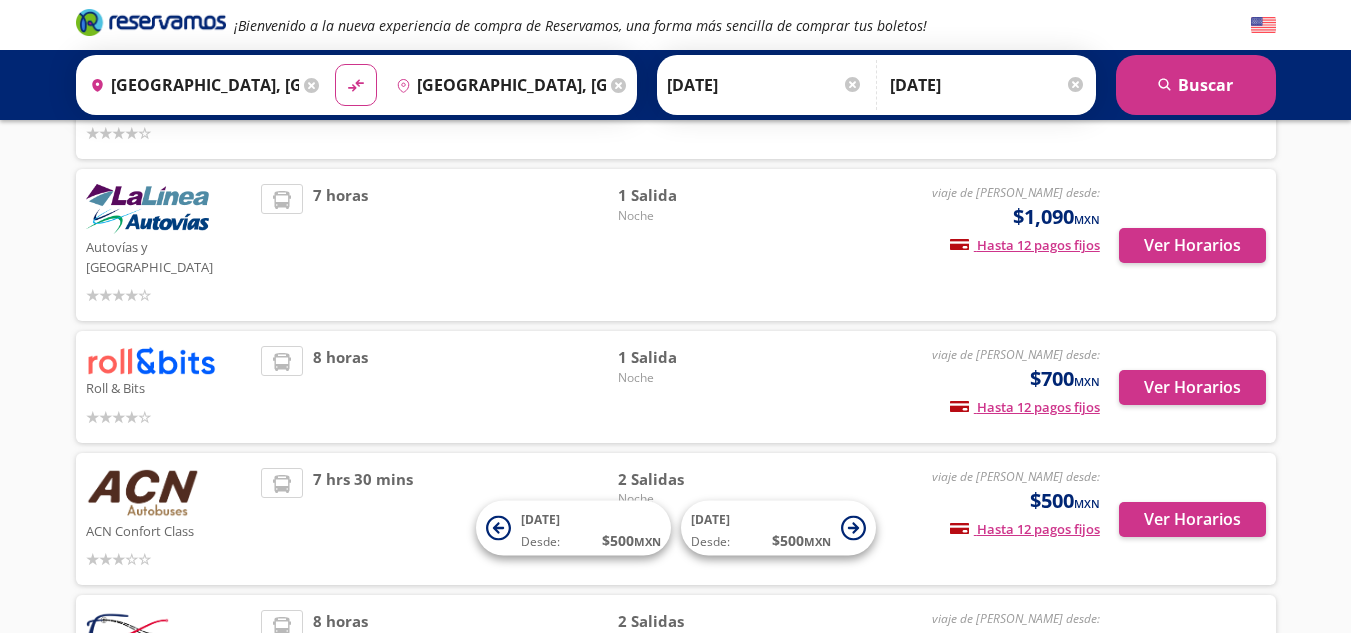 scroll, scrollTop: 632, scrollLeft: 0, axis: vertical 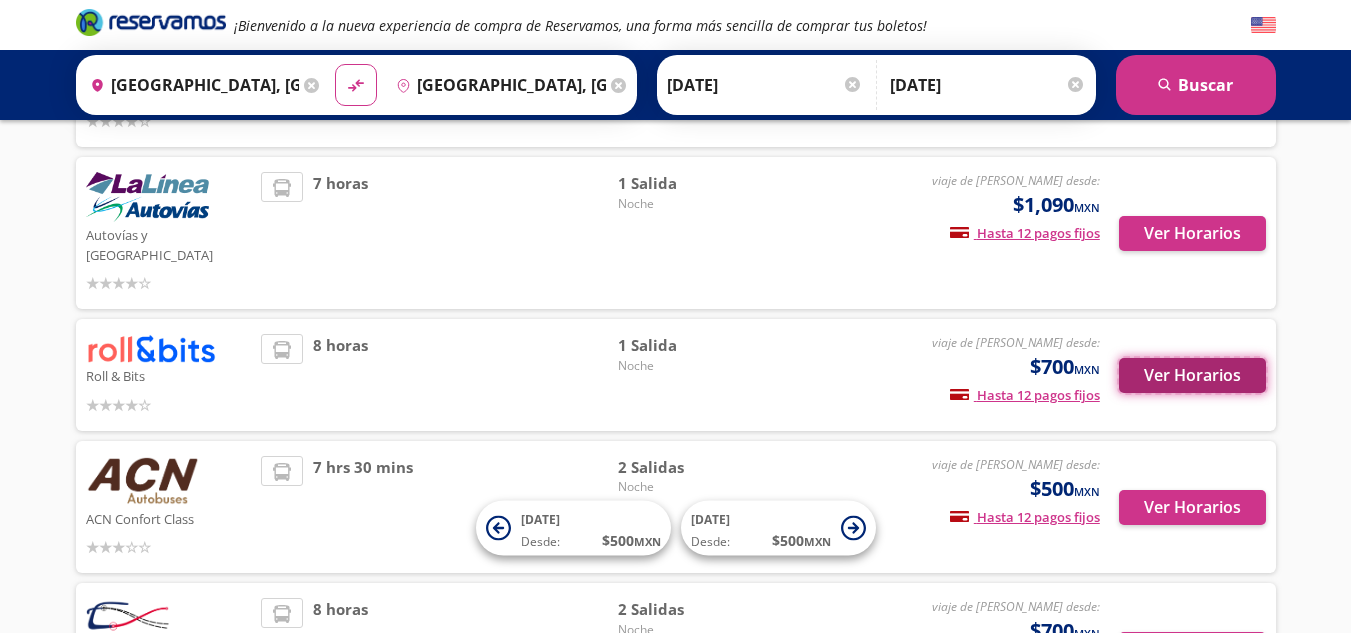 click on "Ver Horarios" at bounding box center (1192, 375) 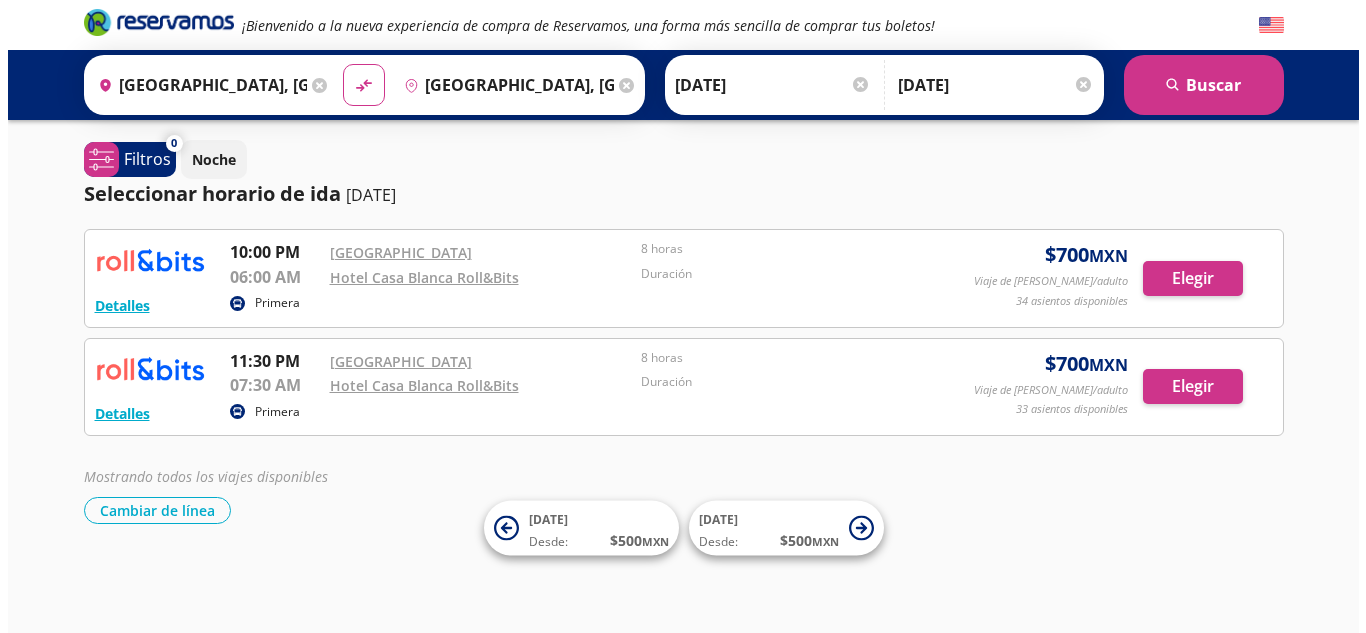 scroll, scrollTop: 0, scrollLeft: 0, axis: both 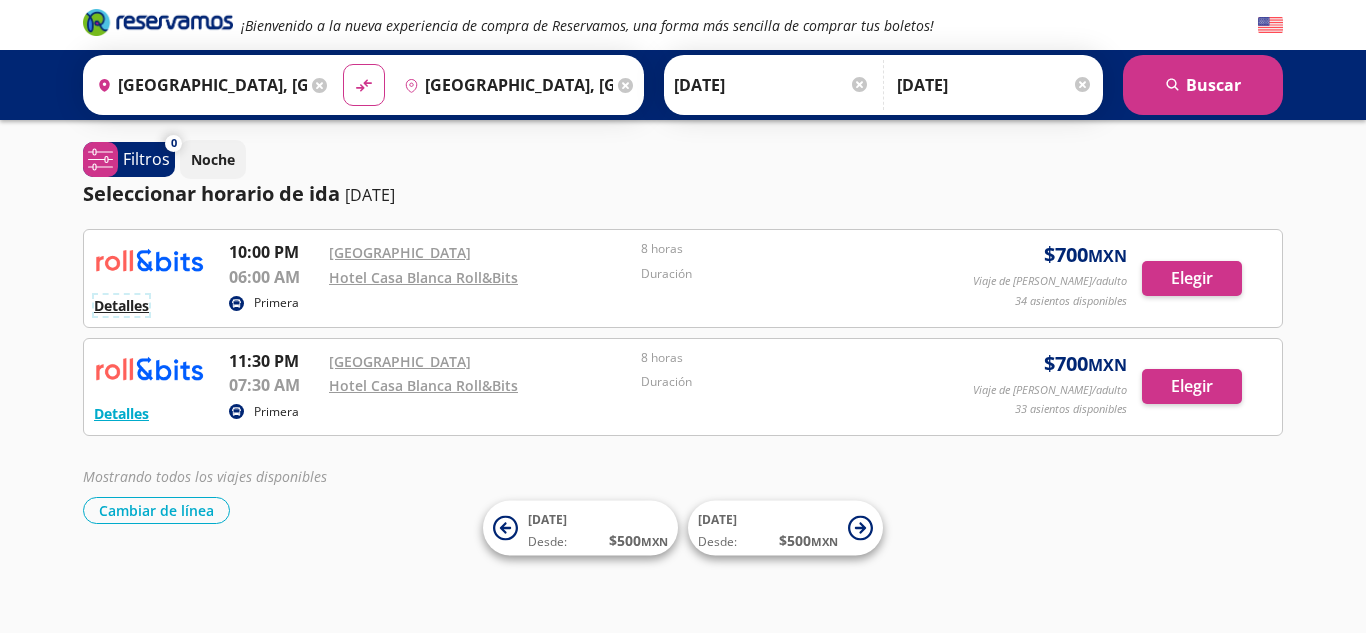 click on "Detalles" at bounding box center (121, 305) 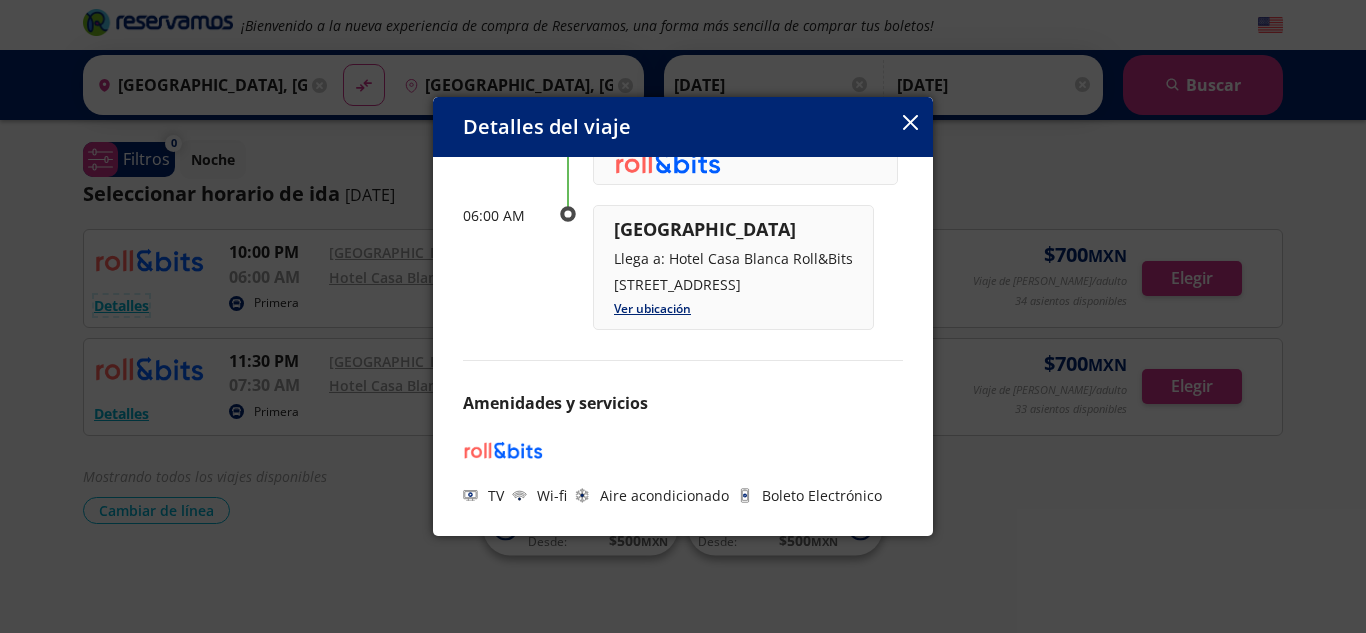 scroll, scrollTop: 249, scrollLeft: 0, axis: vertical 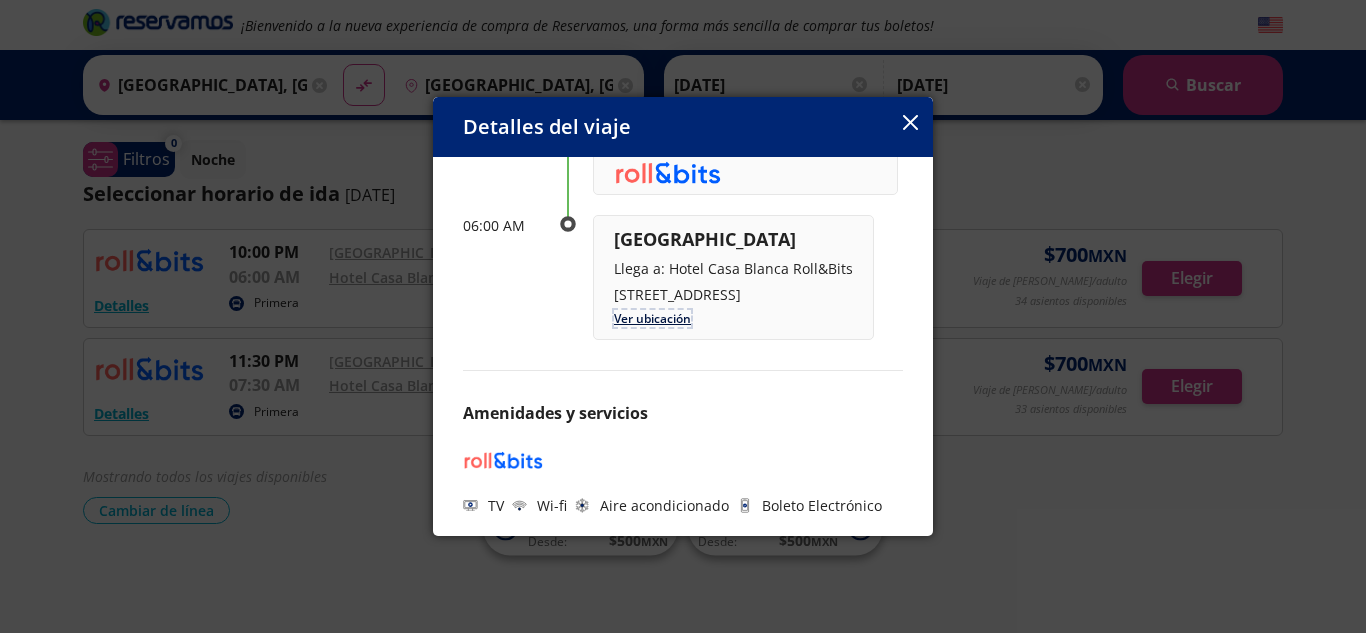click on "Ver ubicación" at bounding box center [652, 318] 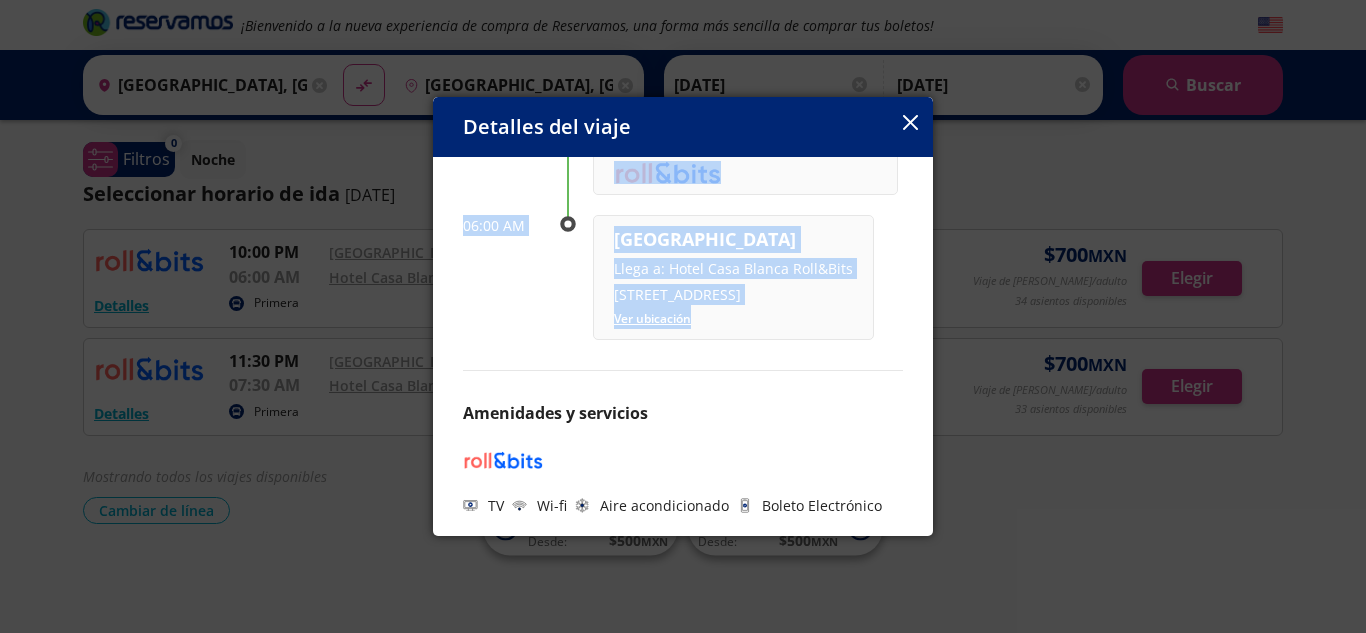 drag, startPoint x: 913, startPoint y: 354, endPoint x: 919, endPoint y: 209, distance: 145.12408 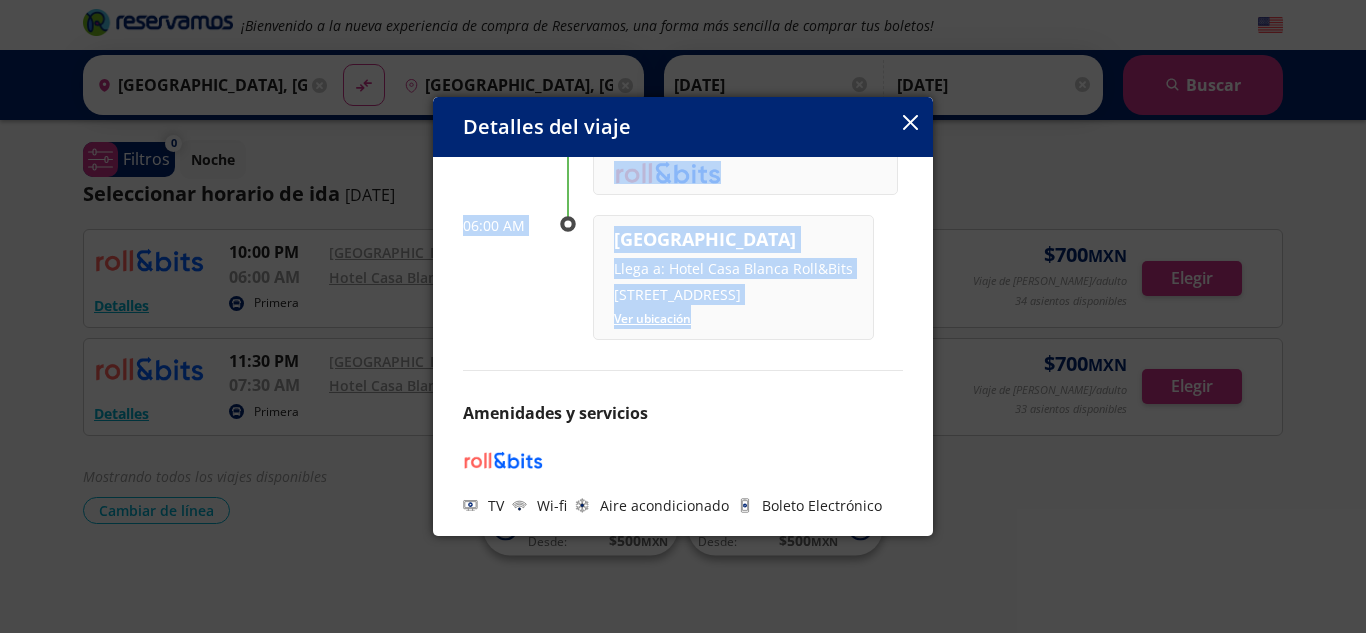 click on "Salida:  16 Jul 25 8 horas llega:  17 Jul 25 Itinerario 10:00 PM Guadalajara Sale de:  Oxxo Hotel RIU Av. Adolfo López Mateos Sur 830, Chapalita, 44500 Guadalajara, Jal. Ver ubicación 06:00 AM Ciudad de México Llega a:  Hotel Casa Blanca Roll&Bits Lafragua 7, Tabacalera, 06030 Ciudad de México, CDMX, México Ver ubicación Amenidades y servicios TV Wi-fi Aire acondicionado Boleto Electrónico" at bounding box center (683, 347) 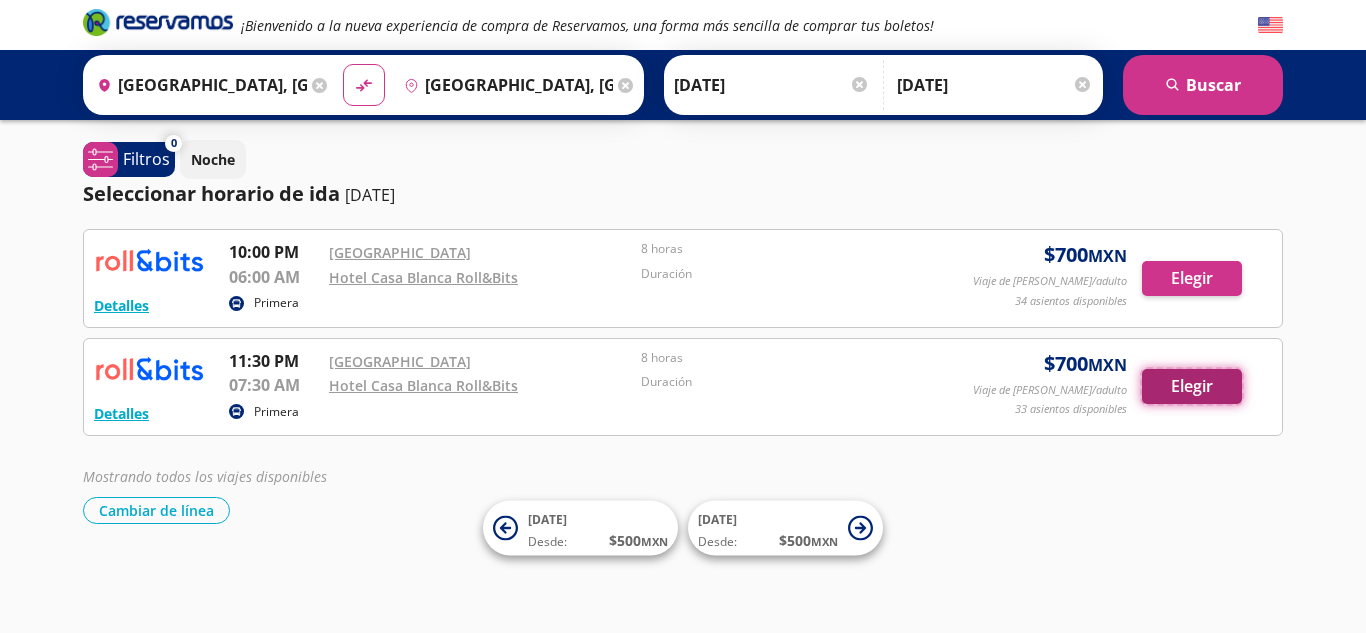 click on "Elegir" at bounding box center (1192, 386) 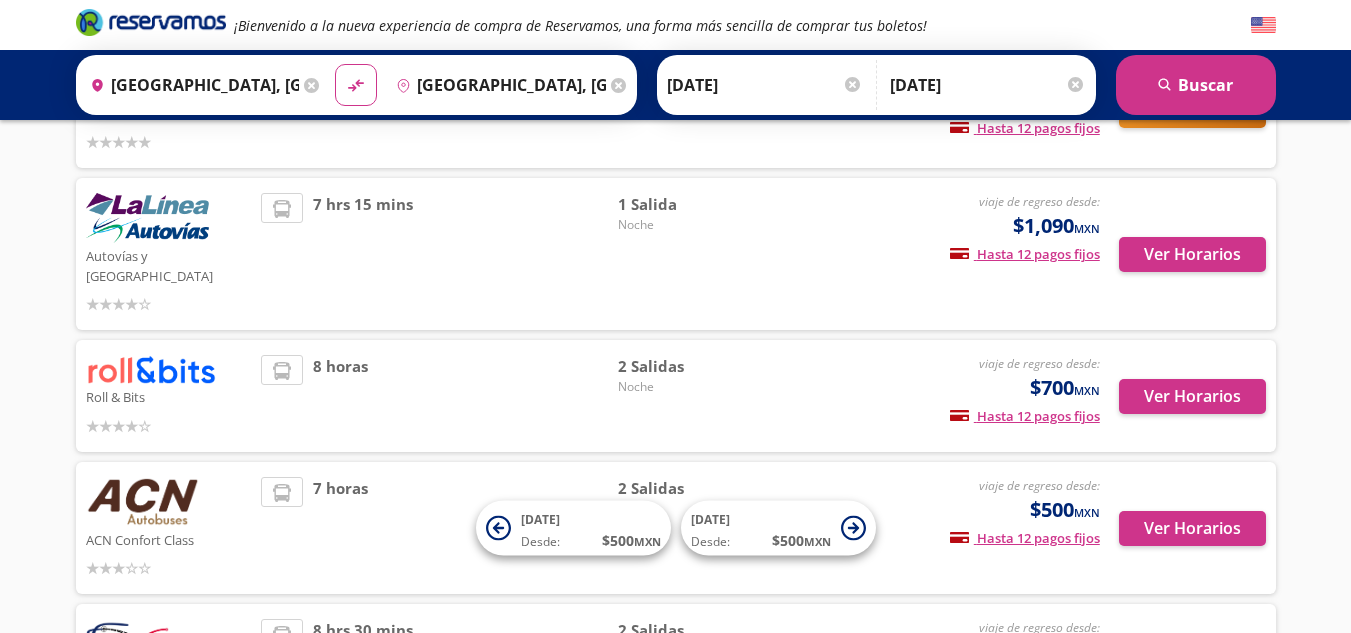 scroll, scrollTop: 454, scrollLeft: 0, axis: vertical 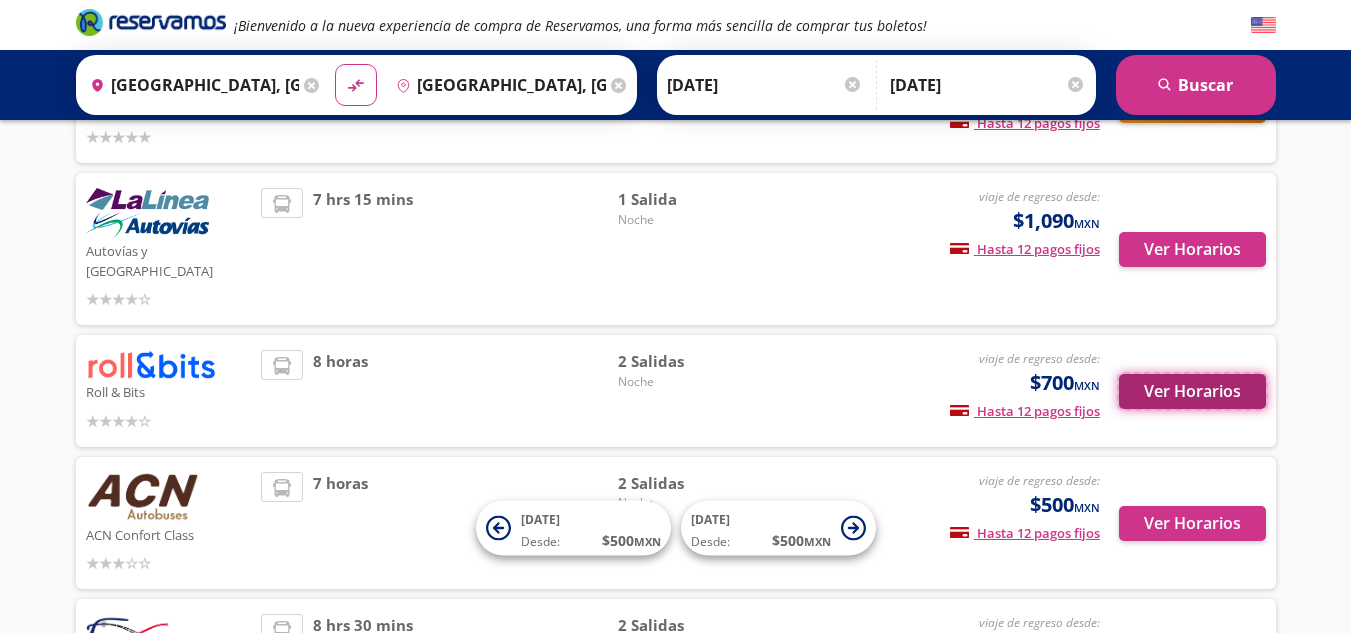 click on "Ver Horarios" at bounding box center (1192, 391) 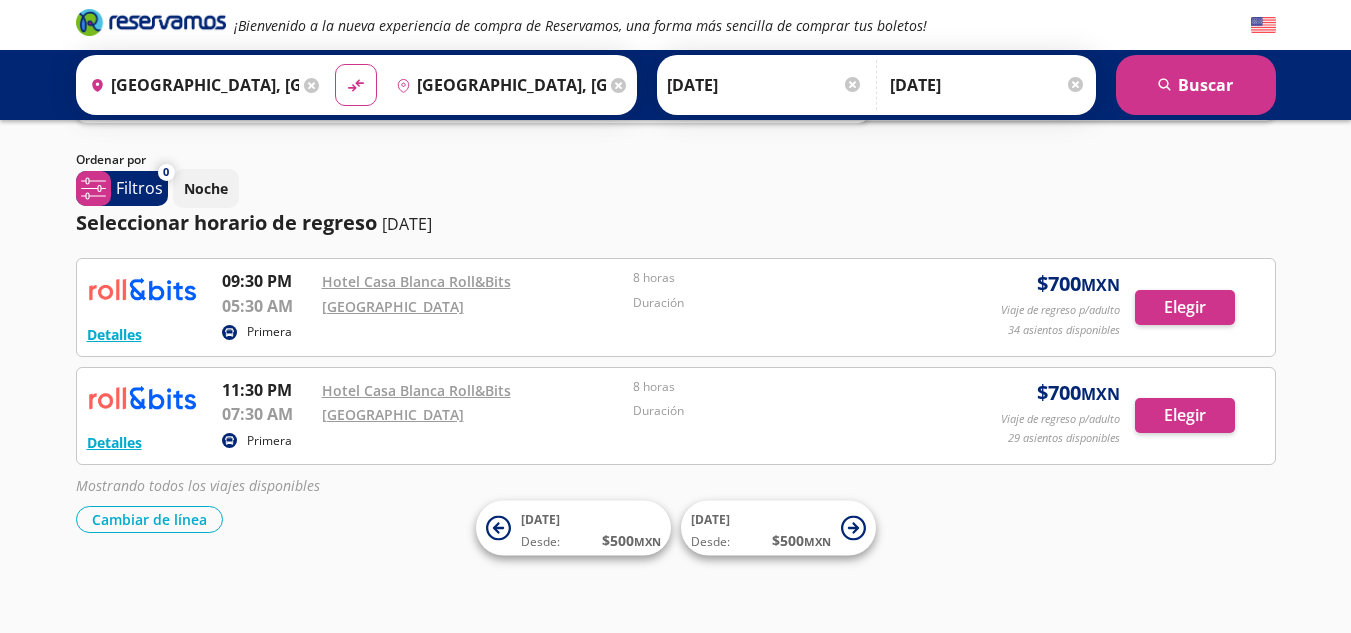 scroll, scrollTop: 0, scrollLeft: 0, axis: both 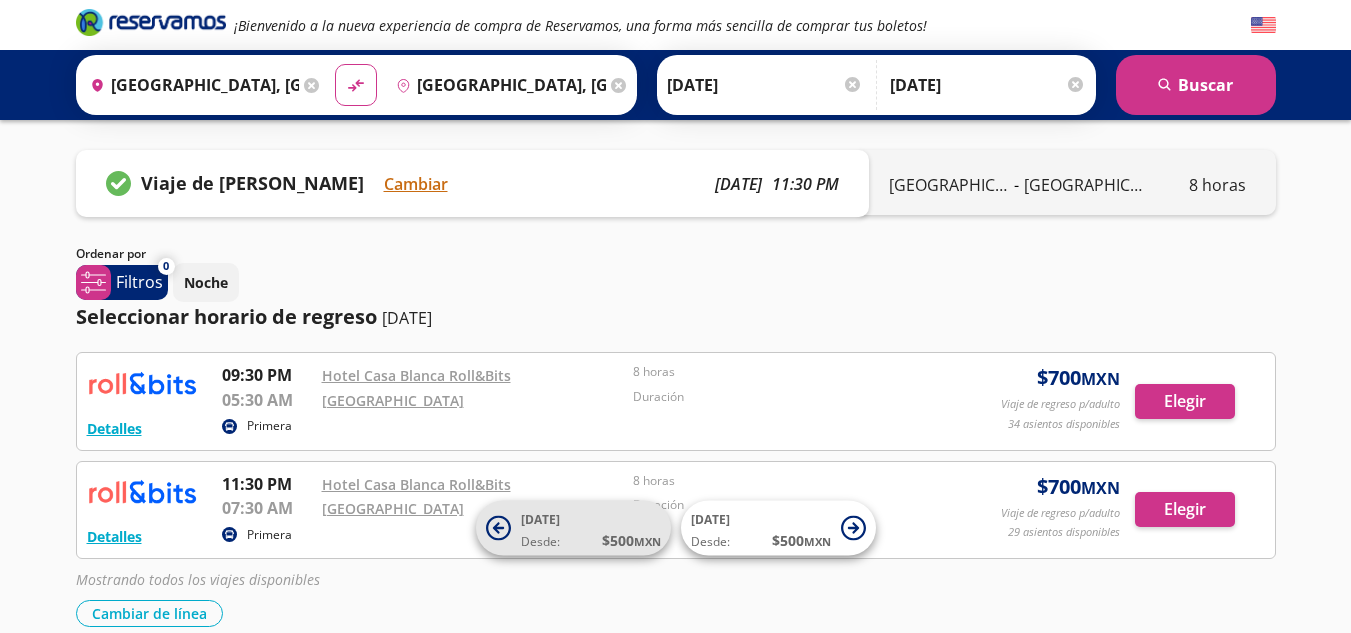 click 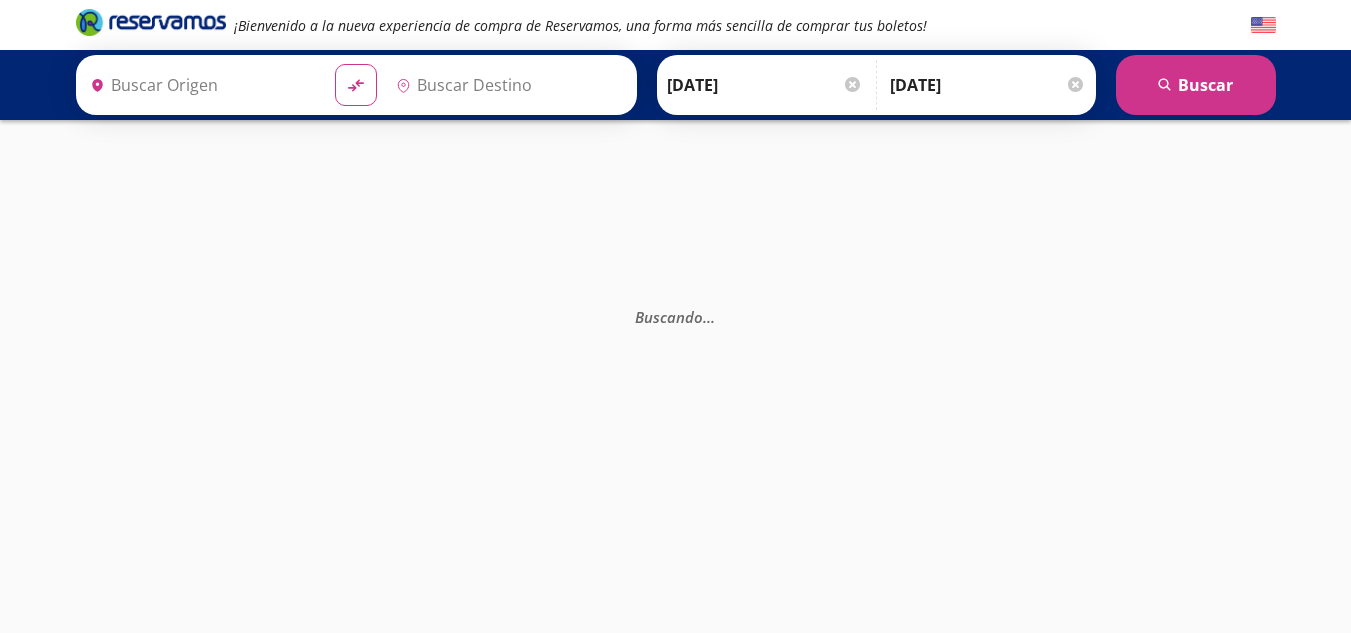 type on "[GEOGRAPHIC_DATA], [GEOGRAPHIC_DATA]" 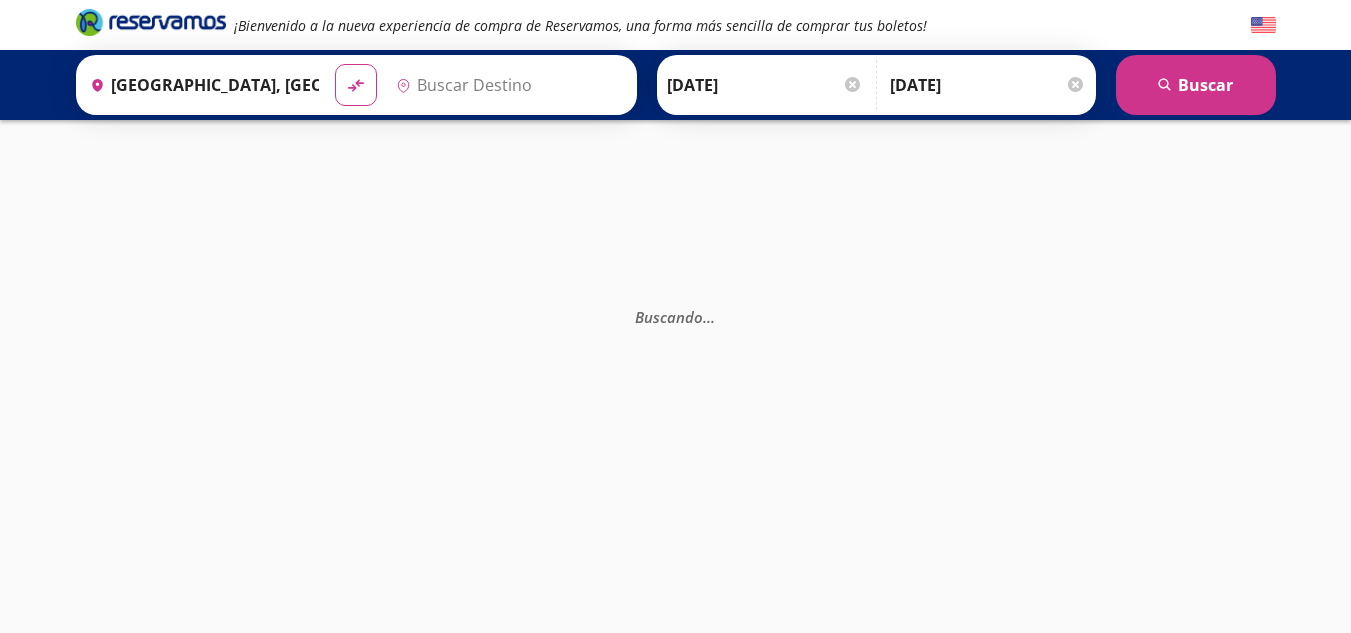 type on "[GEOGRAPHIC_DATA], [GEOGRAPHIC_DATA]" 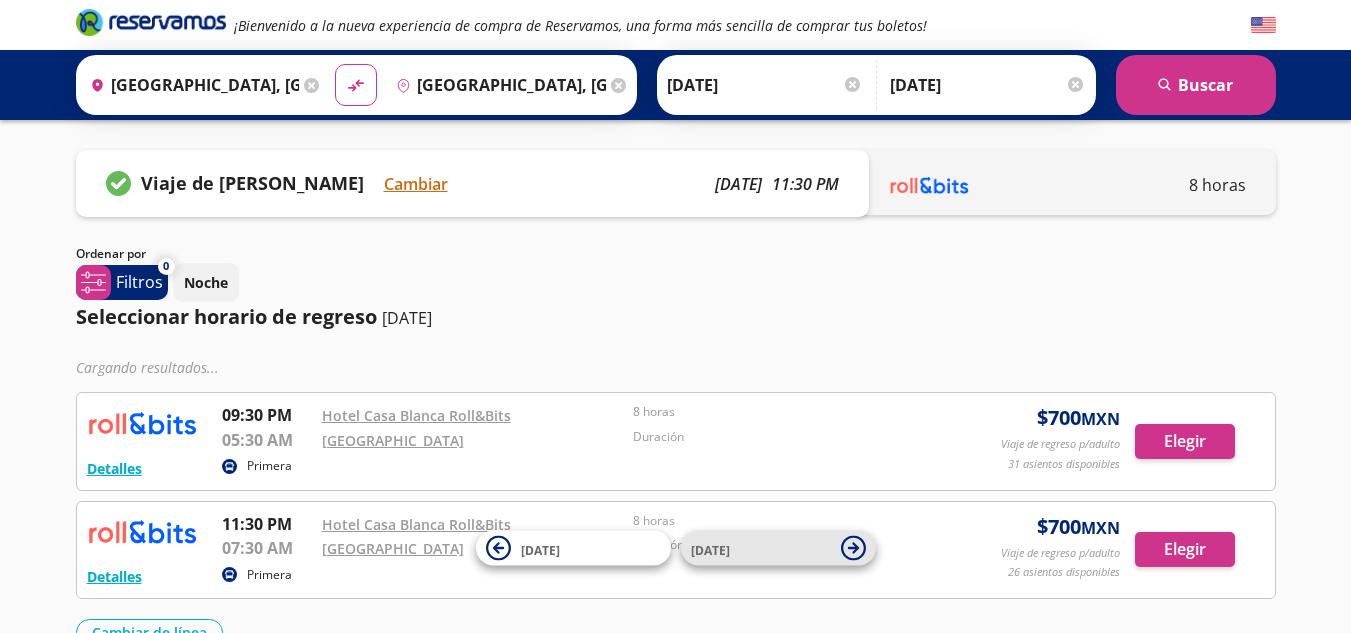click on "21 Jul" at bounding box center [761, 548] 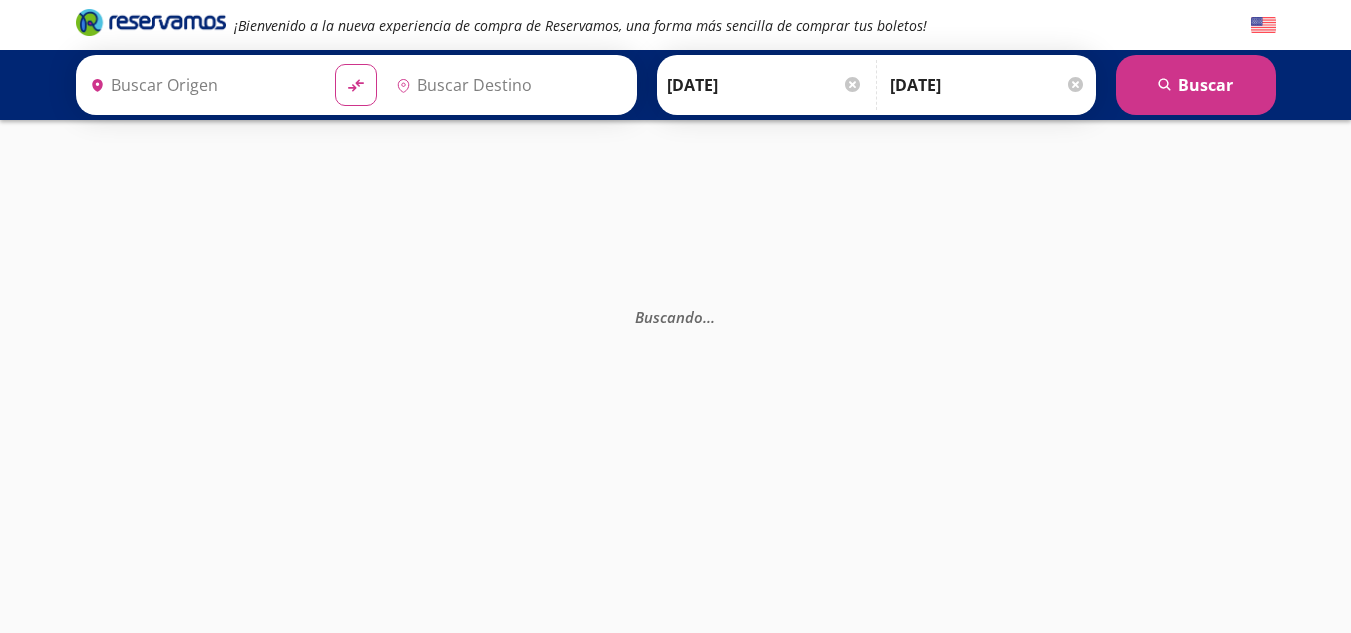type on "[GEOGRAPHIC_DATA], [GEOGRAPHIC_DATA]" 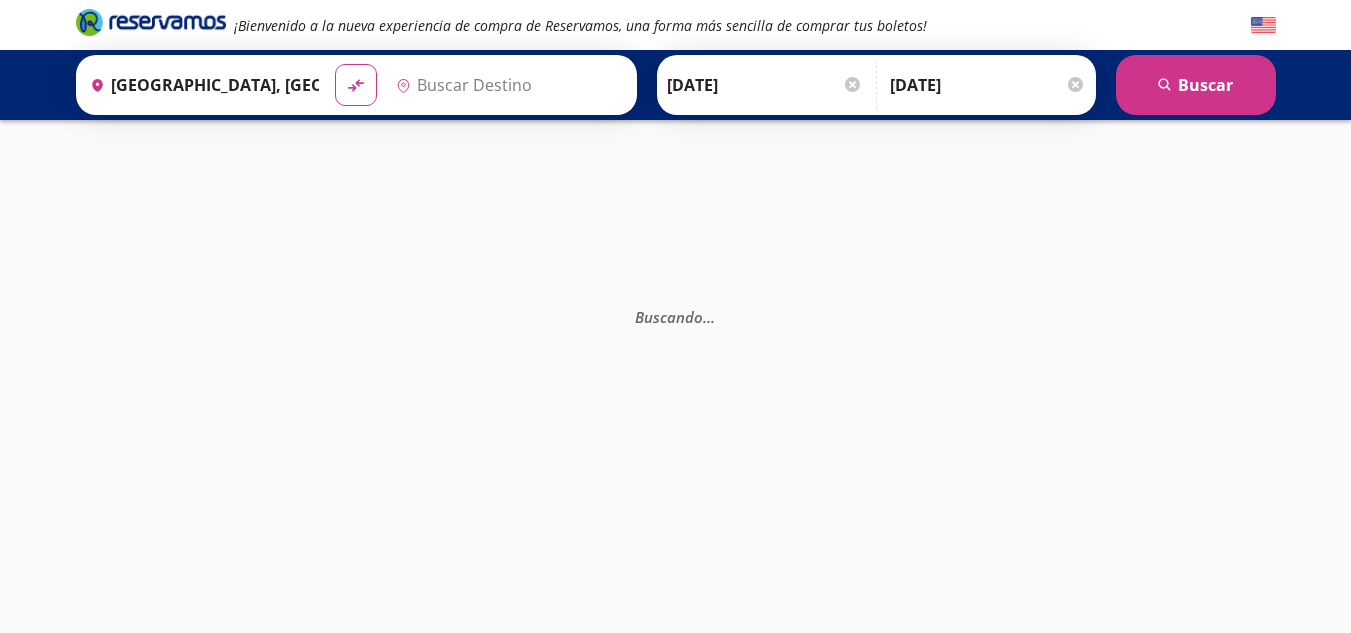 type on "[GEOGRAPHIC_DATA], [GEOGRAPHIC_DATA]" 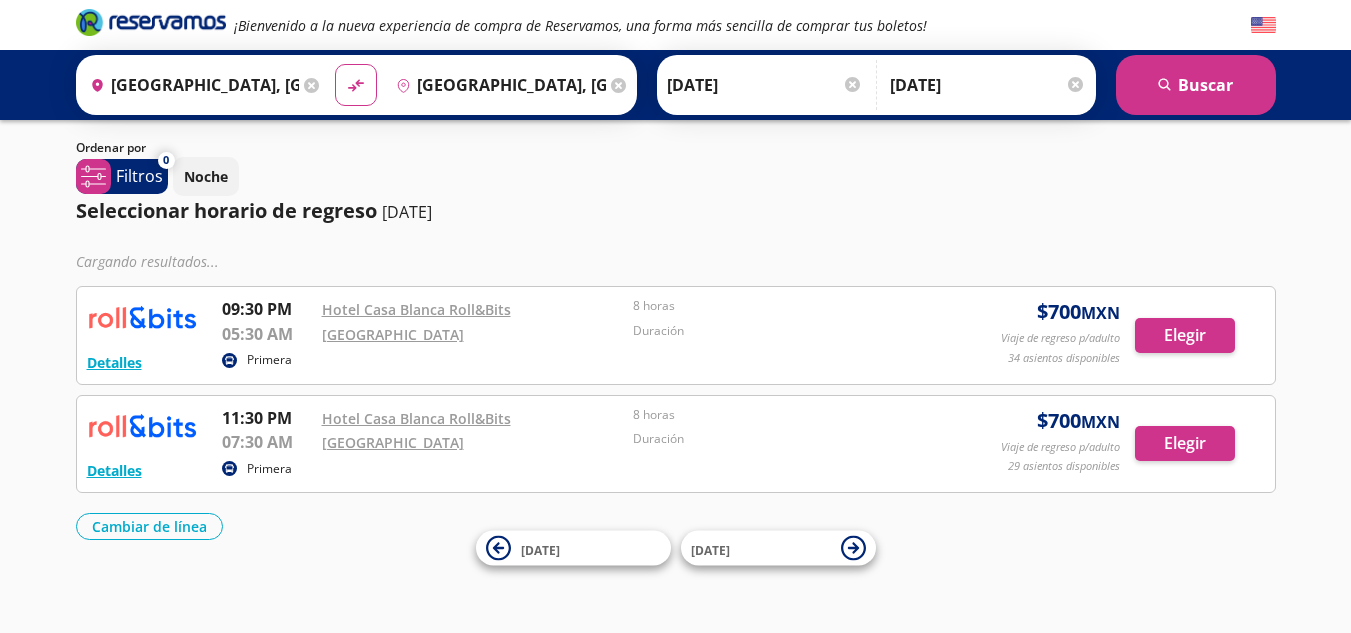 scroll, scrollTop: 113, scrollLeft: 0, axis: vertical 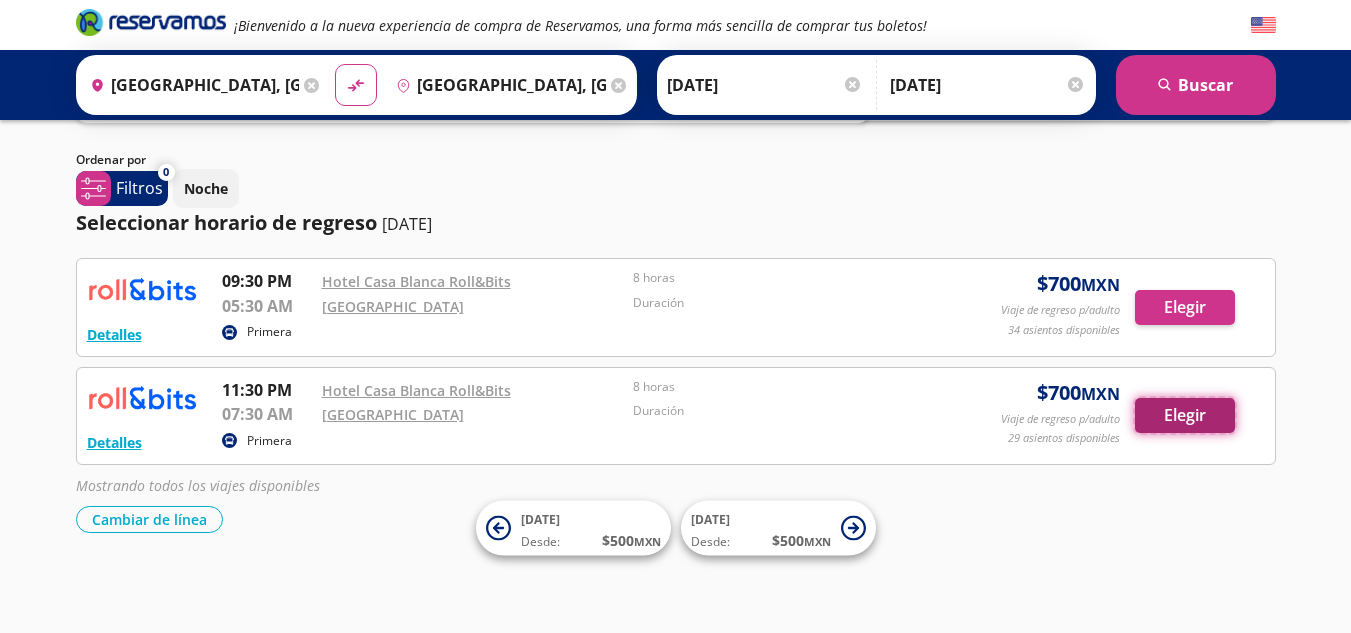 click on "Elegir" at bounding box center [1185, 415] 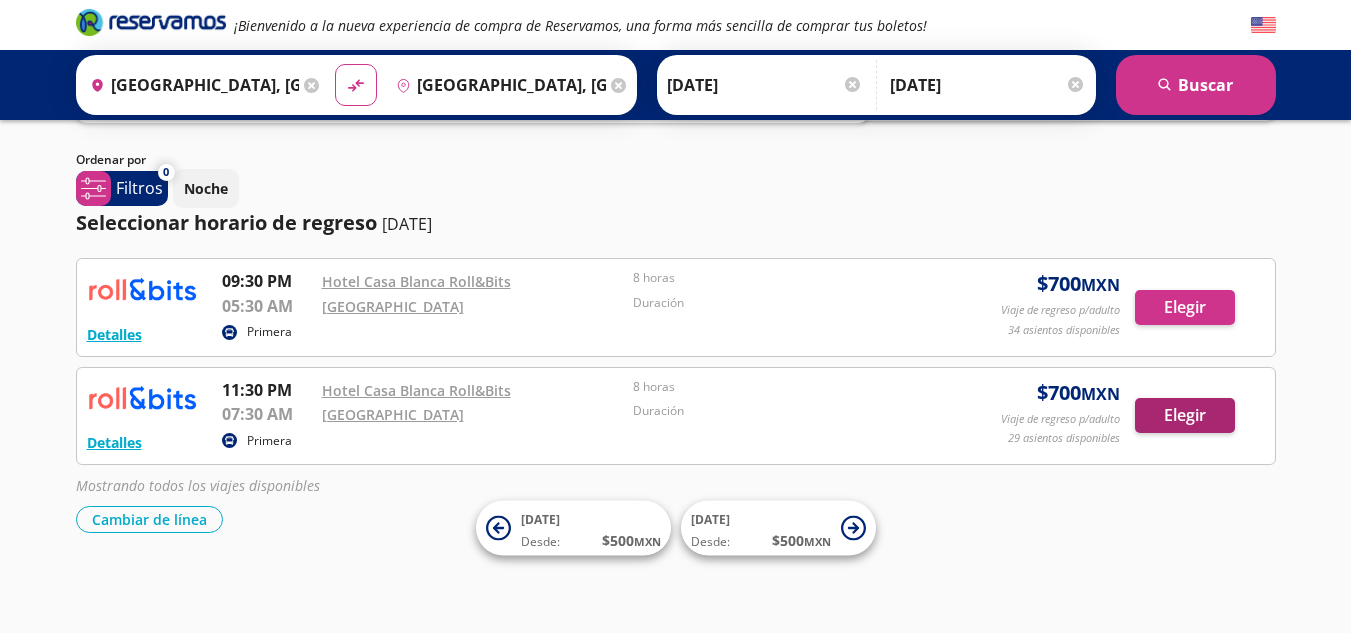 scroll, scrollTop: 0, scrollLeft: 0, axis: both 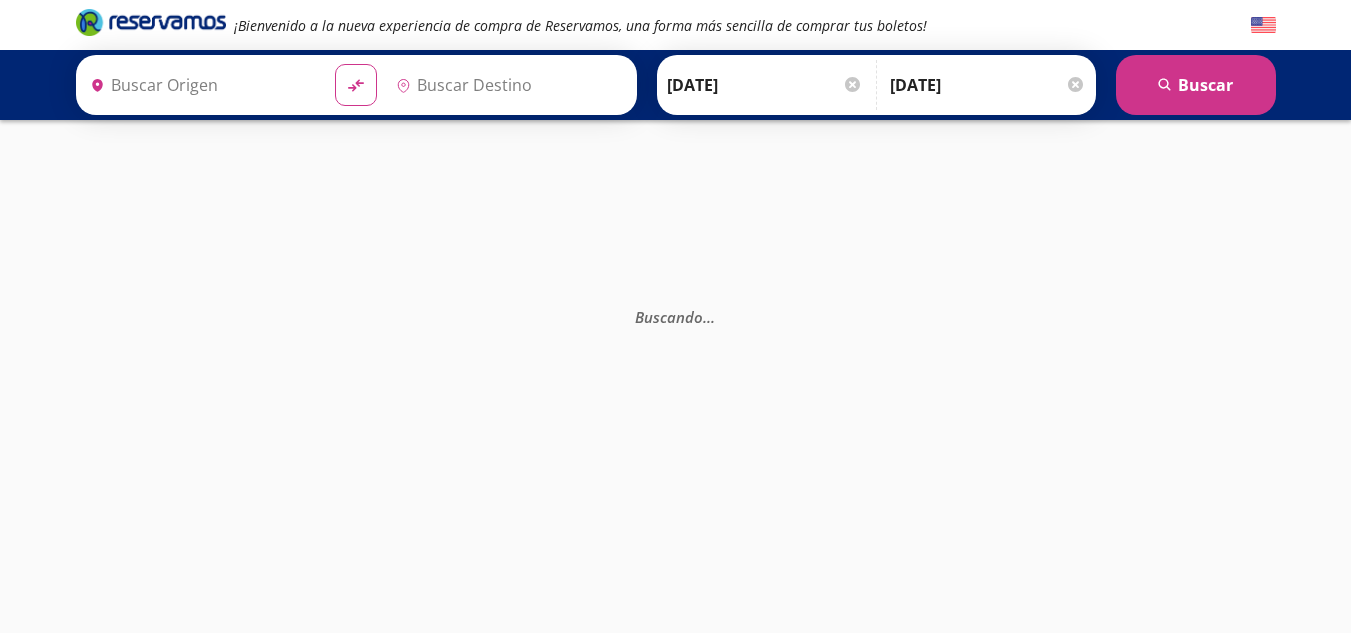type on "[GEOGRAPHIC_DATA], [GEOGRAPHIC_DATA]" 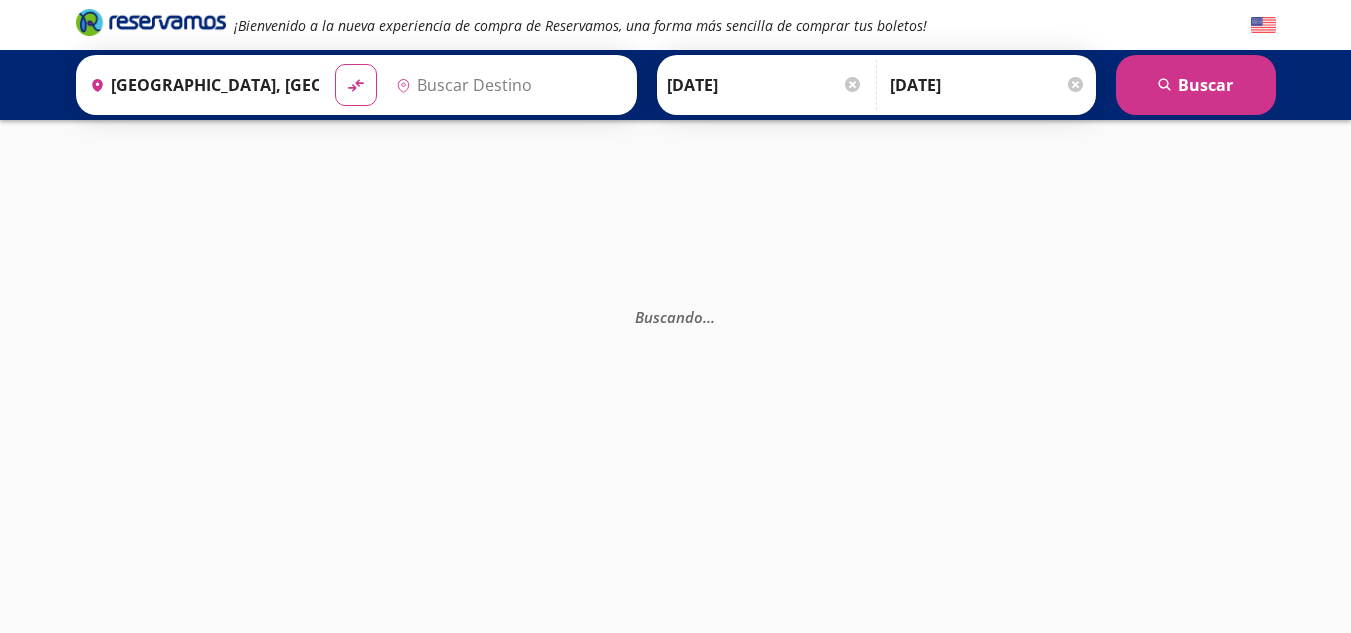 type on "[GEOGRAPHIC_DATA], [GEOGRAPHIC_DATA]" 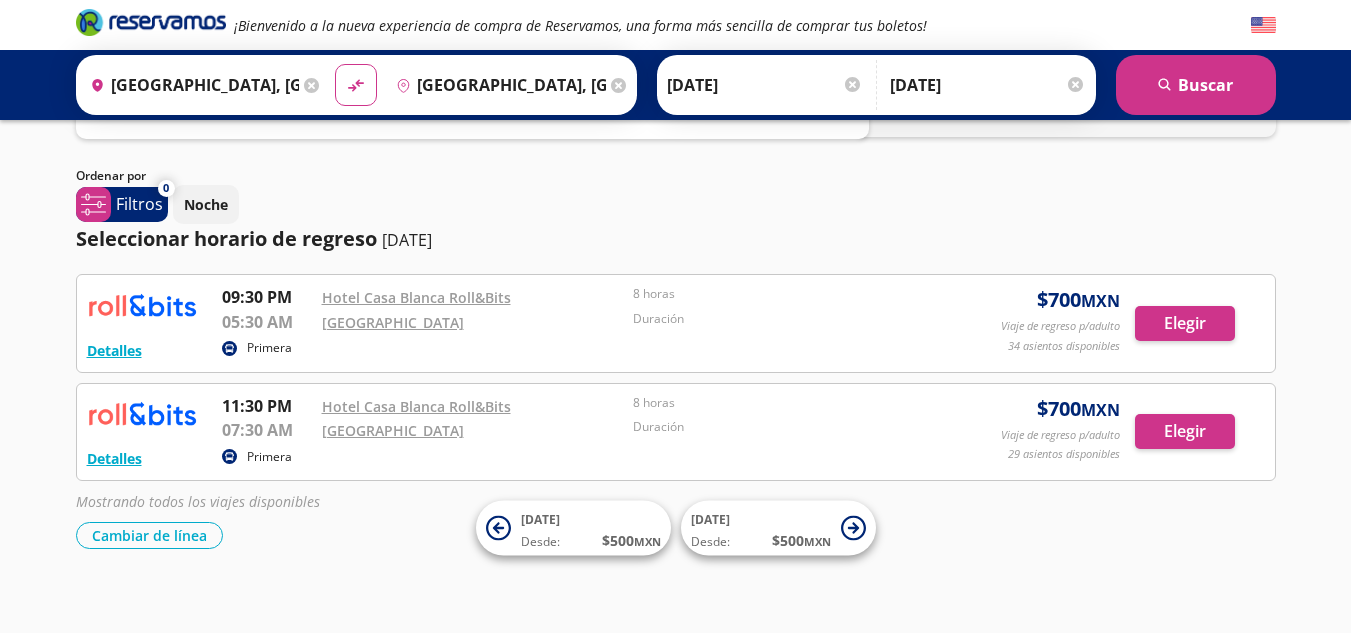 scroll, scrollTop: 73, scrollLeft: 0, axis: vertical 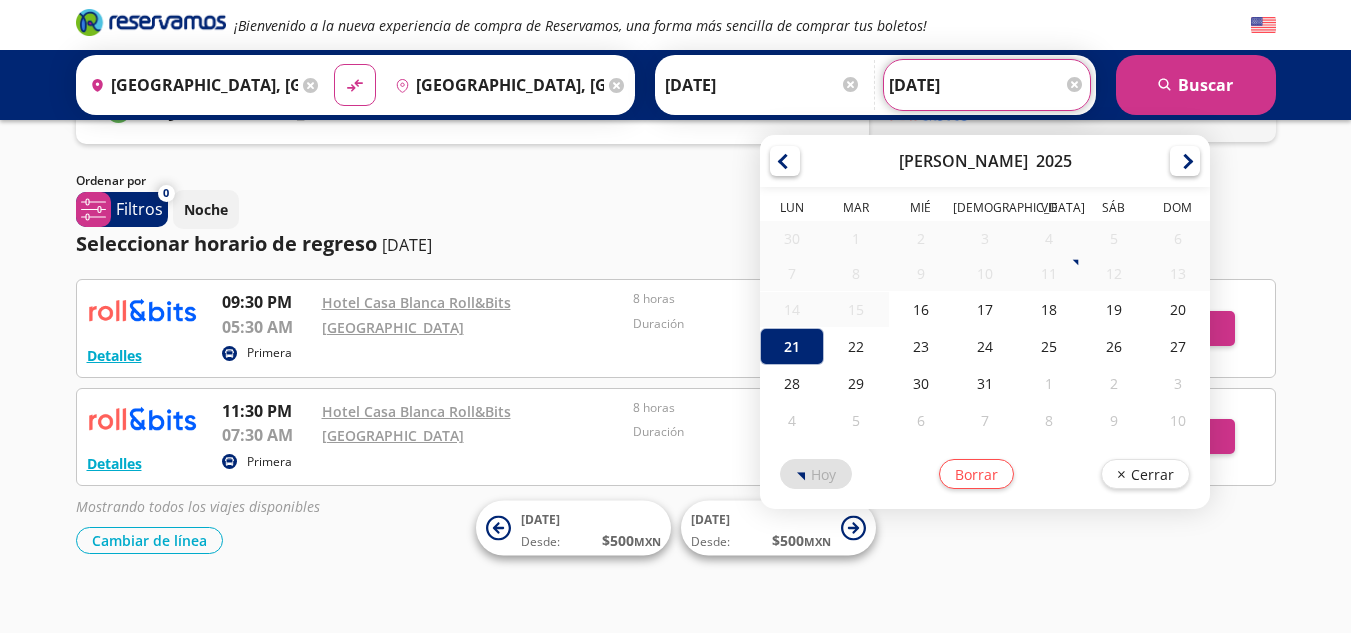 click on "[DATE]" at bounding box center (987, 85) 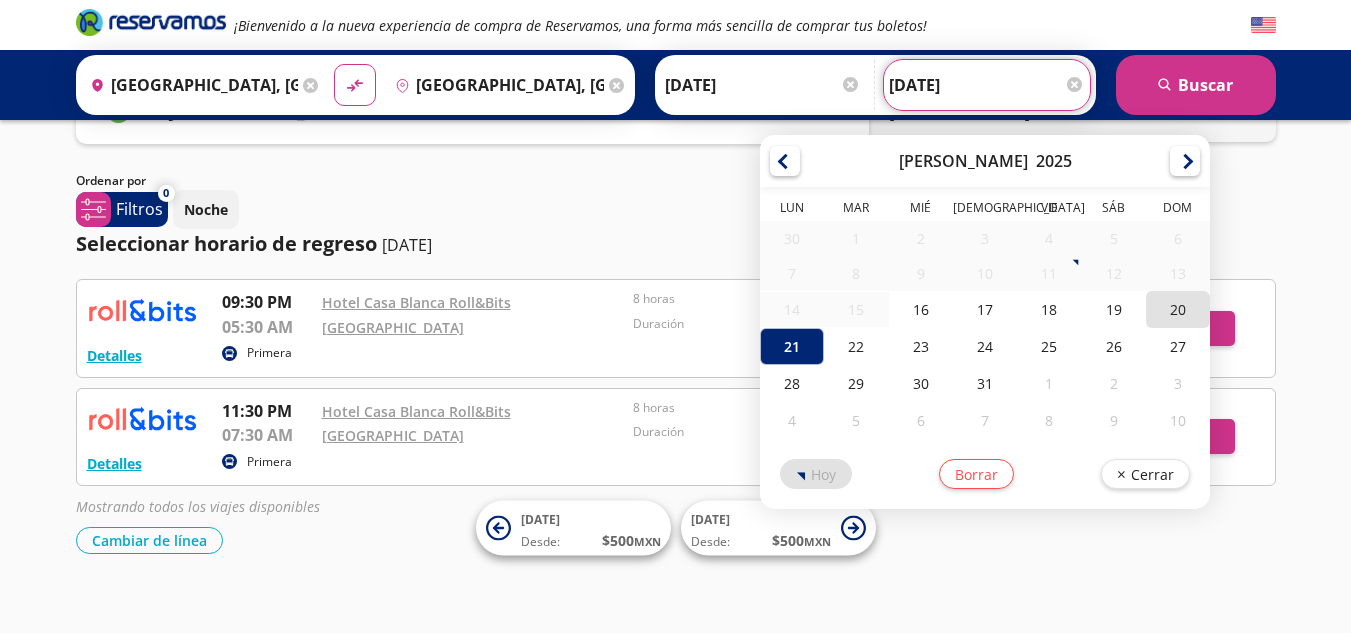 click on "20" at bounding box center [1178, 309] 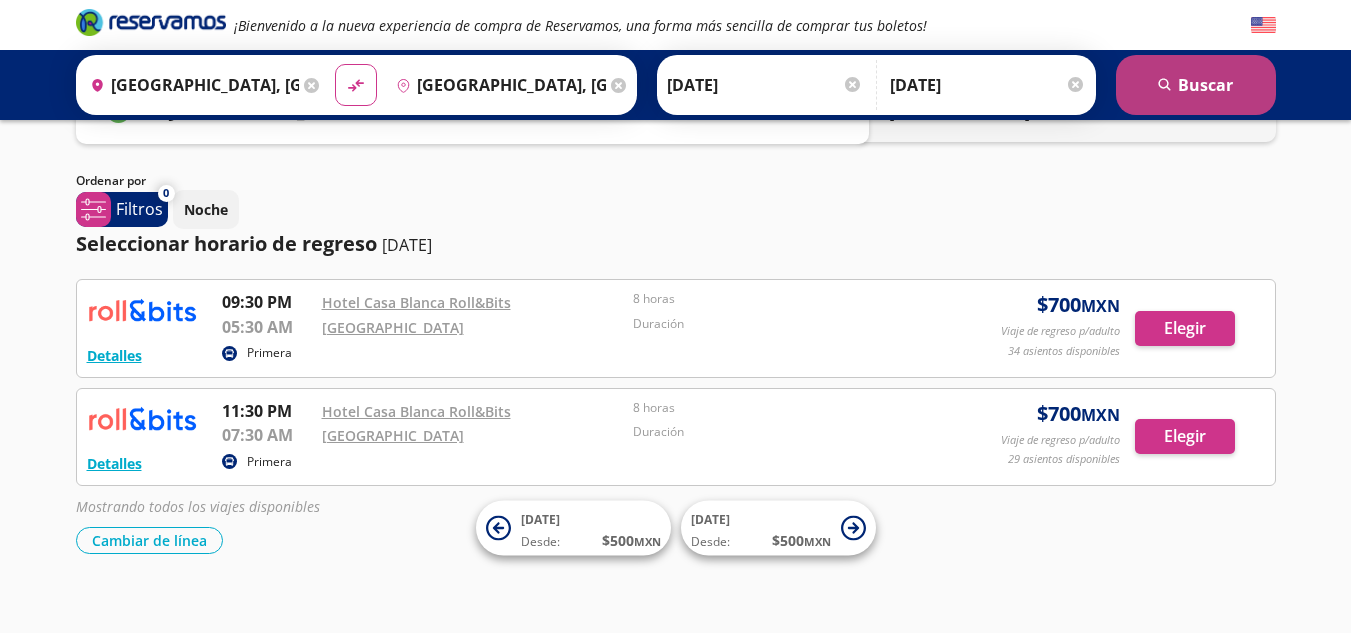 click on "search
Buscar" at bounding box center [1196, 85] 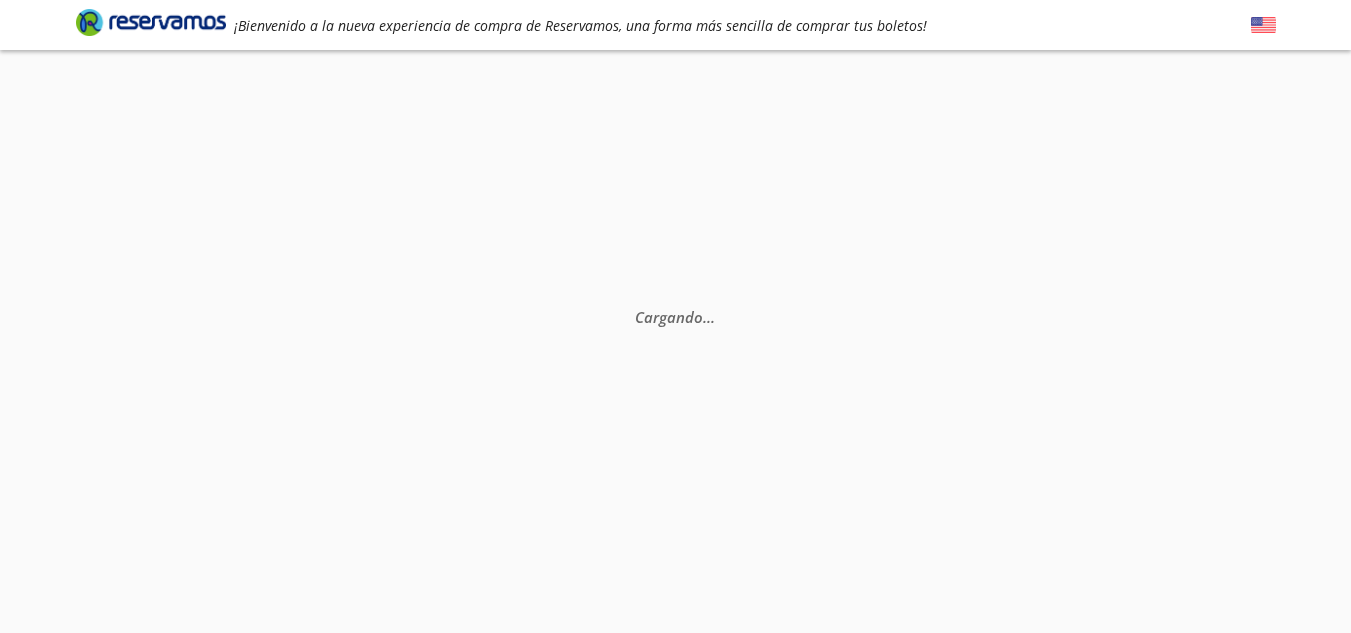 scroll, scrollTop: 0, scrollLeft: 0, axis: both 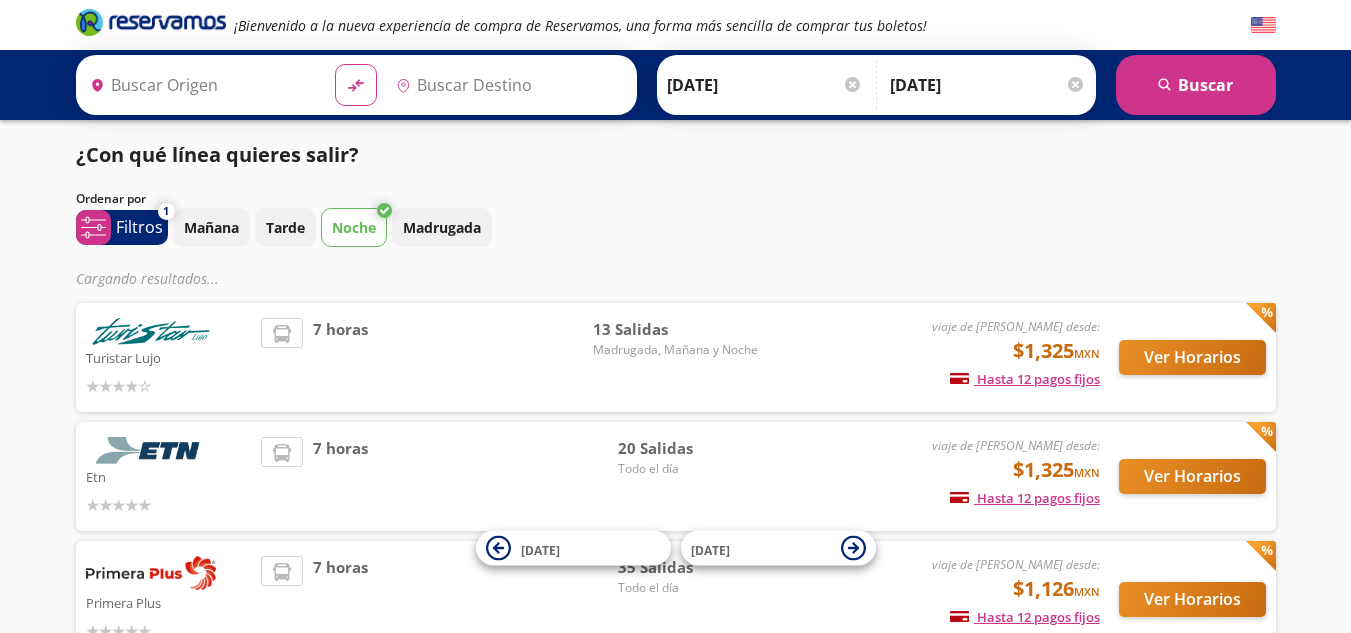 type on "[GEOGRAPHIC_DATA], [GEOGRAPHIC_DATA]" 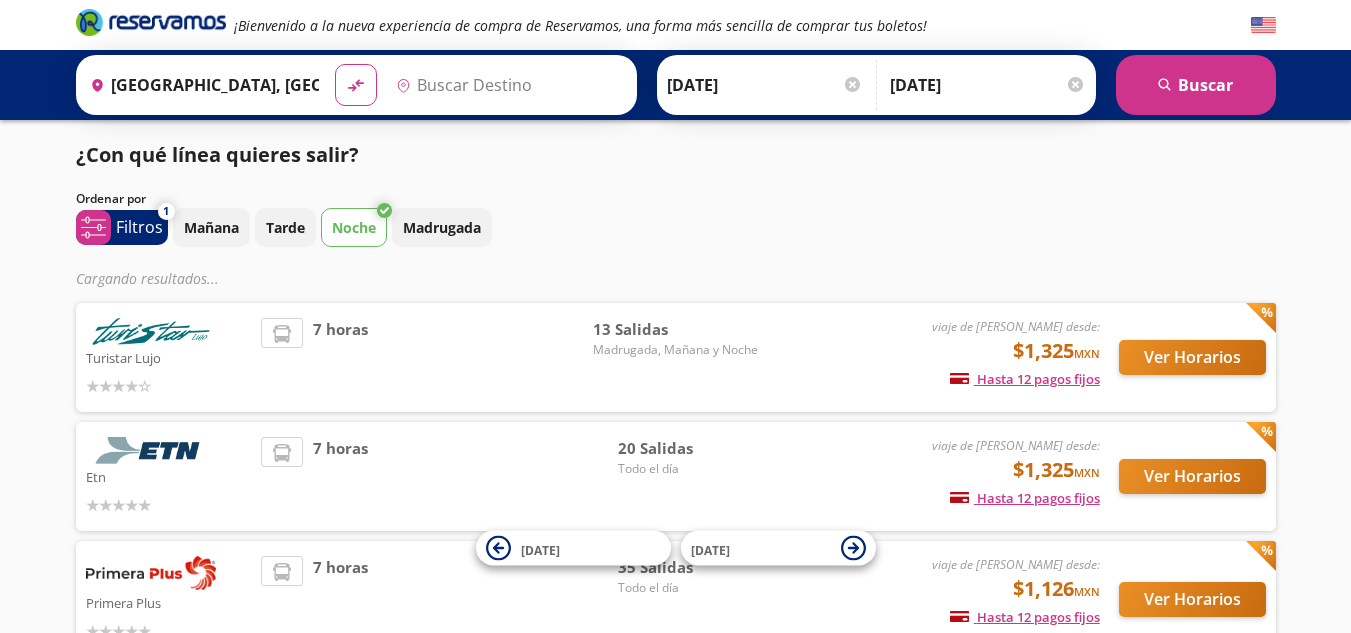 type on "[GEOGRAPHIC_DATA], [GEOGRAPHIC_DATA]" 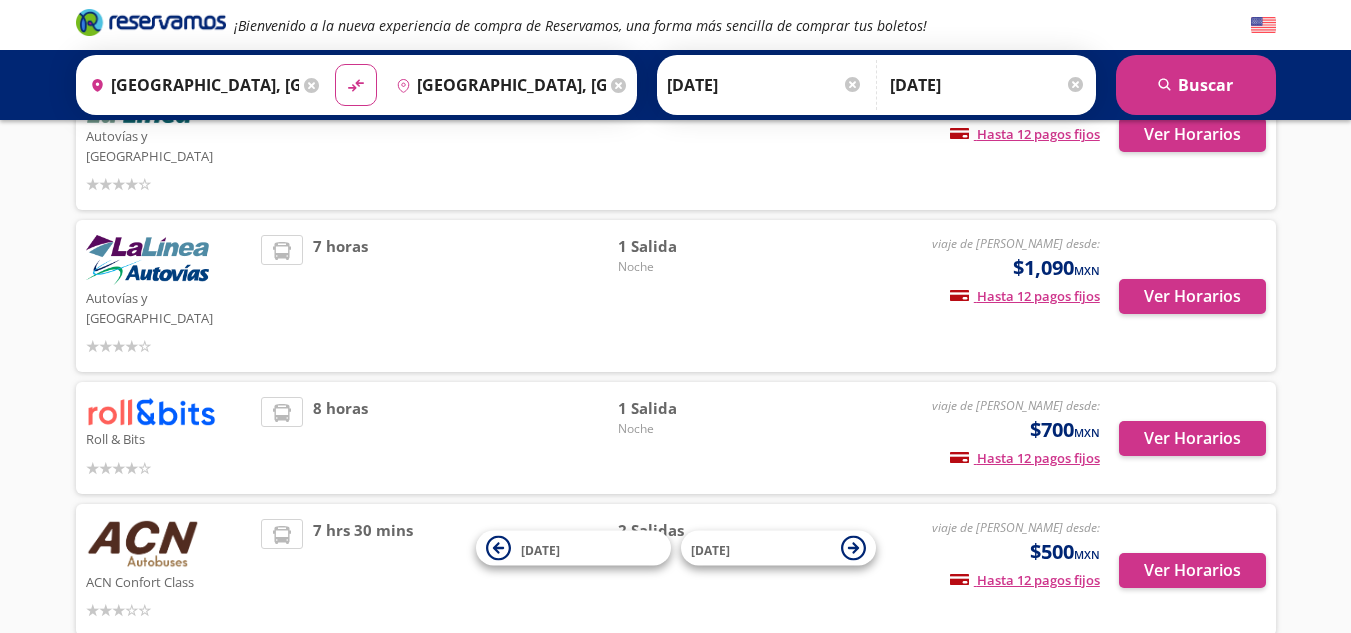 scroll, scrollTop: 643, scrollLeft: 0, axis: vertical 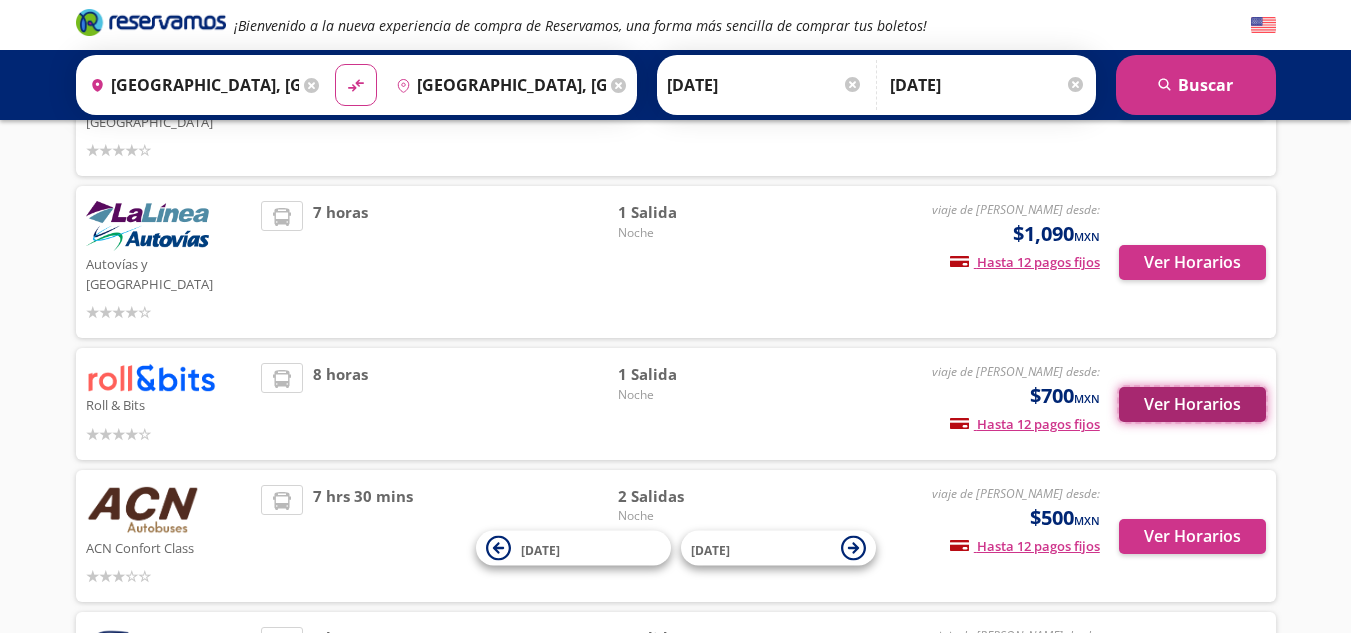 click on "Ver Horarios" at bounding box center (1192, 404) 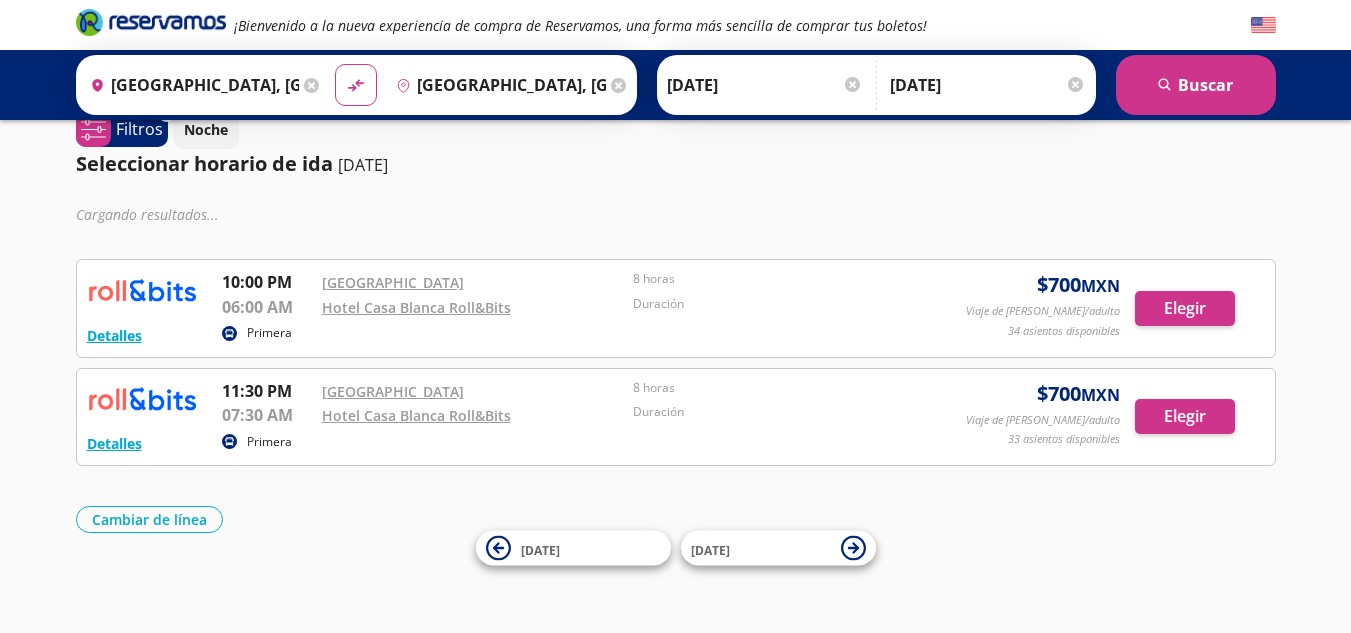 scroll, scrollTop: 0, scrollLeft: 0, axis: both 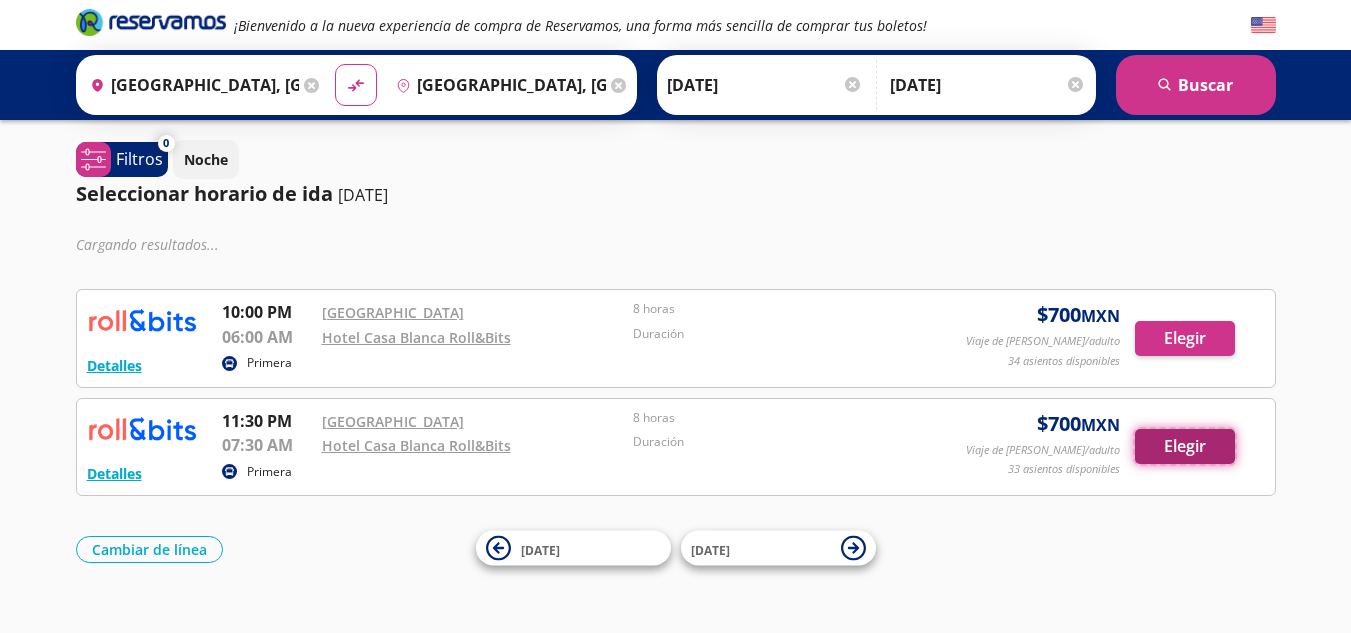click on "Elegir" at bounding box center (1185, 446) 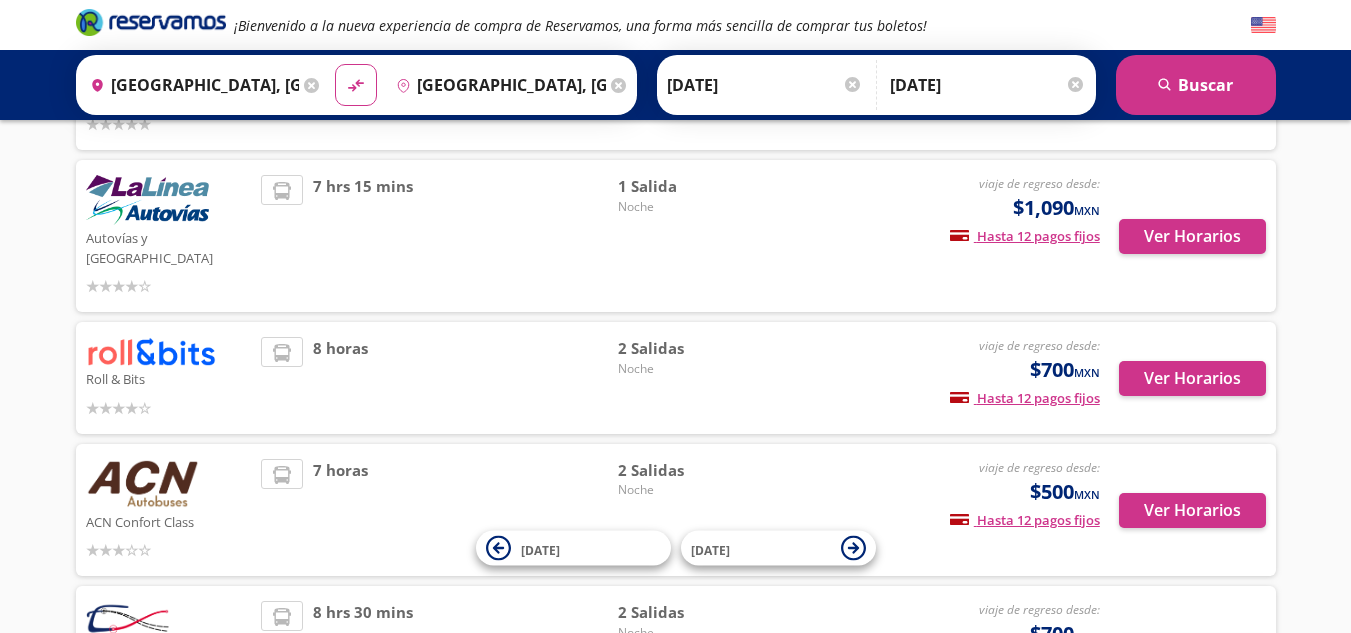 scroll, scrollTop: 510, scrollLeft: 0, axis: vertical 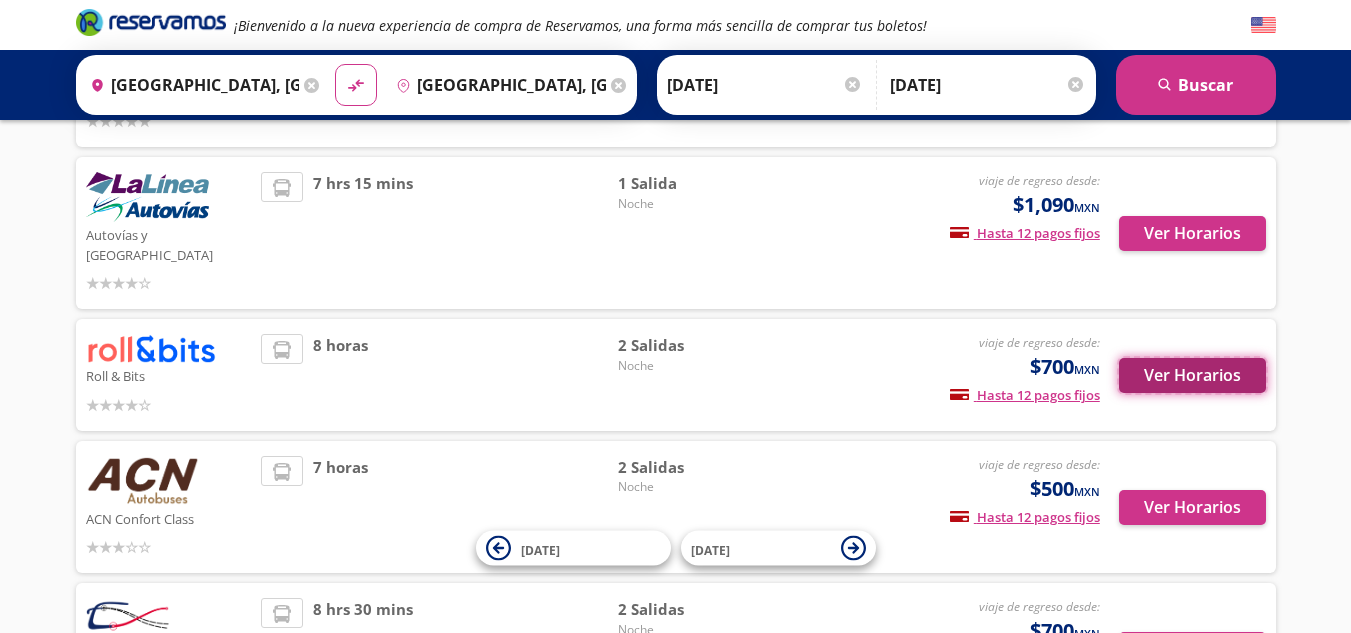 click on "Ver Horarios" at bounding box center (1192, 375) 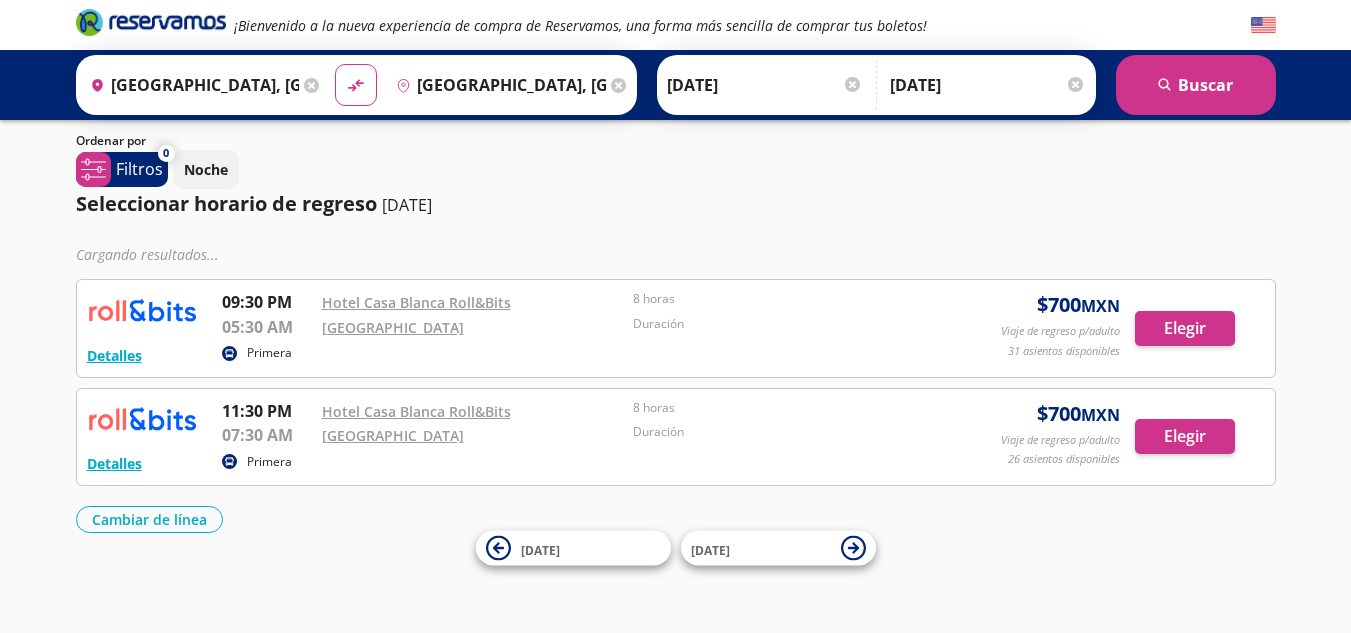 scroll, scrollTop: 0, scrollLeft: 0, axis: both 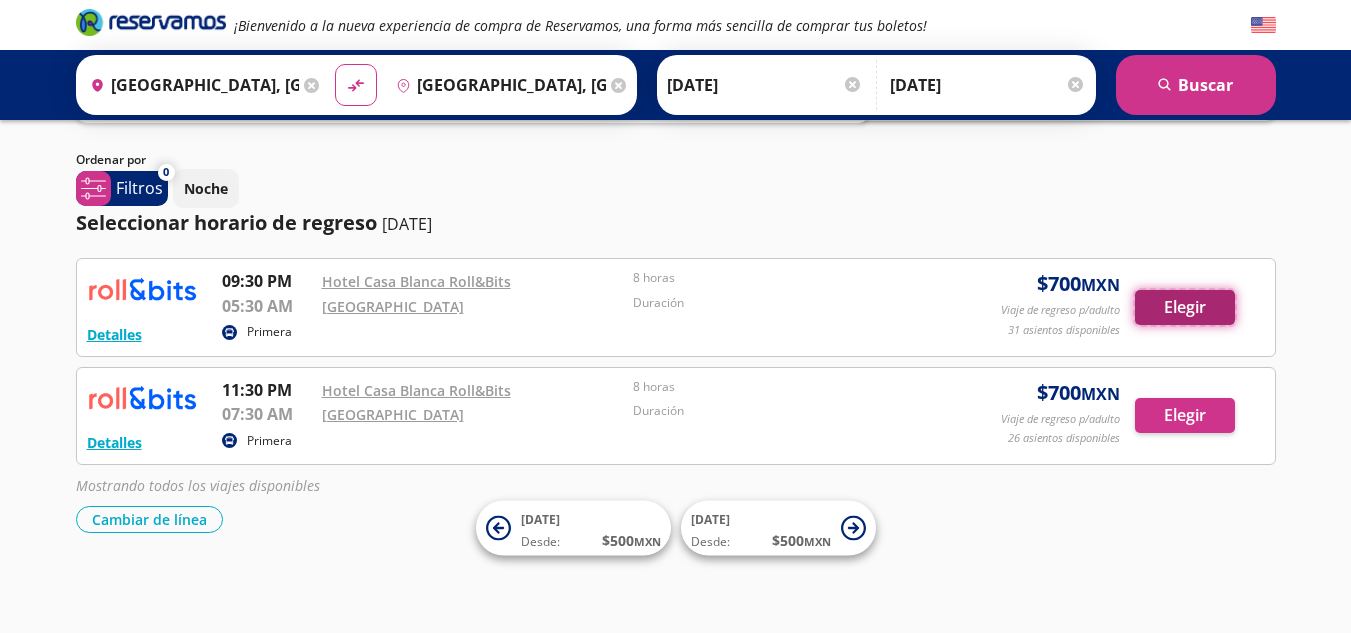 click on "Elegir" at bounding box center [1185, 307] 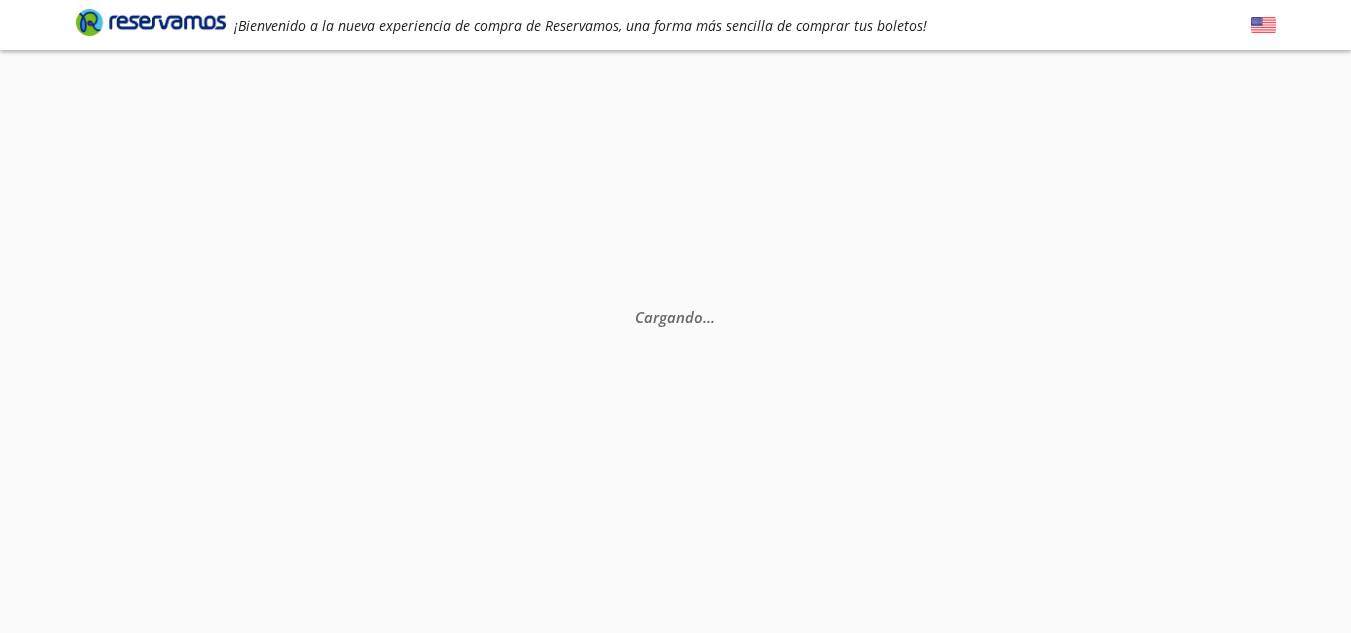 scroll, scrollTop: 0, scrollLeft: 0, axis: both 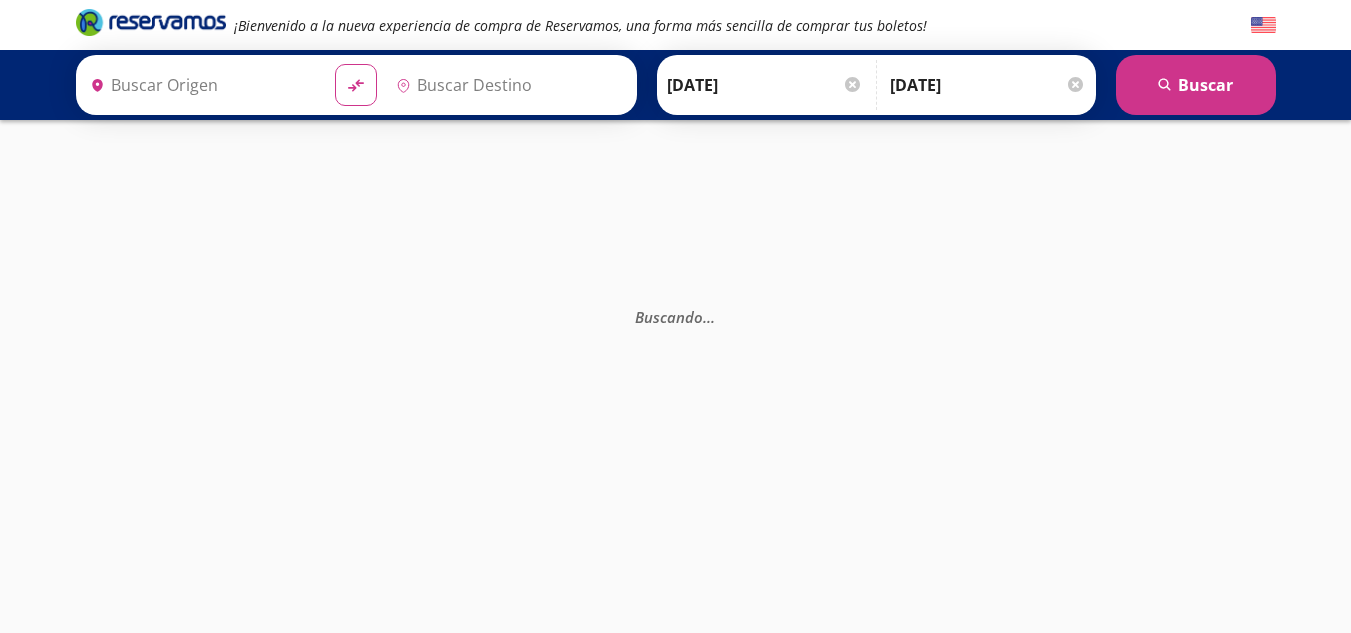type on "[GEOGRAPHIC_DATA], [GEOGRAPHIC_DATA]" 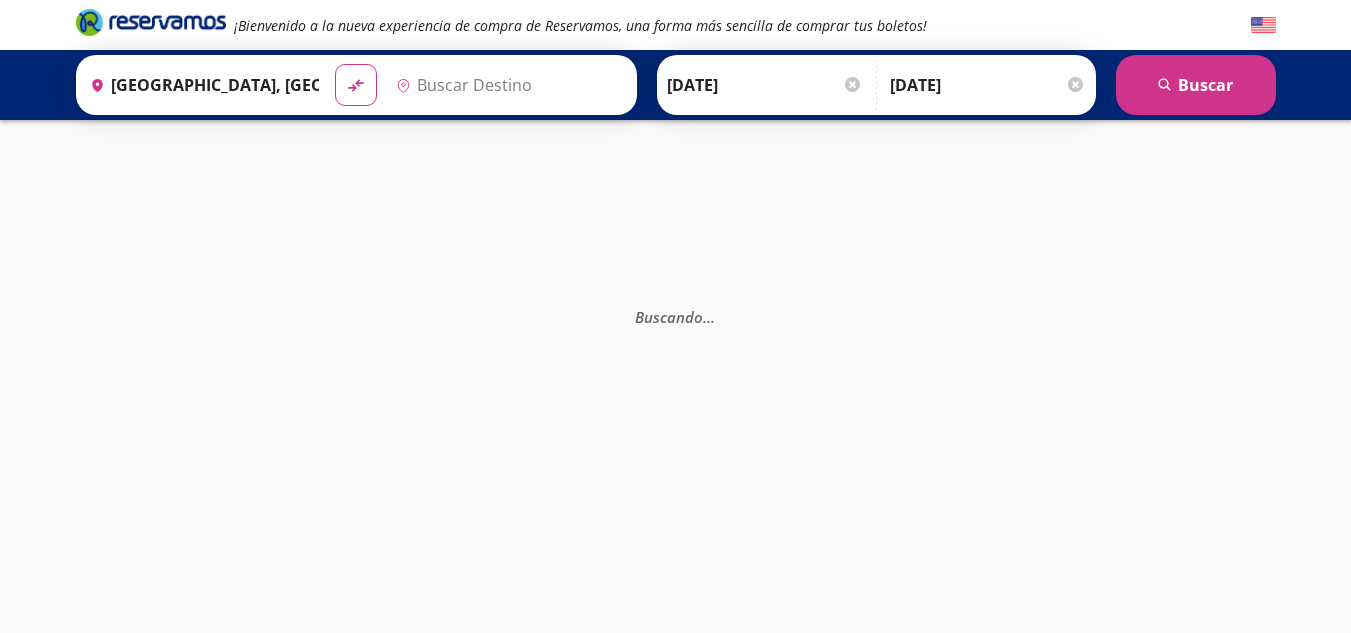 type on "[GEOGRAPHIC_DATA], [GEOGRAPHIC_DATA]" 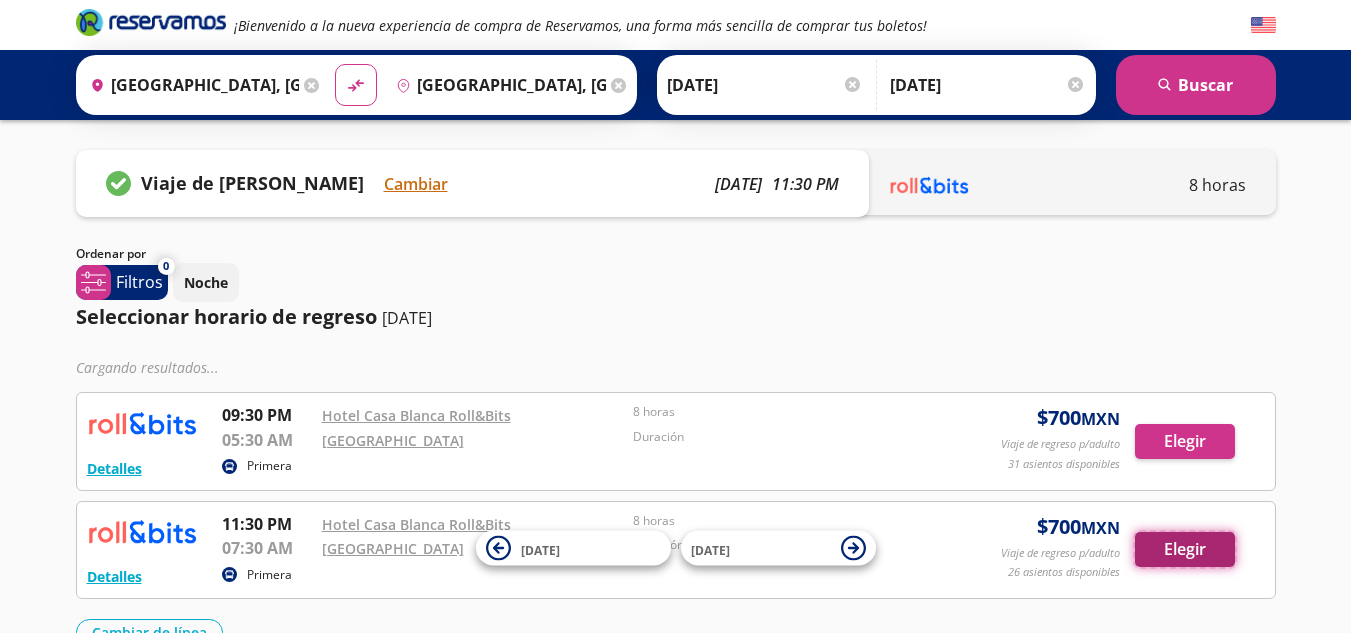 click on "Elegir" at bounding box center [1185, 549] 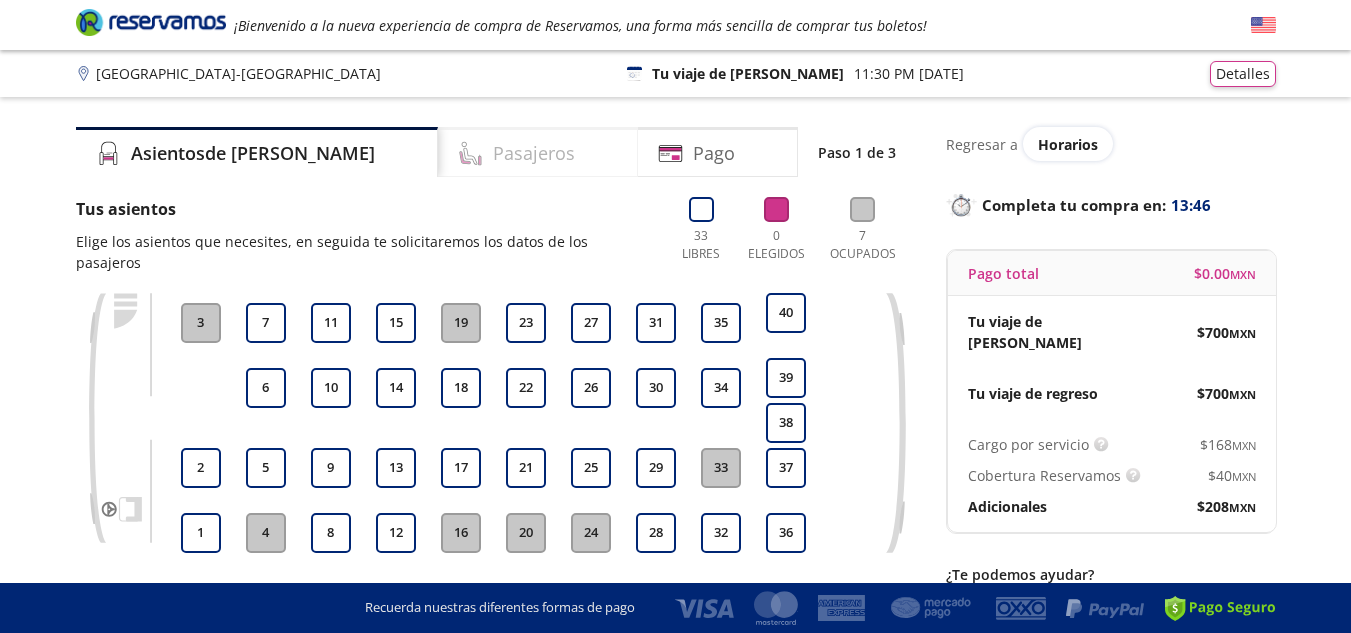 click on "Pasajeros" at bounding box center (534, 153) 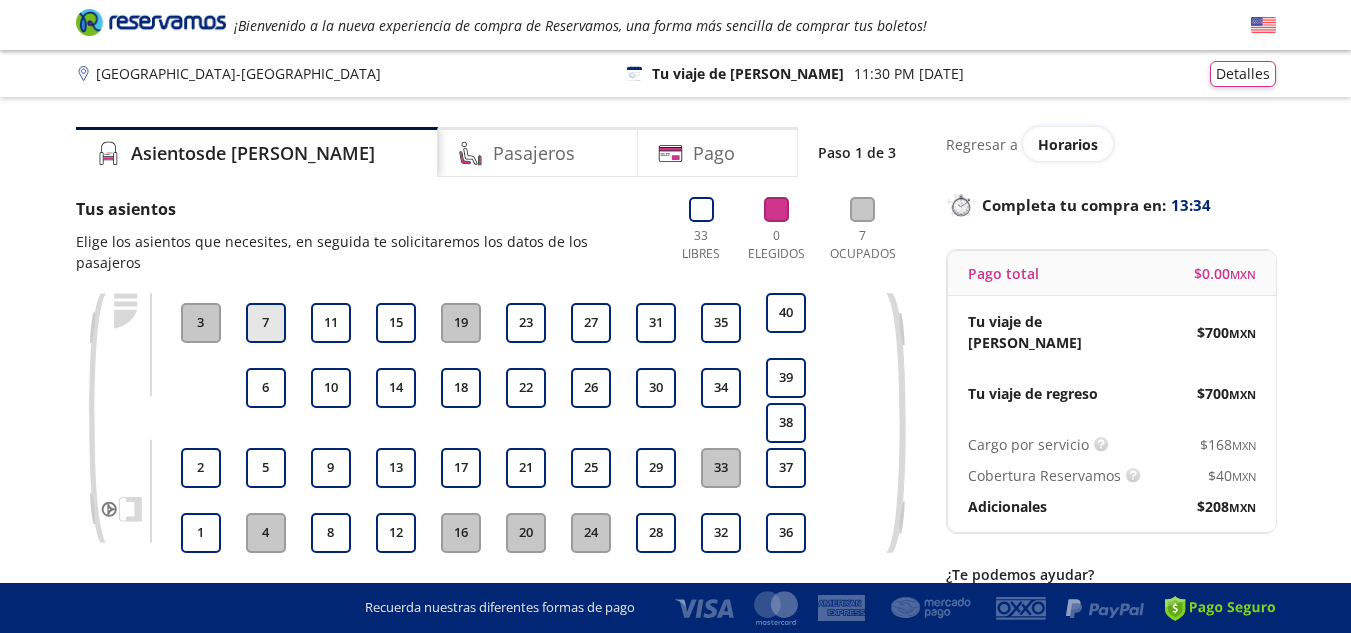 click on "7" at bounding box center (266, 323) 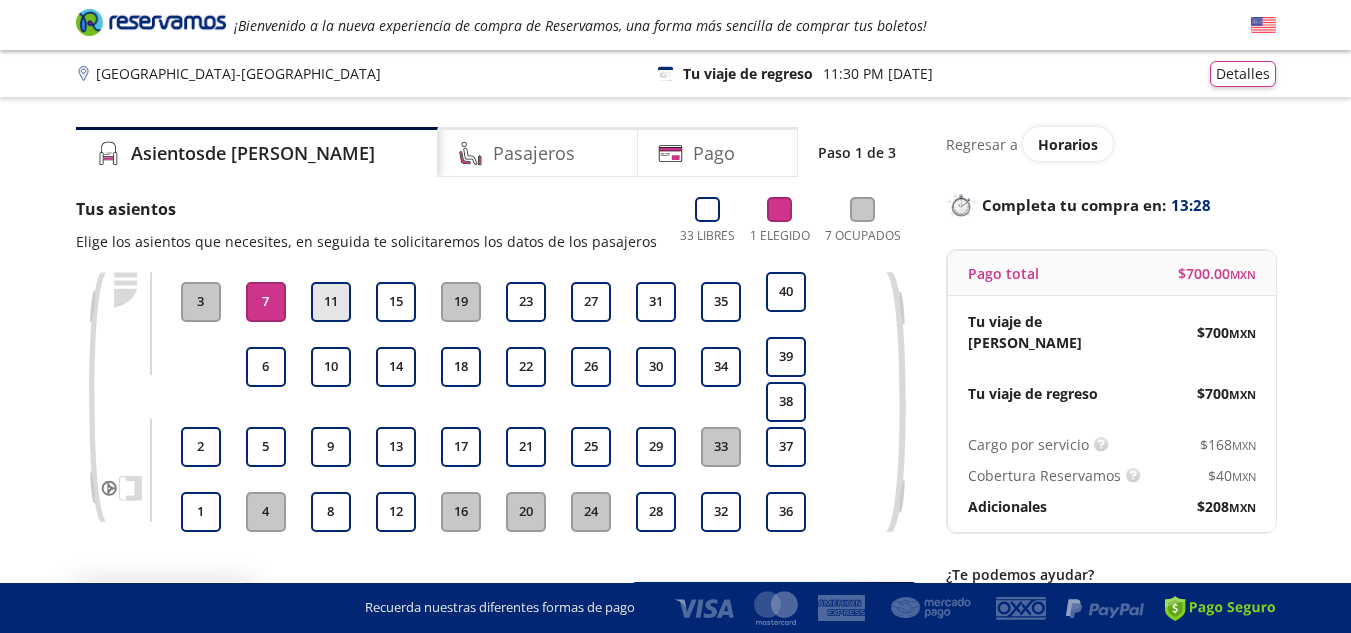 click on "11" at bounding box center (331, 302) 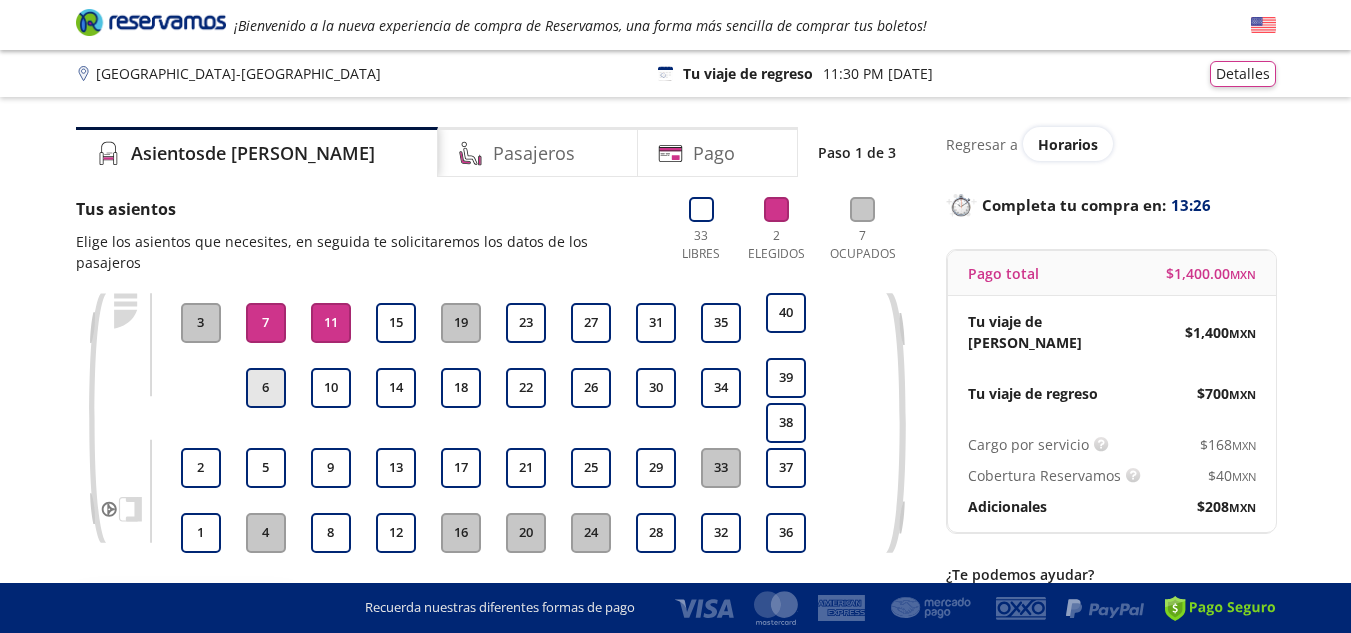 click on "6" at bounding box center [266, 388] 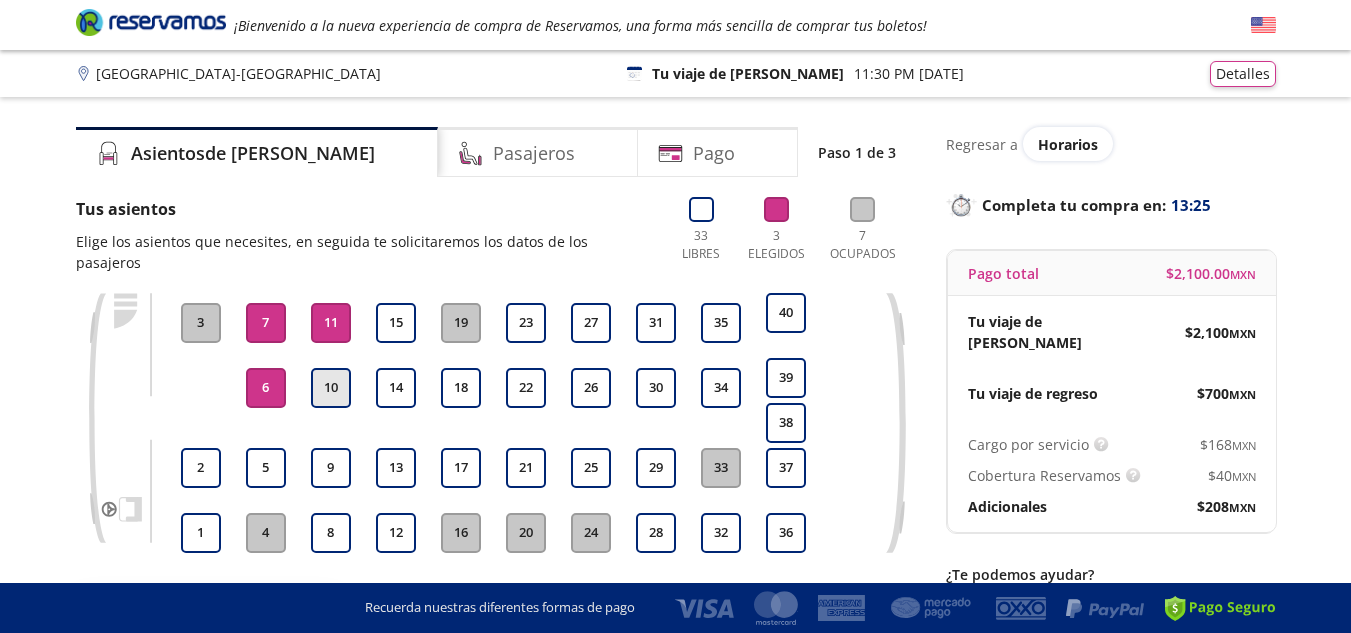 click on "10" at bounding box center [331, 388] 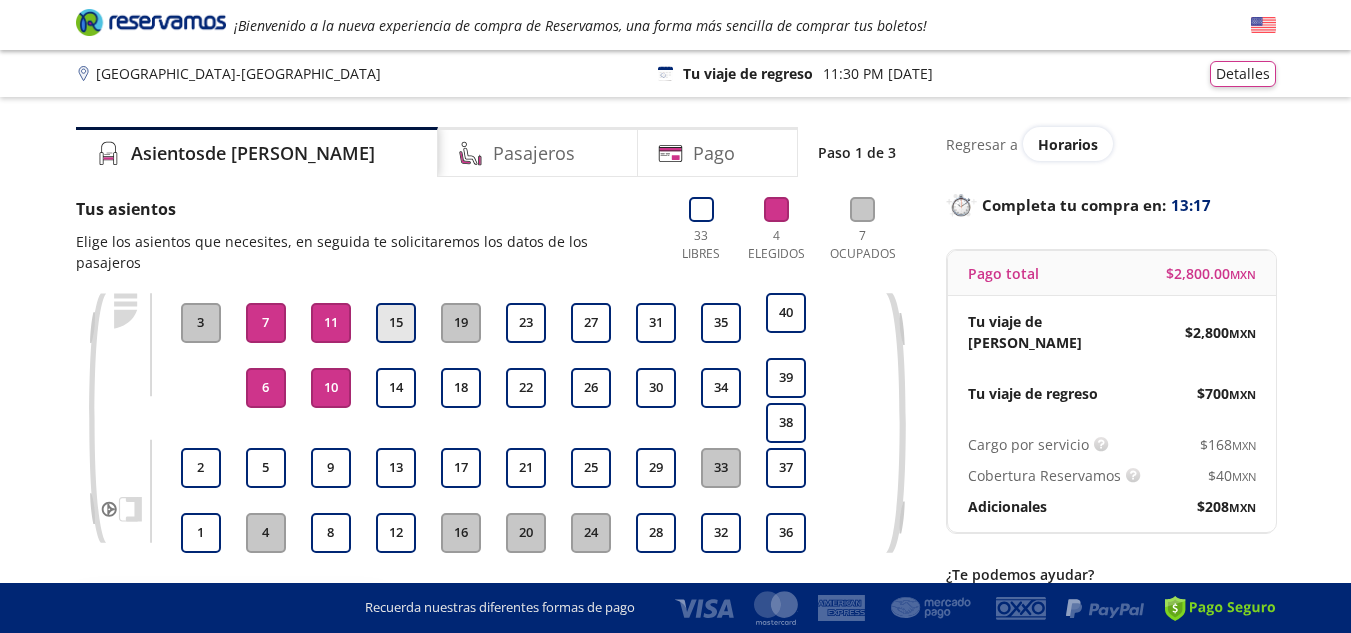 click on "15" at bounding box center [396, 323] 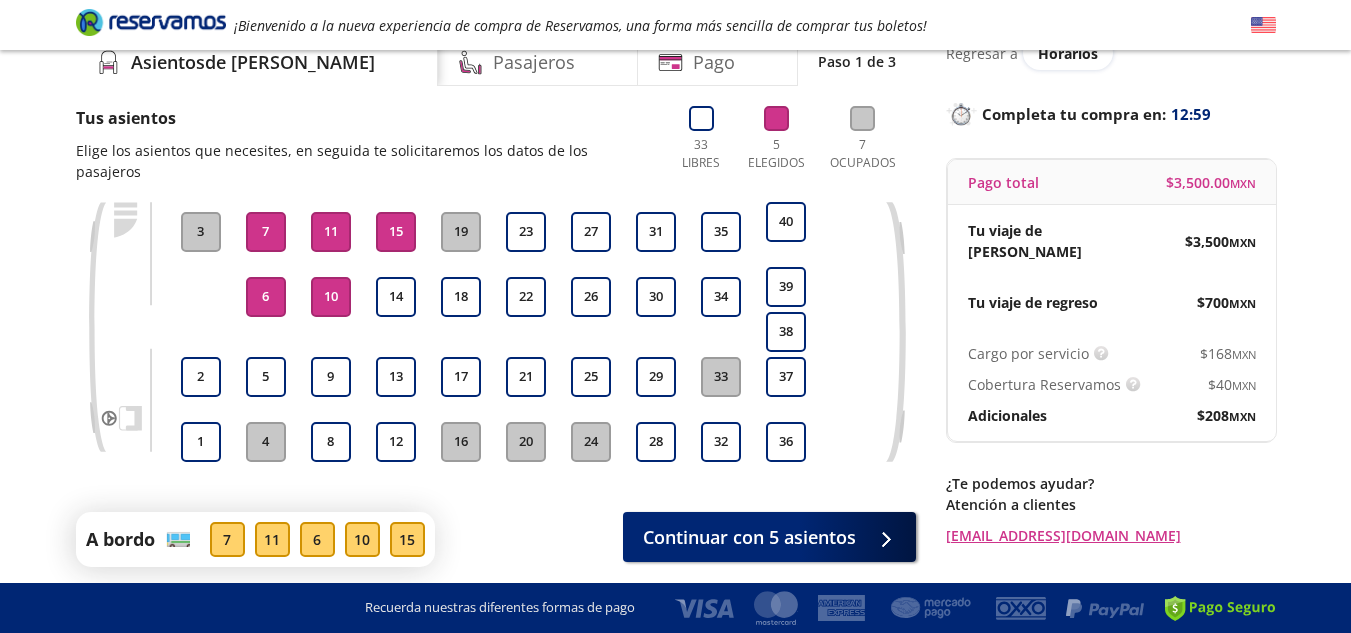 scroll, scrollTop: 144, scrollLeft: 0, axis: vertical 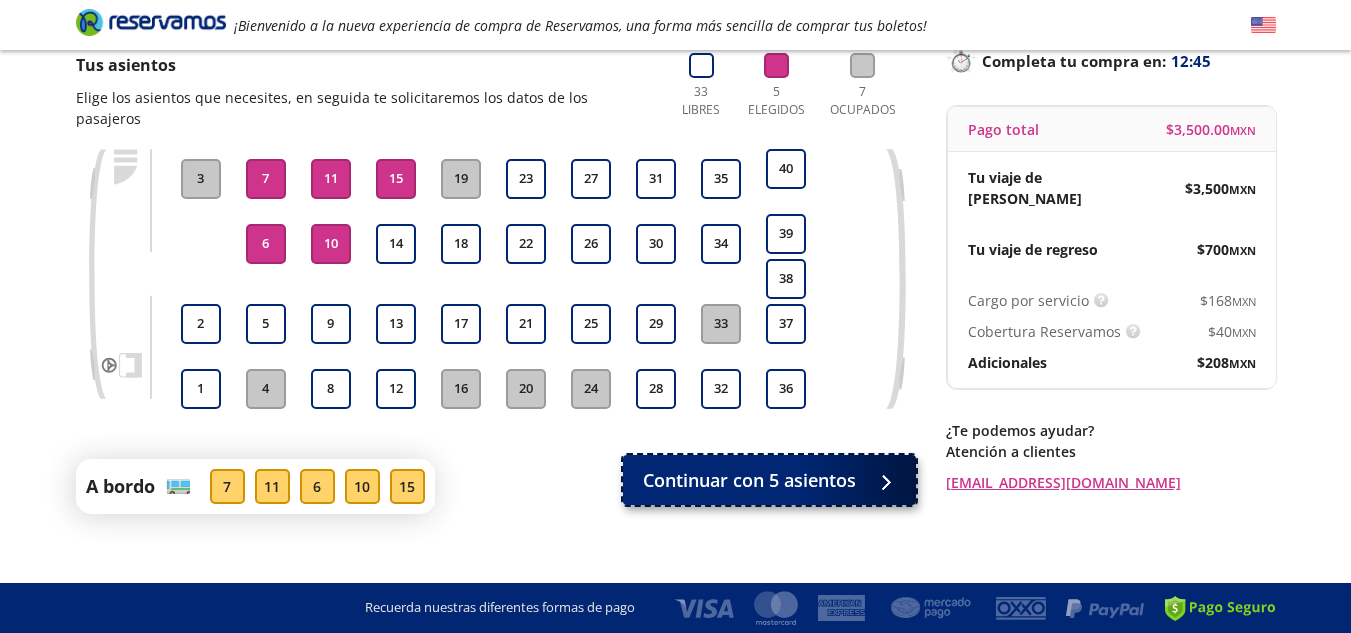 click on "Continuar con 5 asientos" at bounding box center (749, 480) 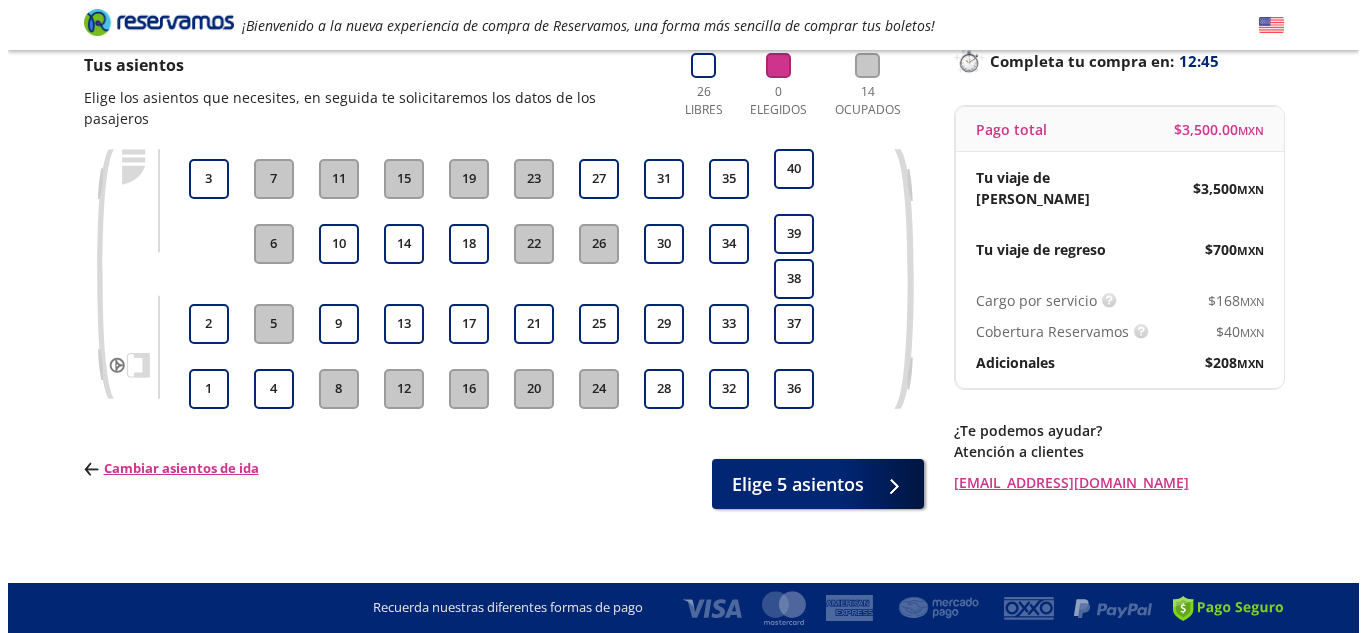 scroll, scrollTop: 0, scrollLeft: 0, axis: both 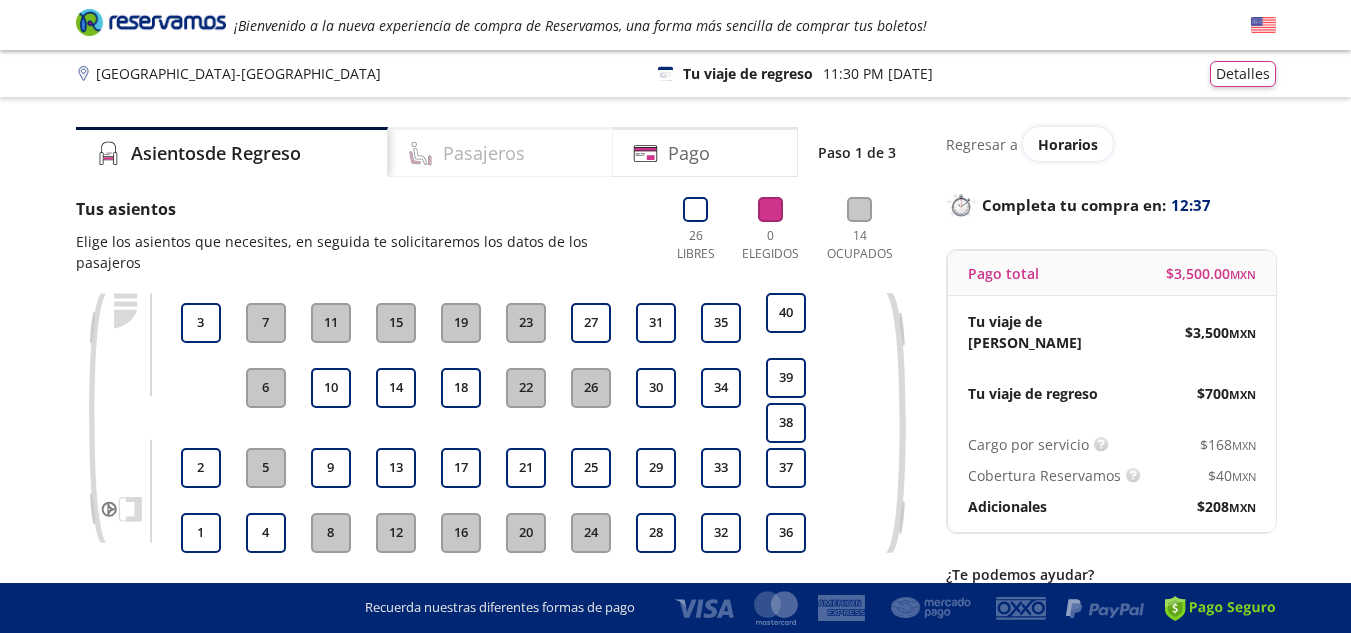 click on "Pasajeros" at bounding box center [484, 153] 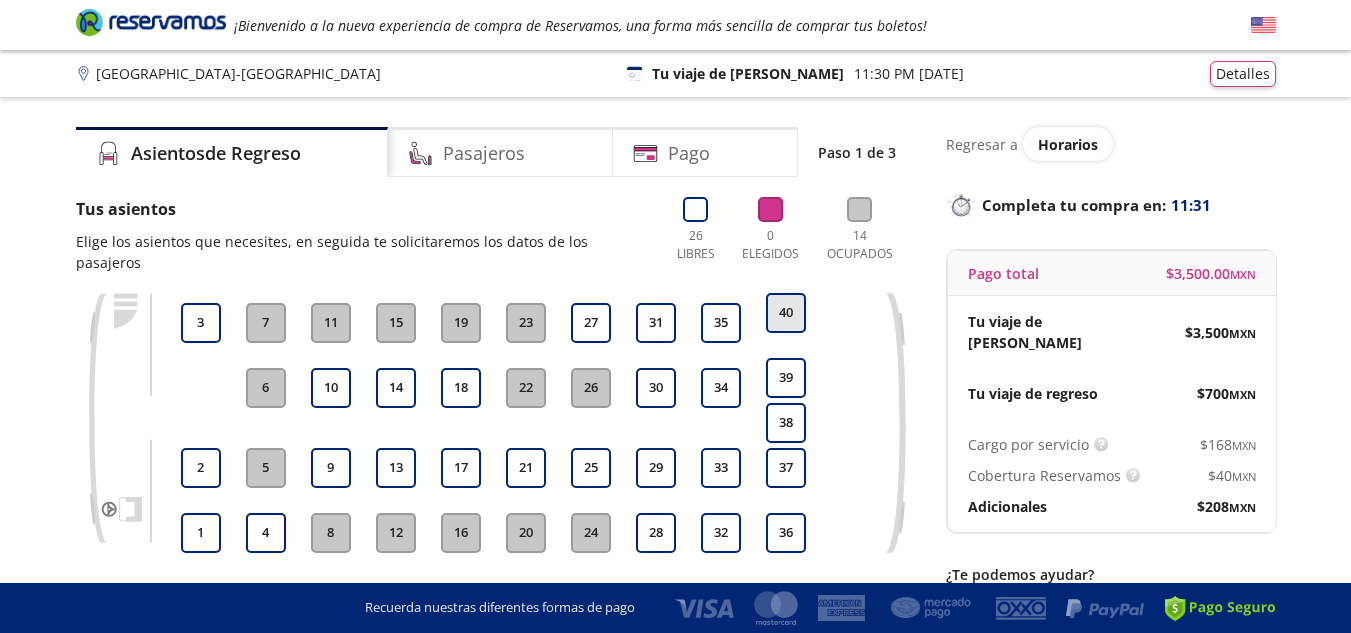 click on "40" at bounding box center [786, 313] 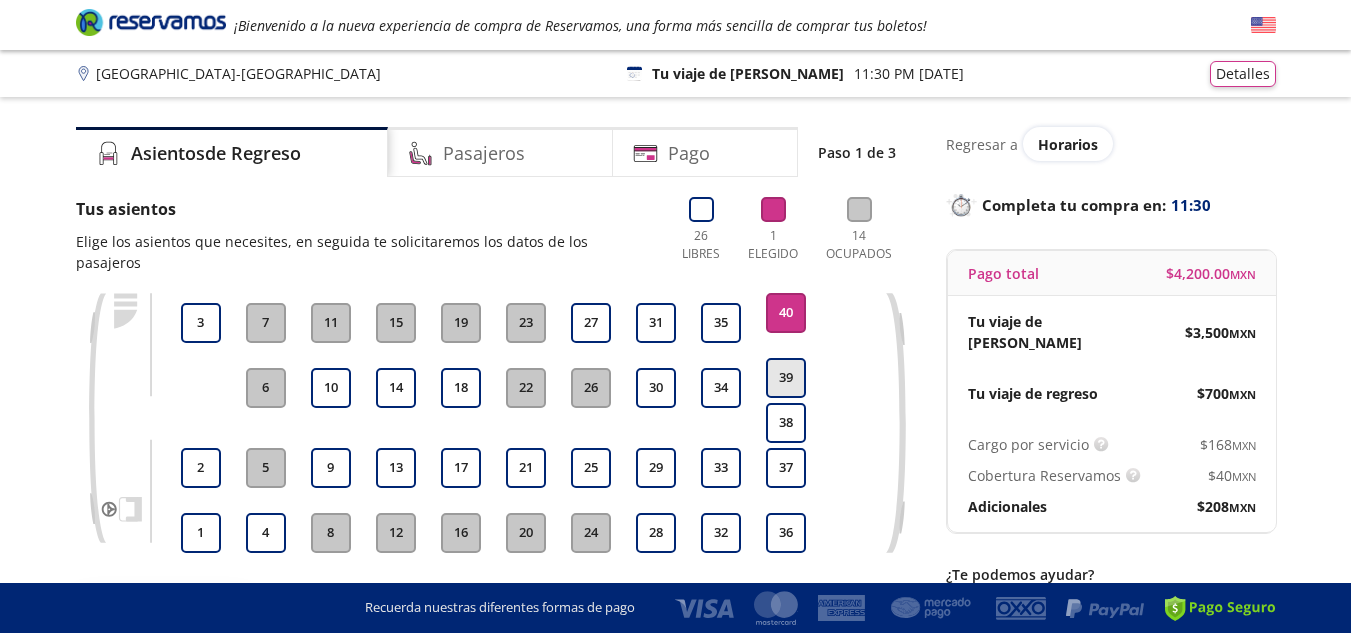 click on "39" at bounding box center (786, 378) 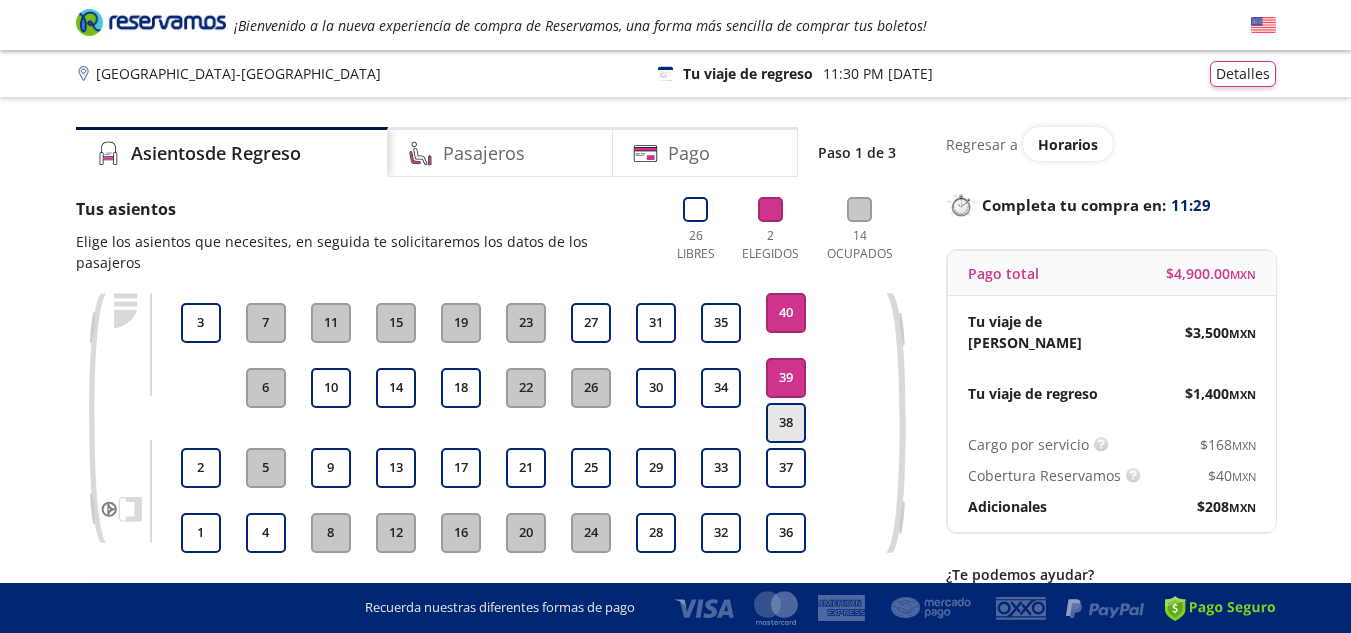 click on "38" at bounding box center (786, 423) 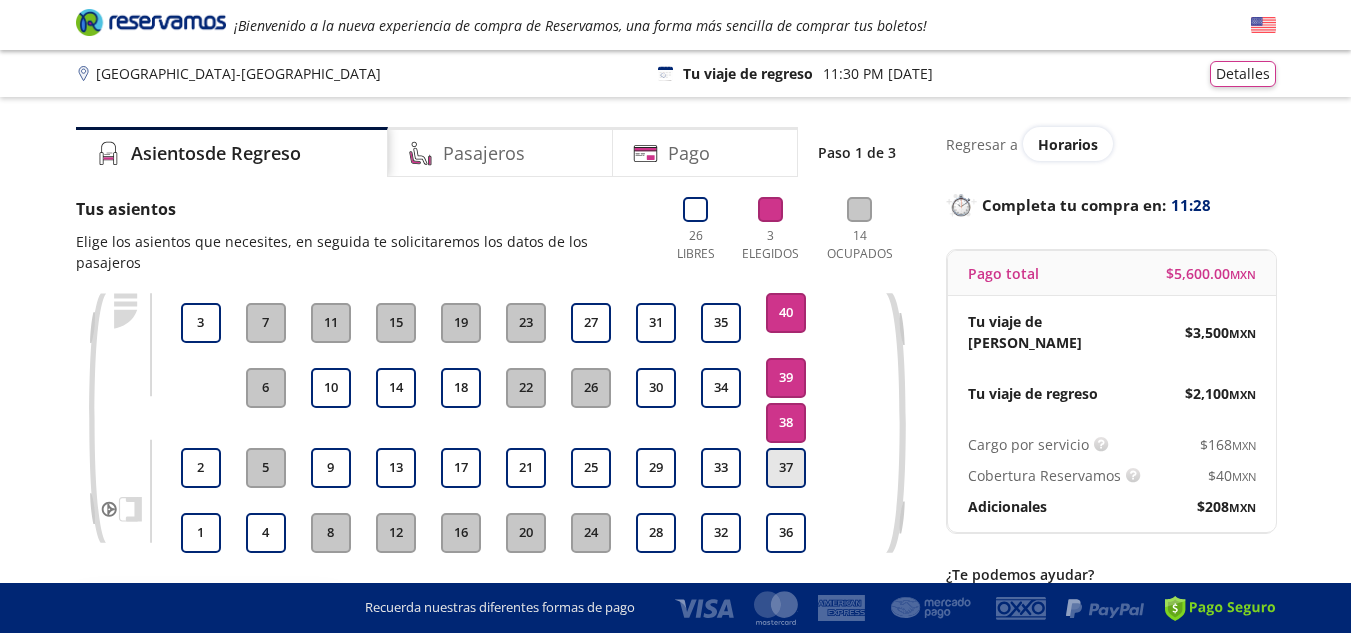 click on "37" at bounding box center (786, 468) 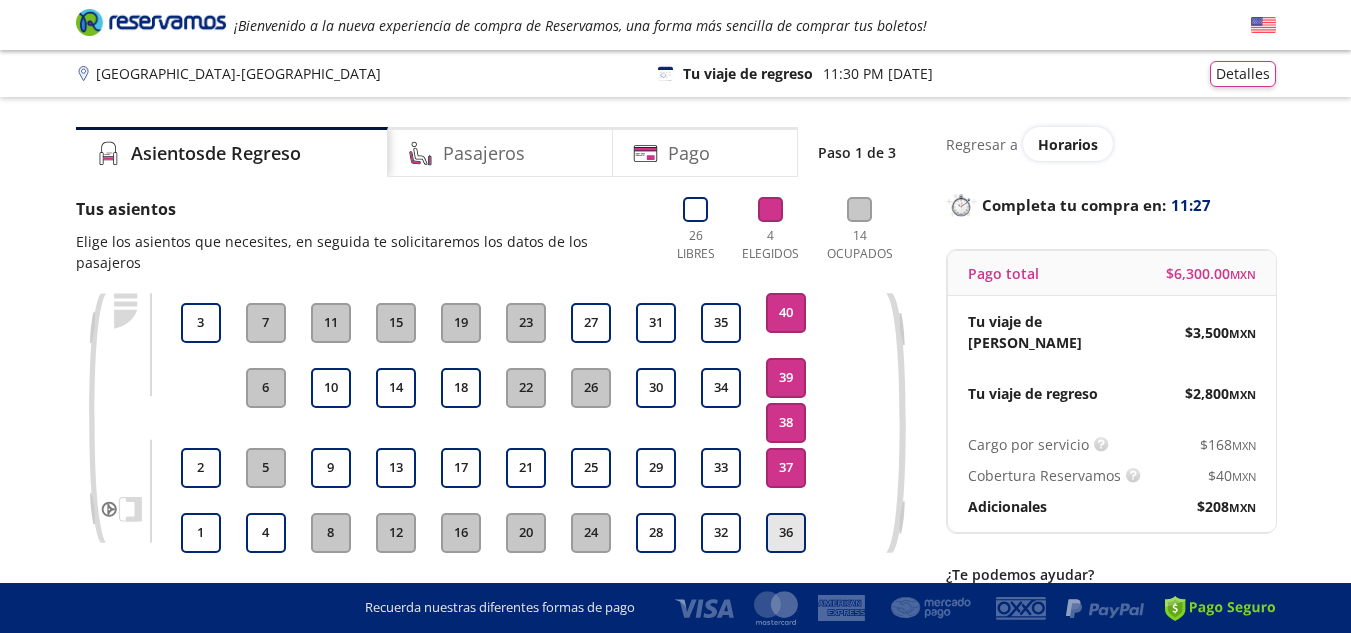 click on "36" at bounding box center [786, 533] 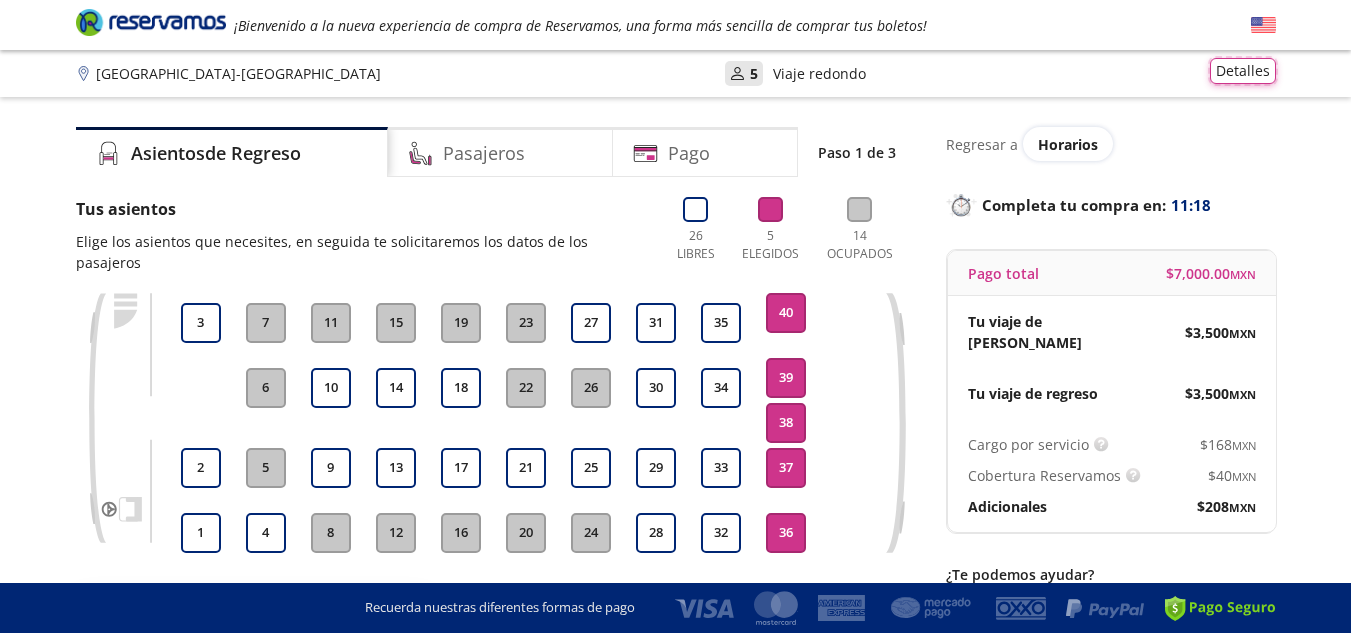 click on "Detalles" at bounding box center (1243, 71) 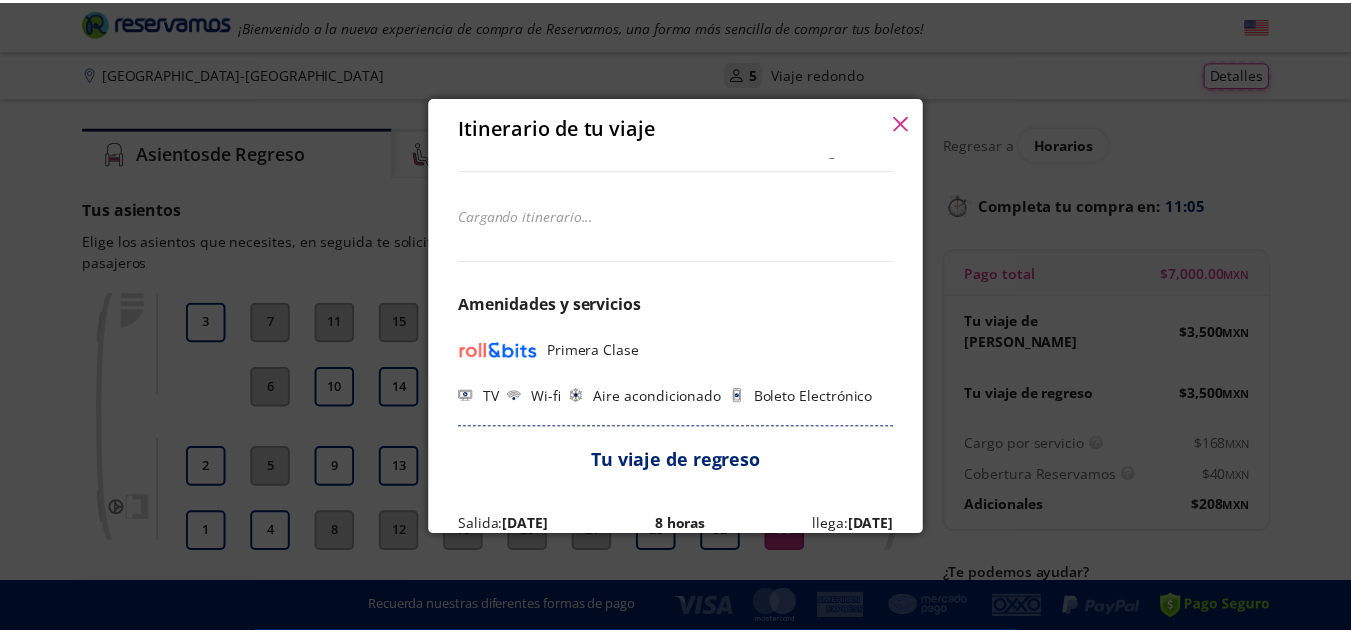 scroll, scrollTop: 0, scrollLeft: 0, axis: both 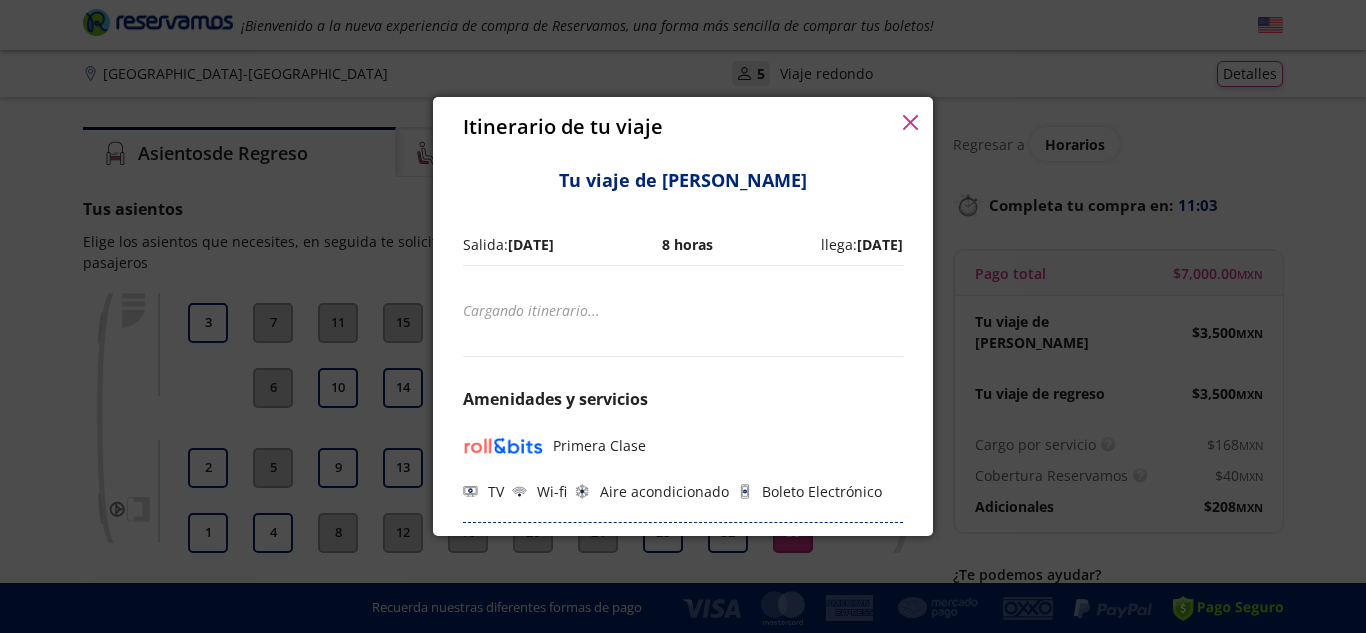 click 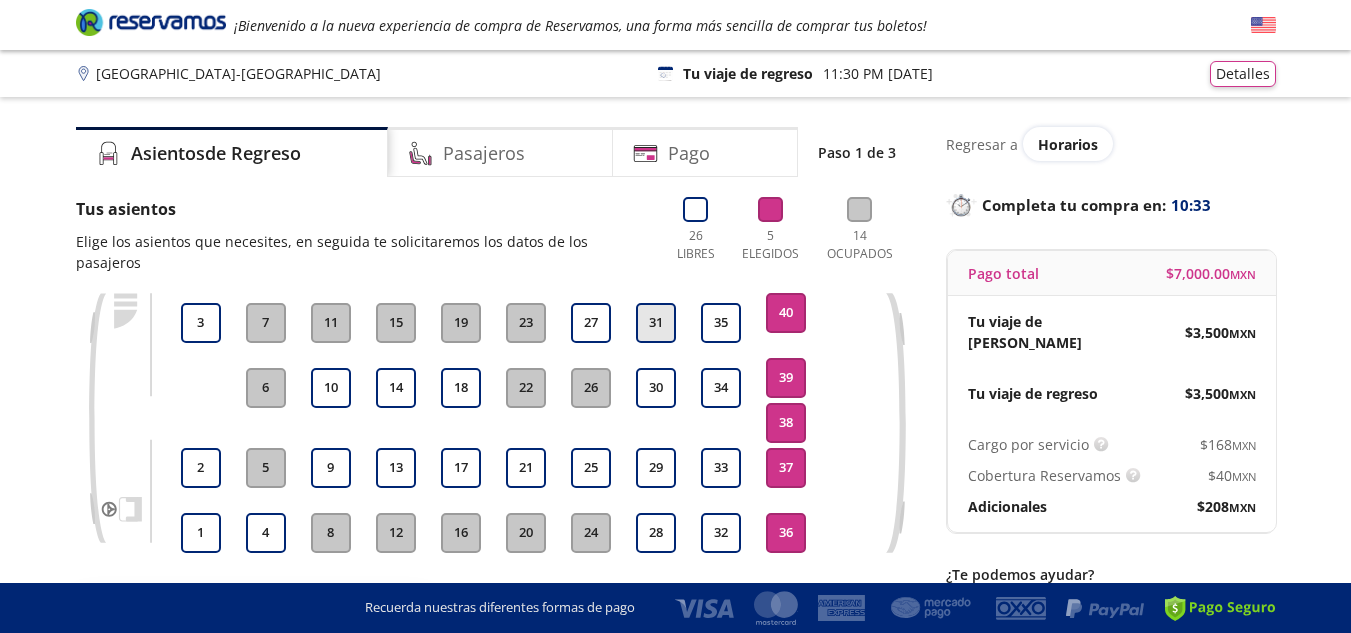 click on "31" at bounding box center [656, 323] 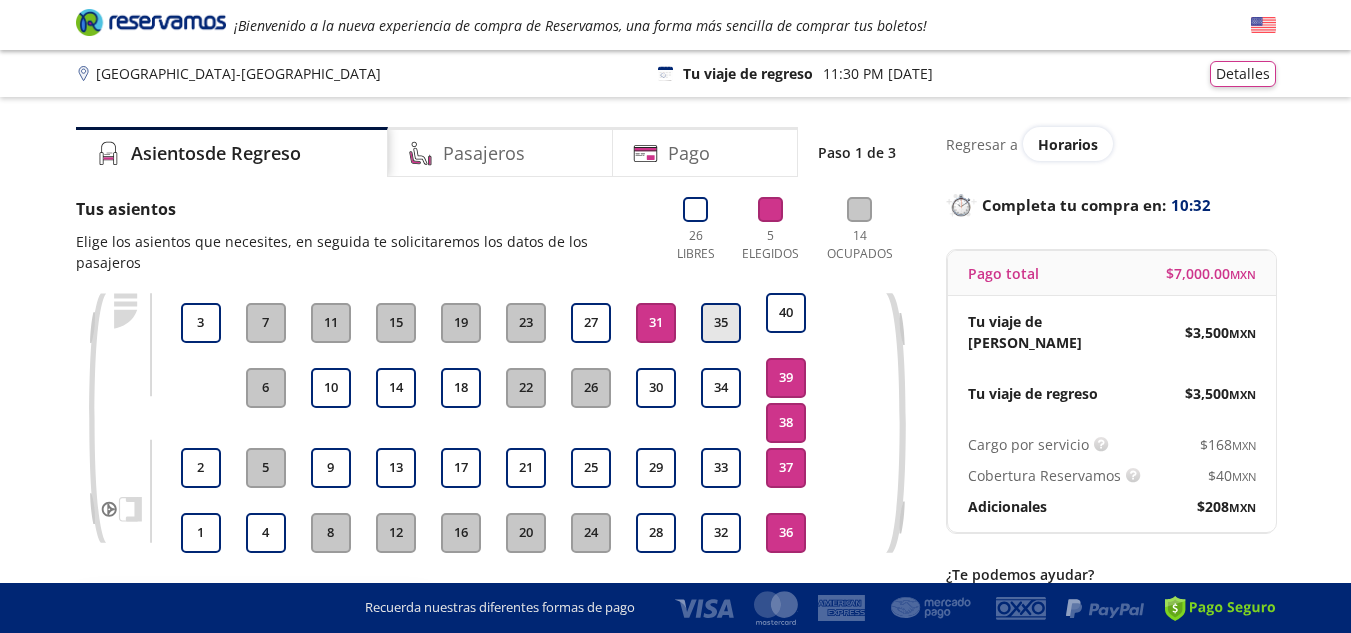 click on "35" at bounding box center (721, 323) 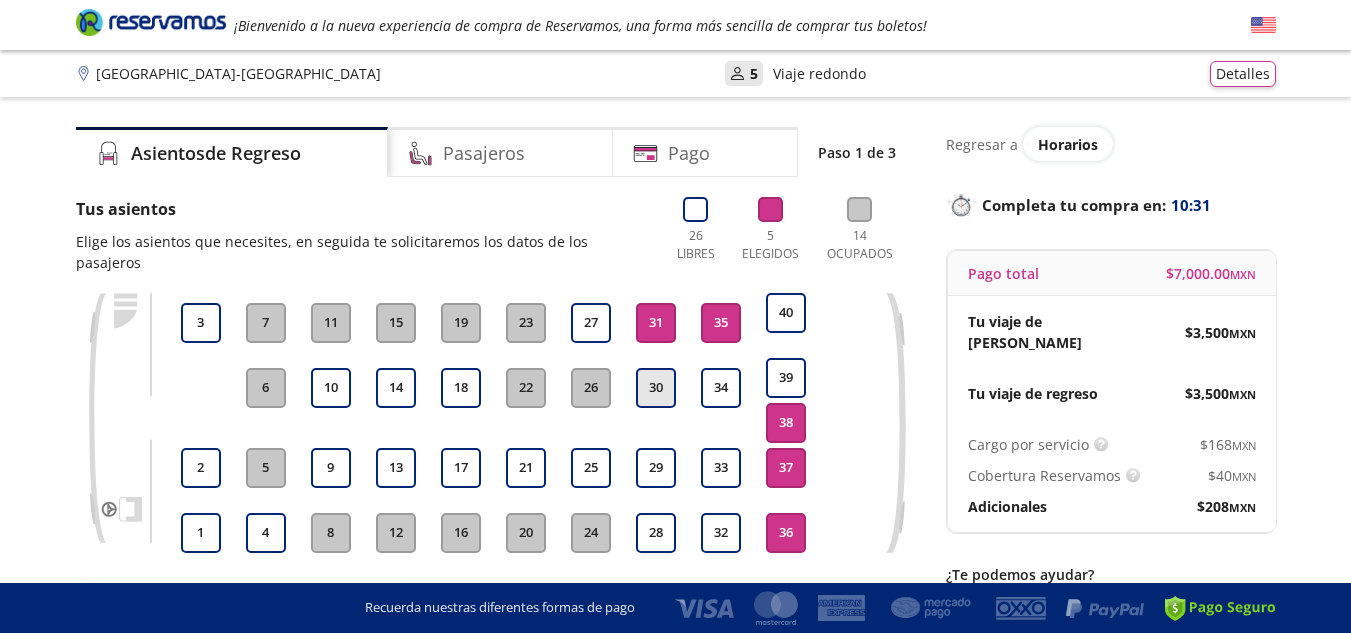 click on "30" at bounding box center (656, 388) 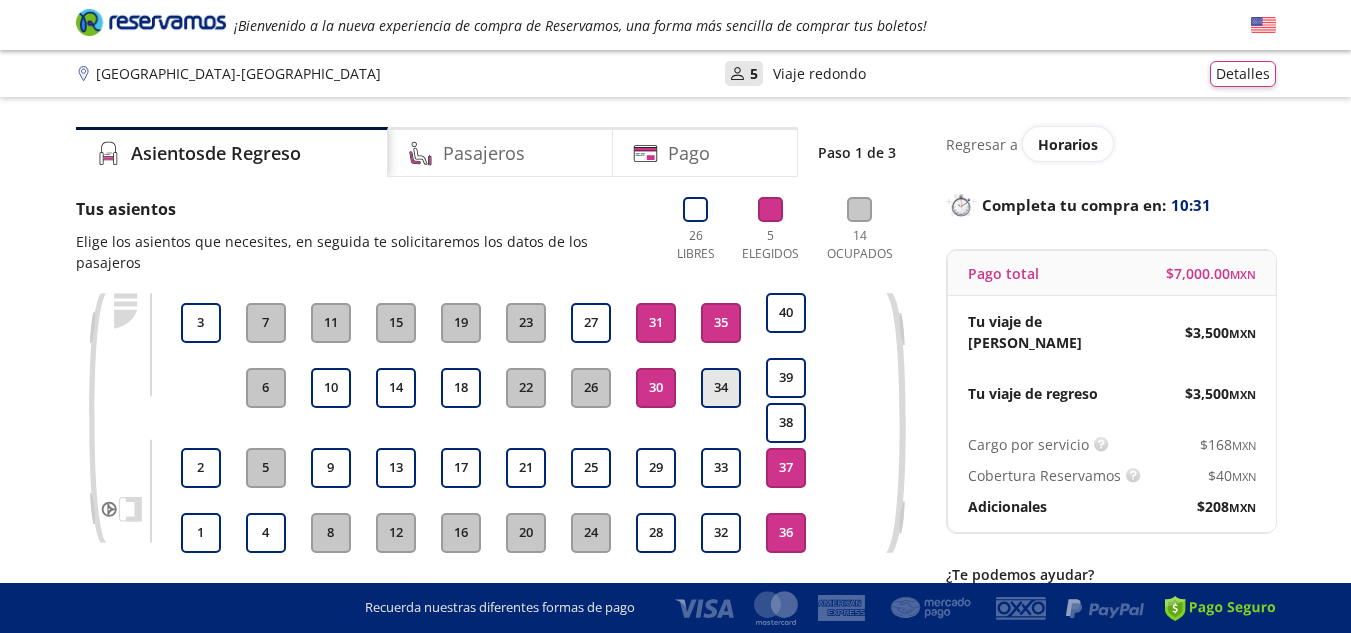 click on "34" at bounding box center (721, 388) 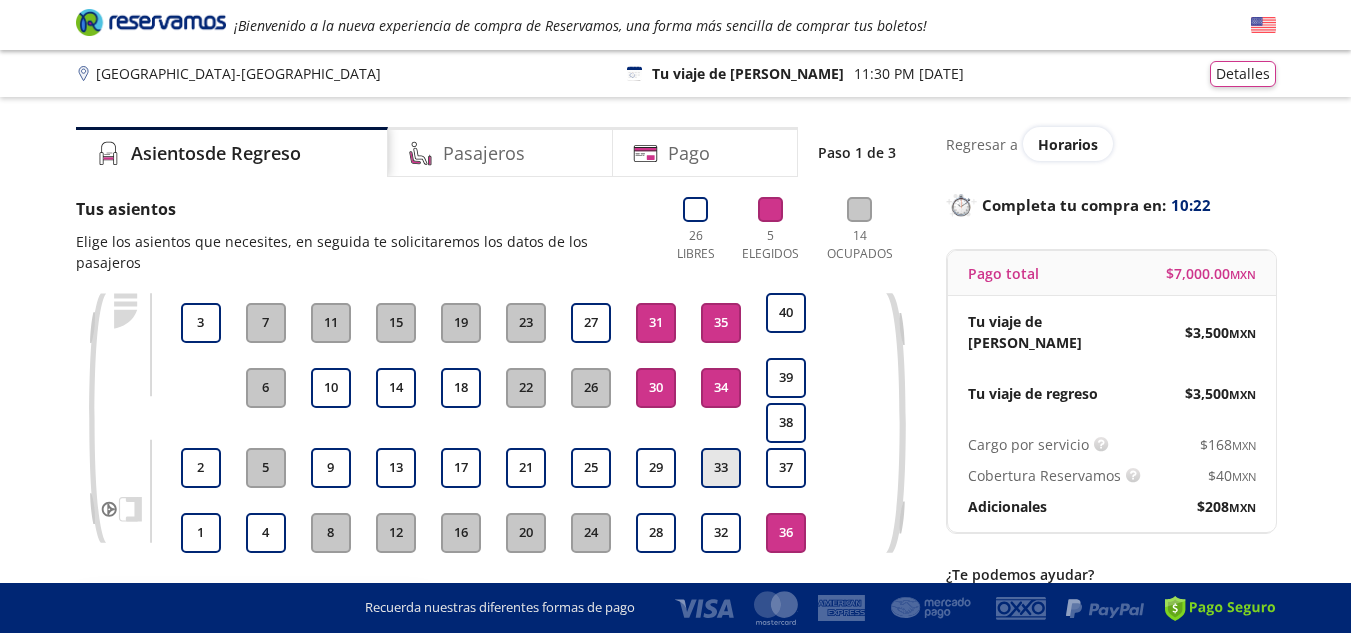 click on "33" at bounding box center [721, 468] 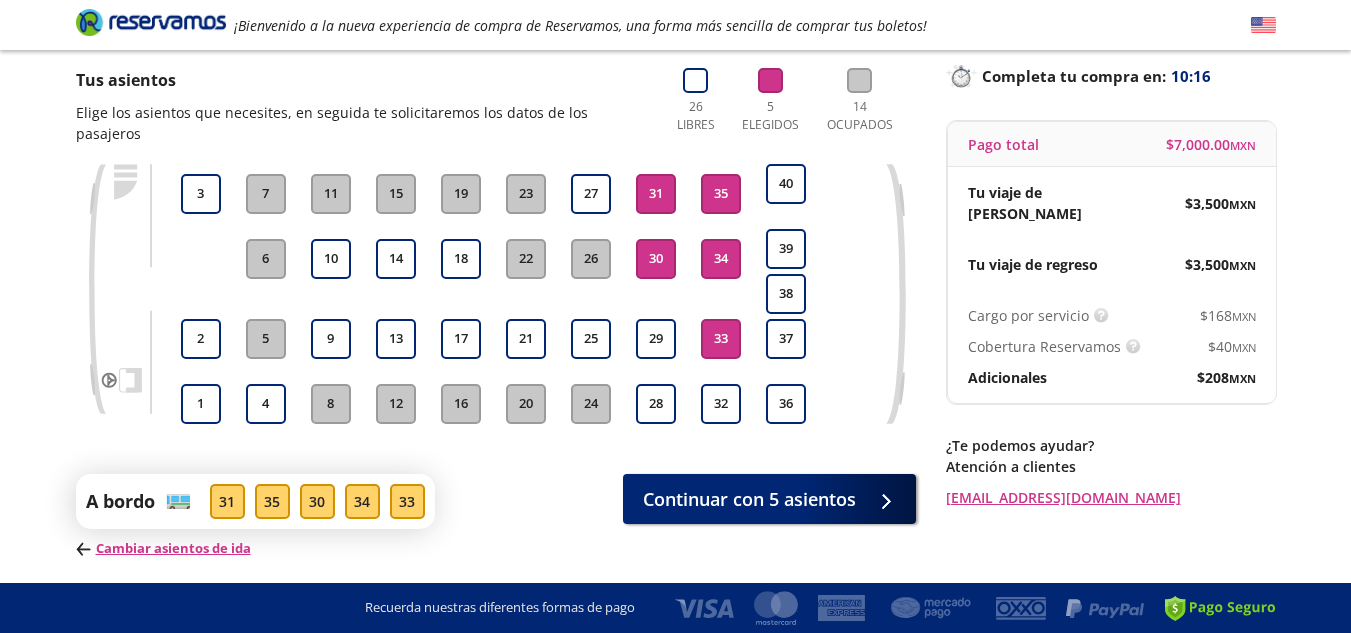 scroll, scrollTop: 131, scrollLeft: 0, axis: vertical 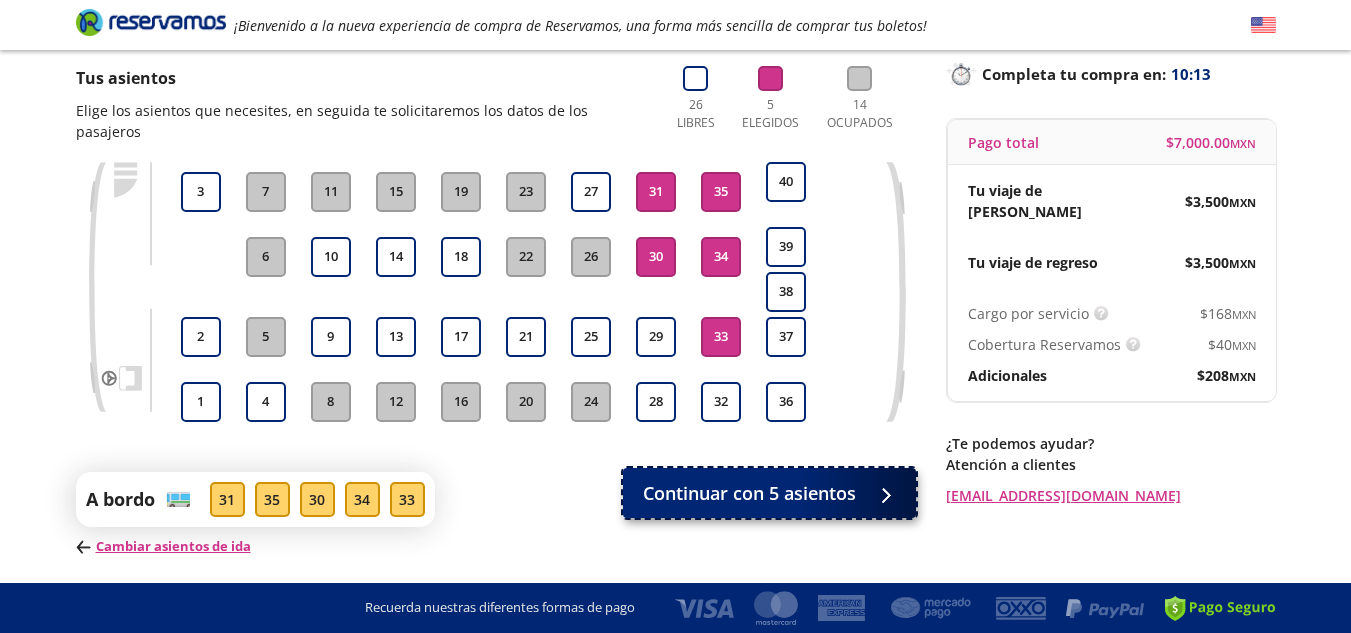 click on "Continuar con 5 asientos" at bounding box center [749, 493] 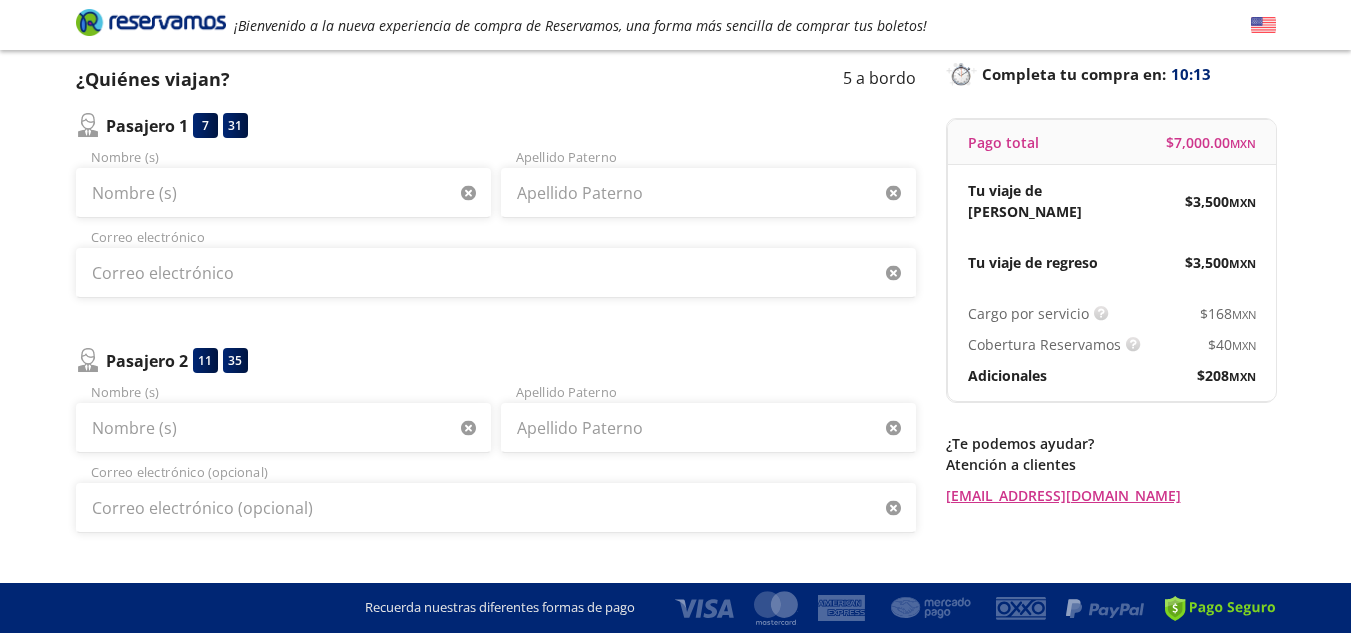 scroll, scrollTop: 0, scrollLeft: 0, axis: both 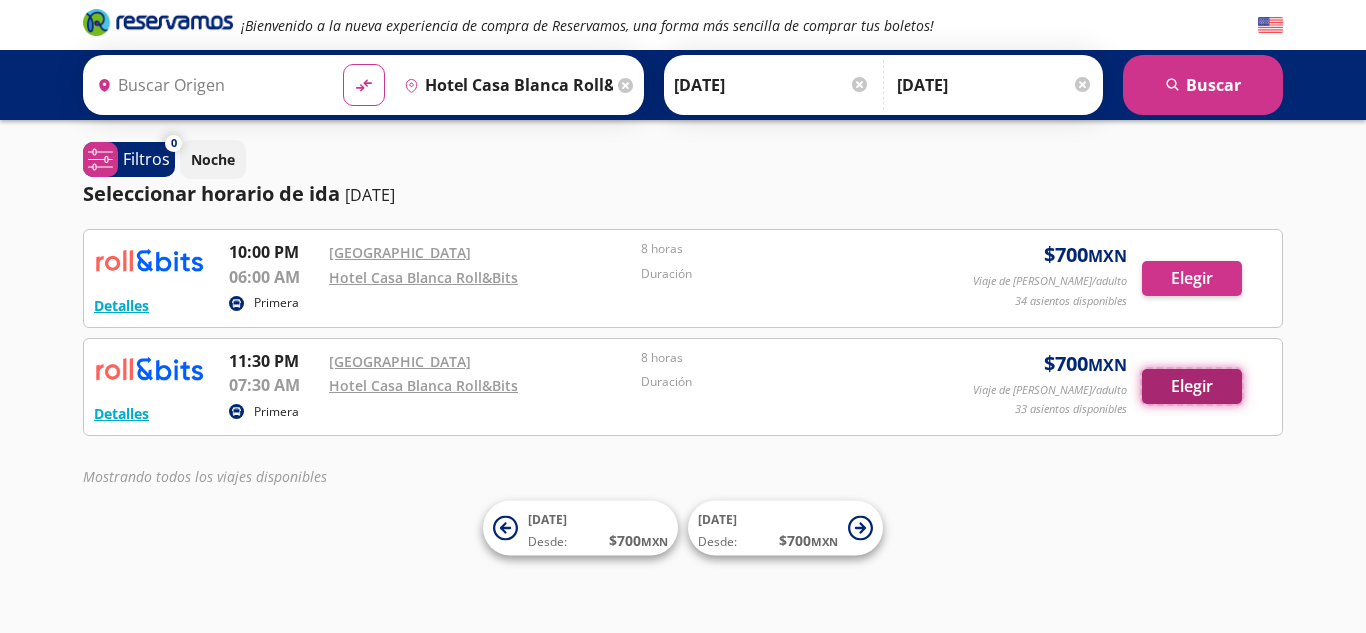 click on "Elegir" at bounding box center [1192, 386] 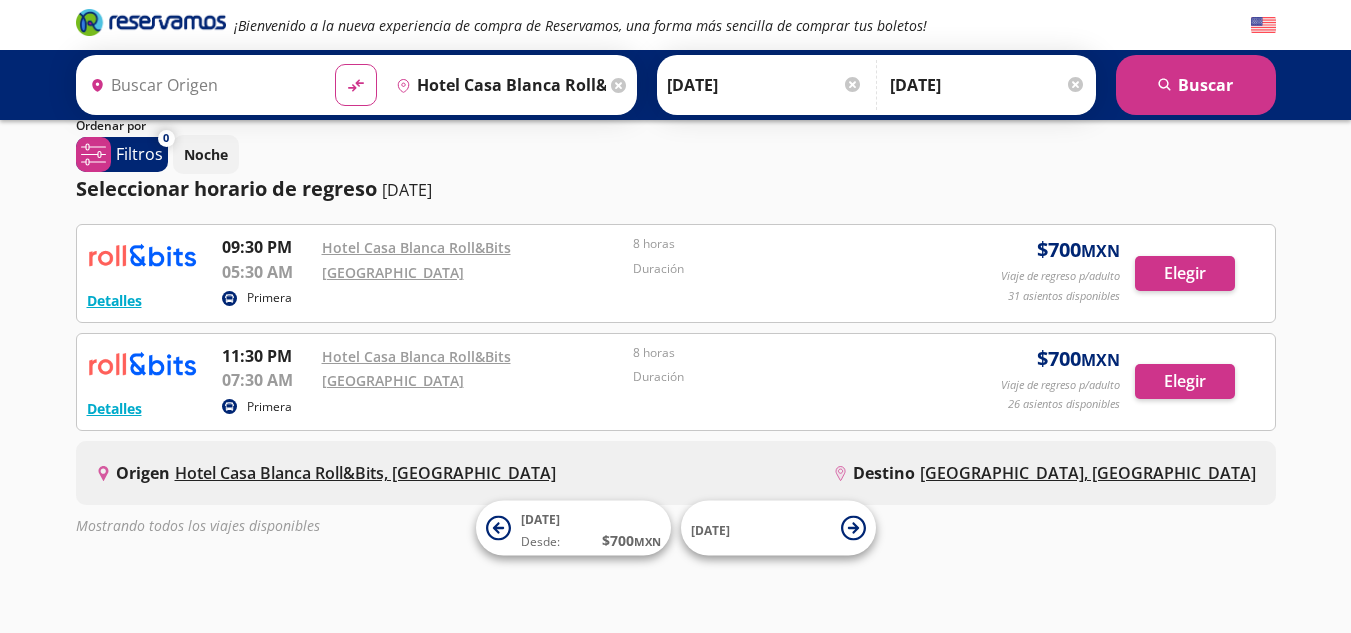 scroll, scrollTop: 137, scrollLeft: 0, axis: vertical 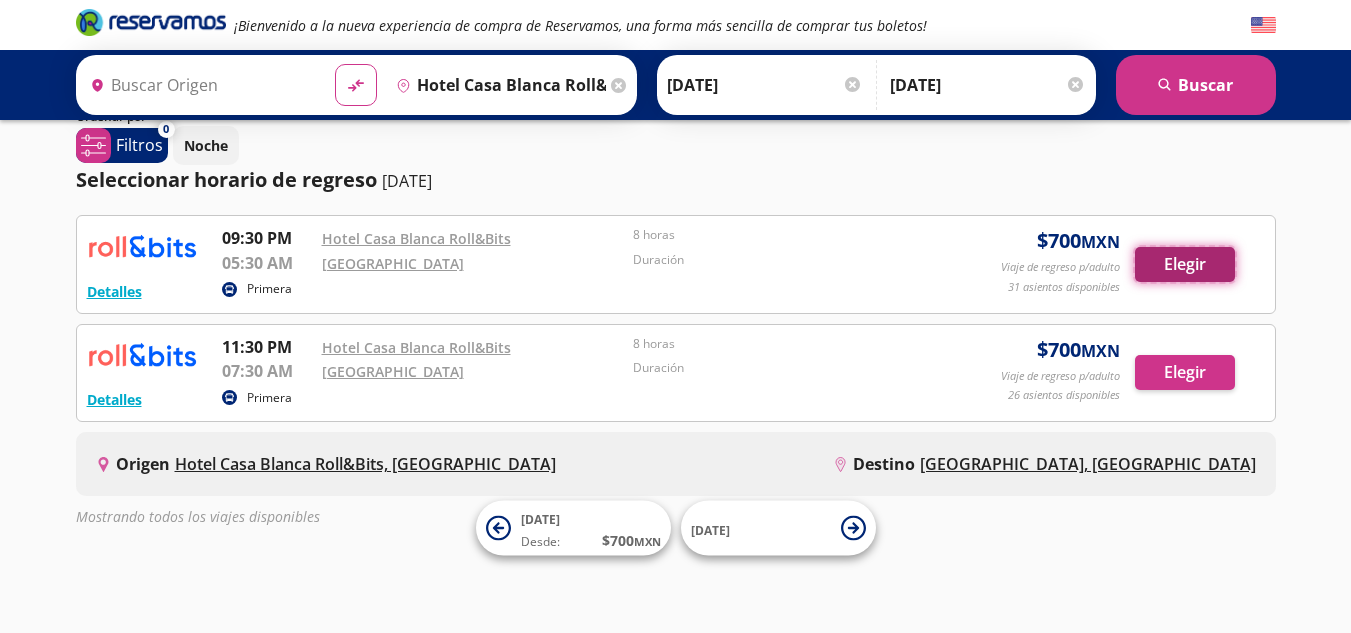 click on "Elegir" at bounding box center [1185, 264] 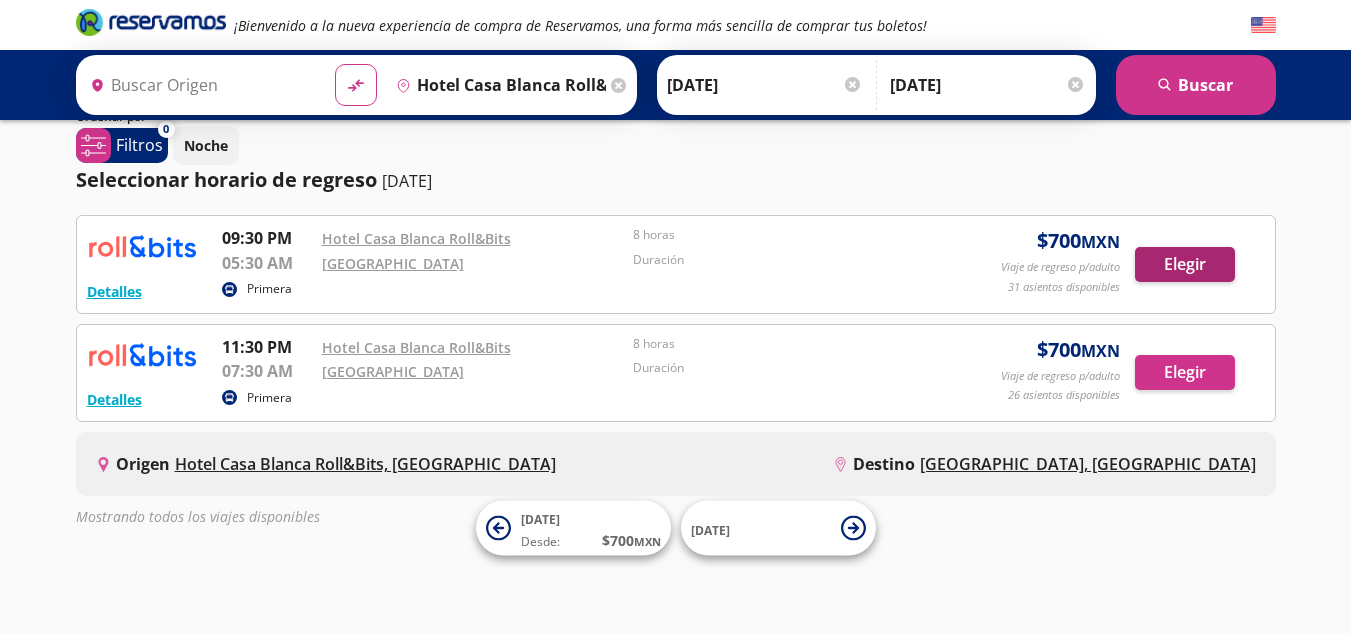 scroll, scrollTop: 0, scrollLeft: 0, axis: both 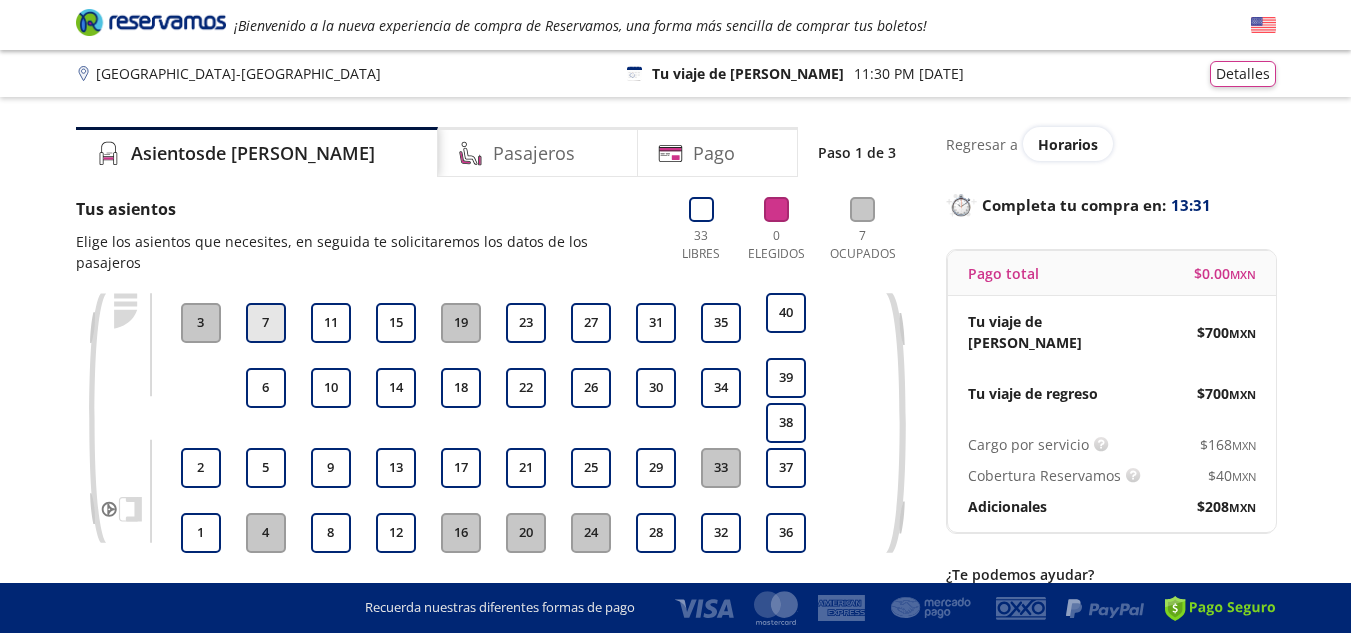 click on "7" at bounding box center [266, 323] 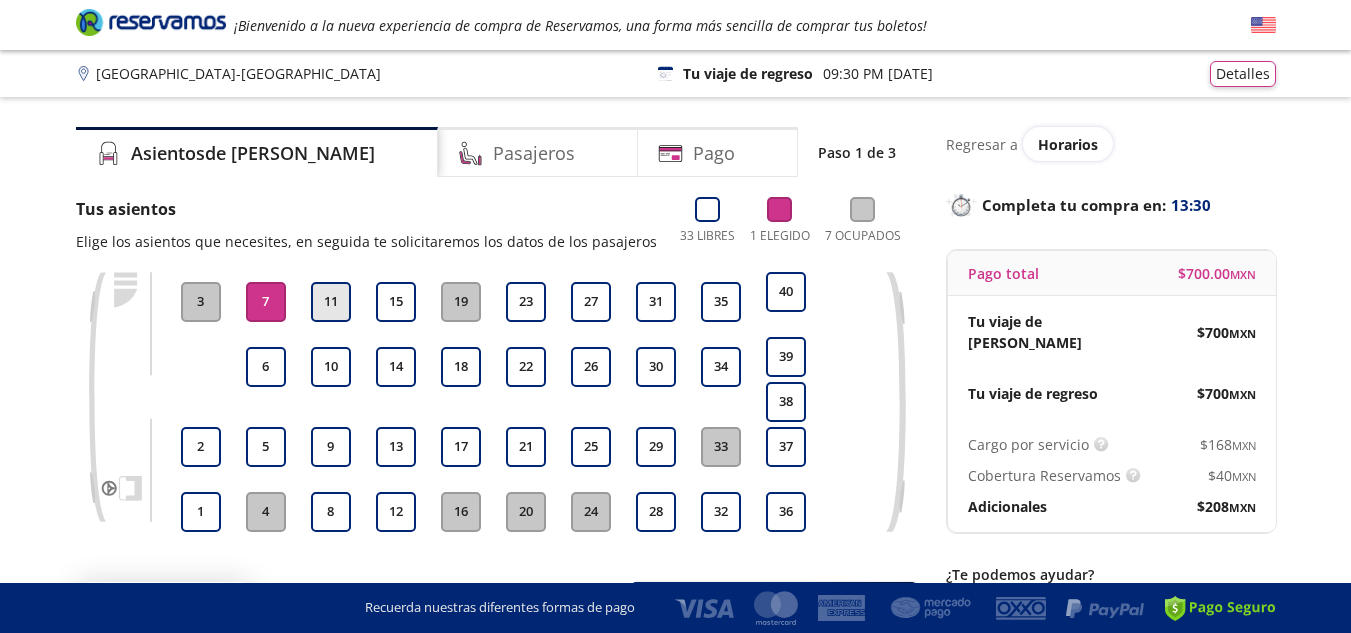 click on "11" at bounding box center (331, 302) 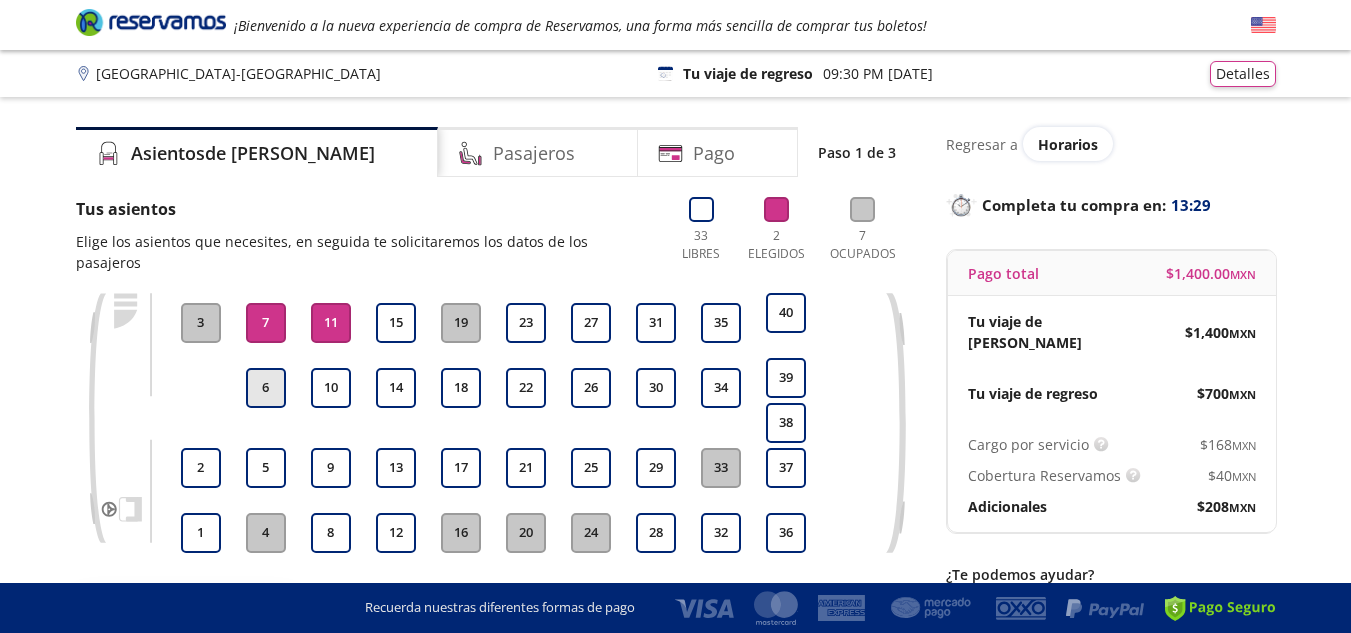 click on "6" at bounding box center (266, 388) 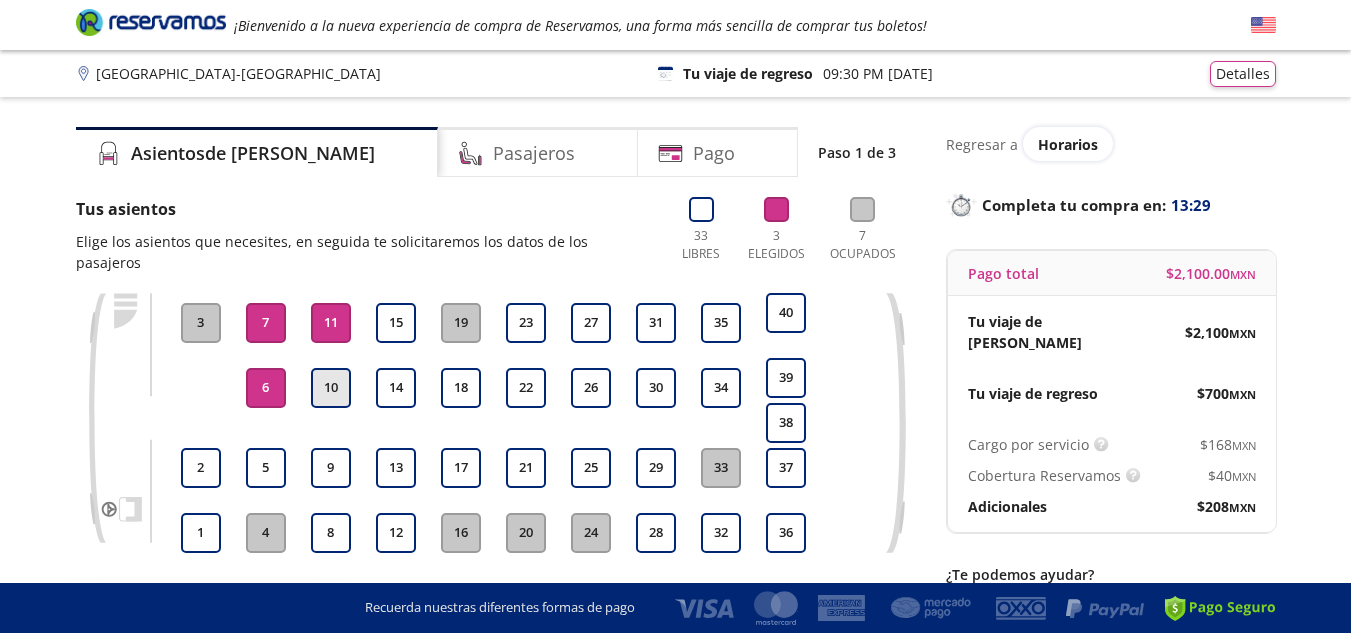 click on "10" at bounding box center (331, 388) 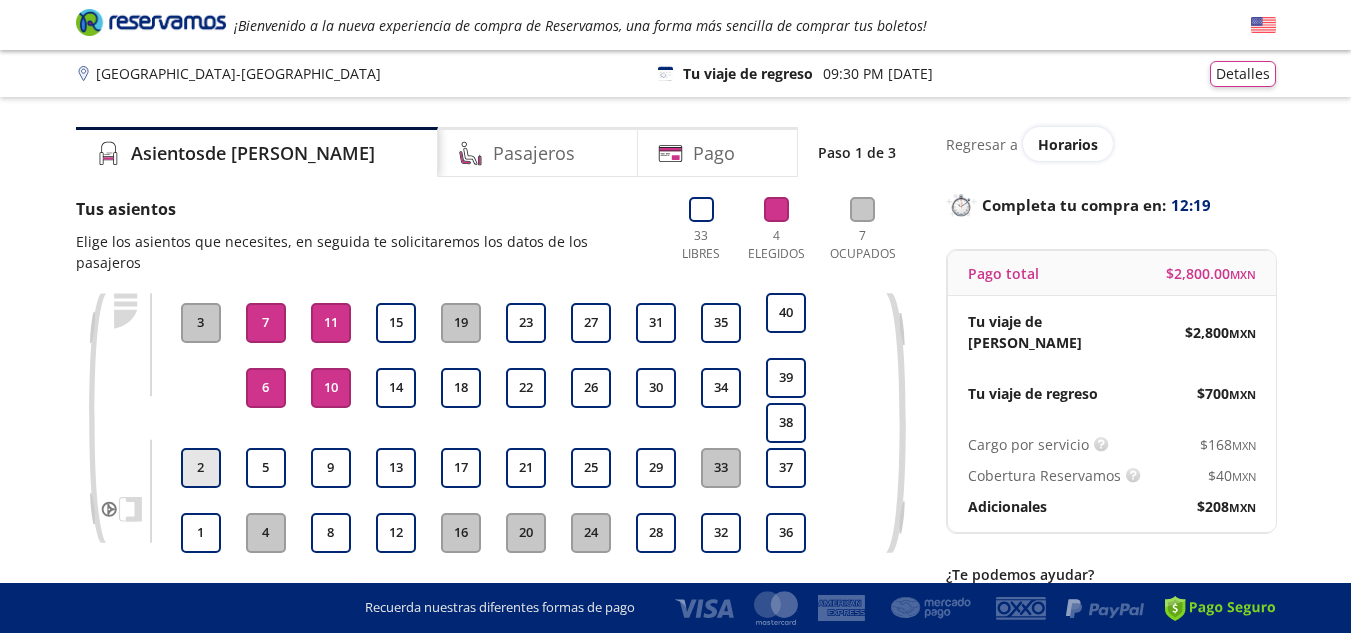 click on "2" at bounding box center (201, 468) 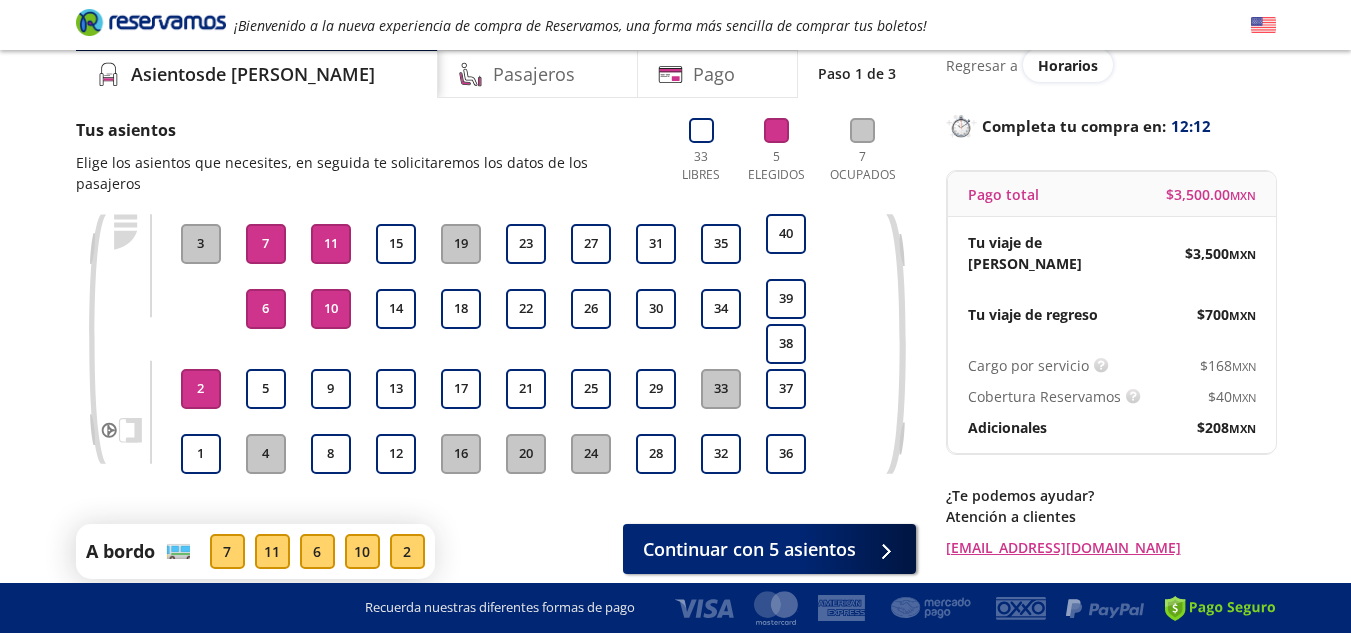 scroll, scrollTop: 90, scrollLeft: 0, axis: vertical 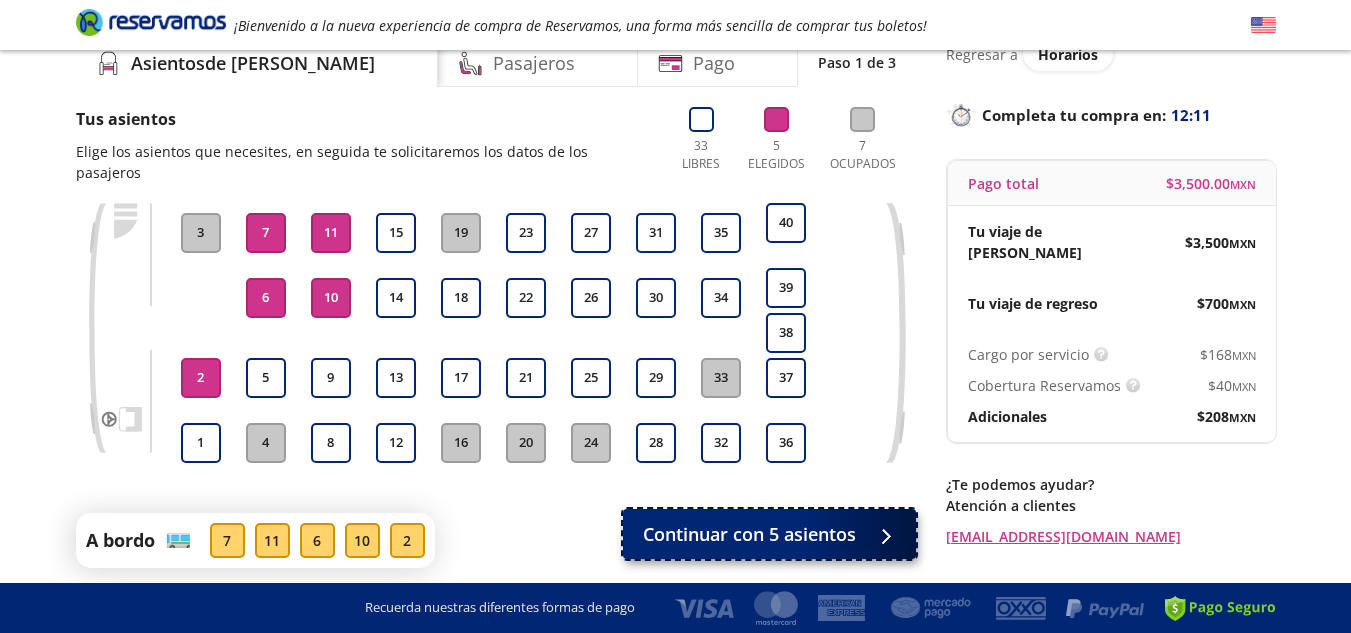 click on "Continuar con 5 asientos" at bounding box center (749, 534) 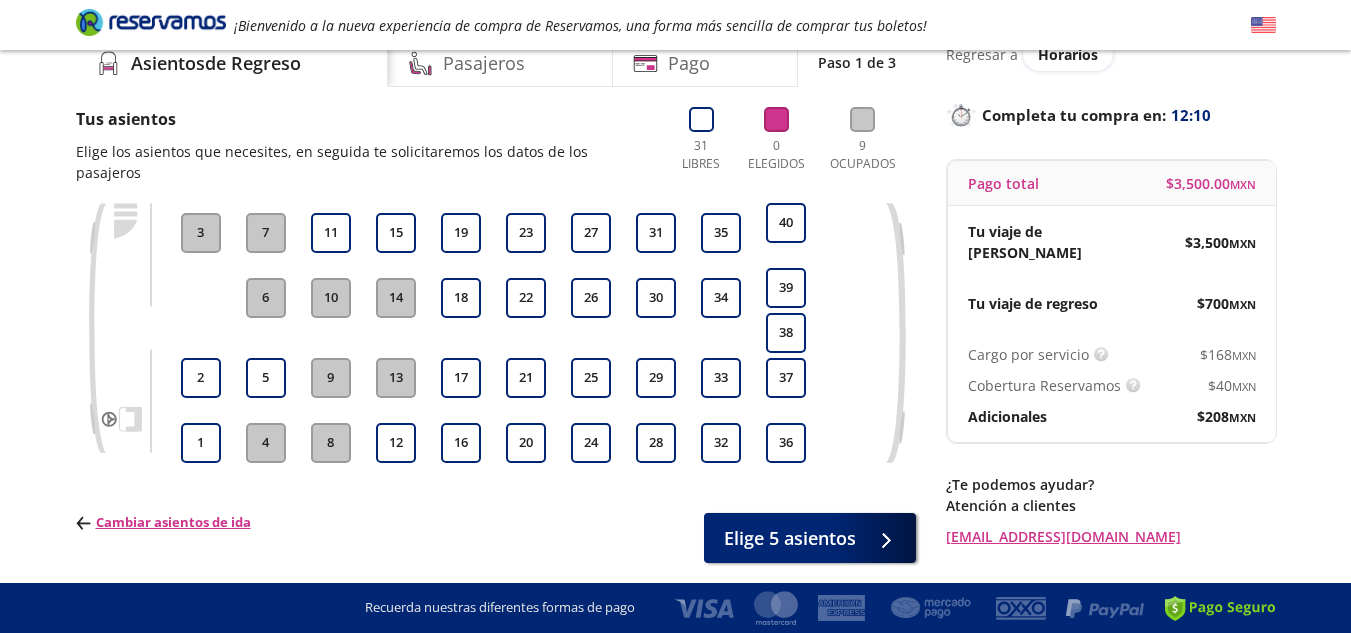 scroll, scrollTop: 0, scrollLeft: 0, axis: both 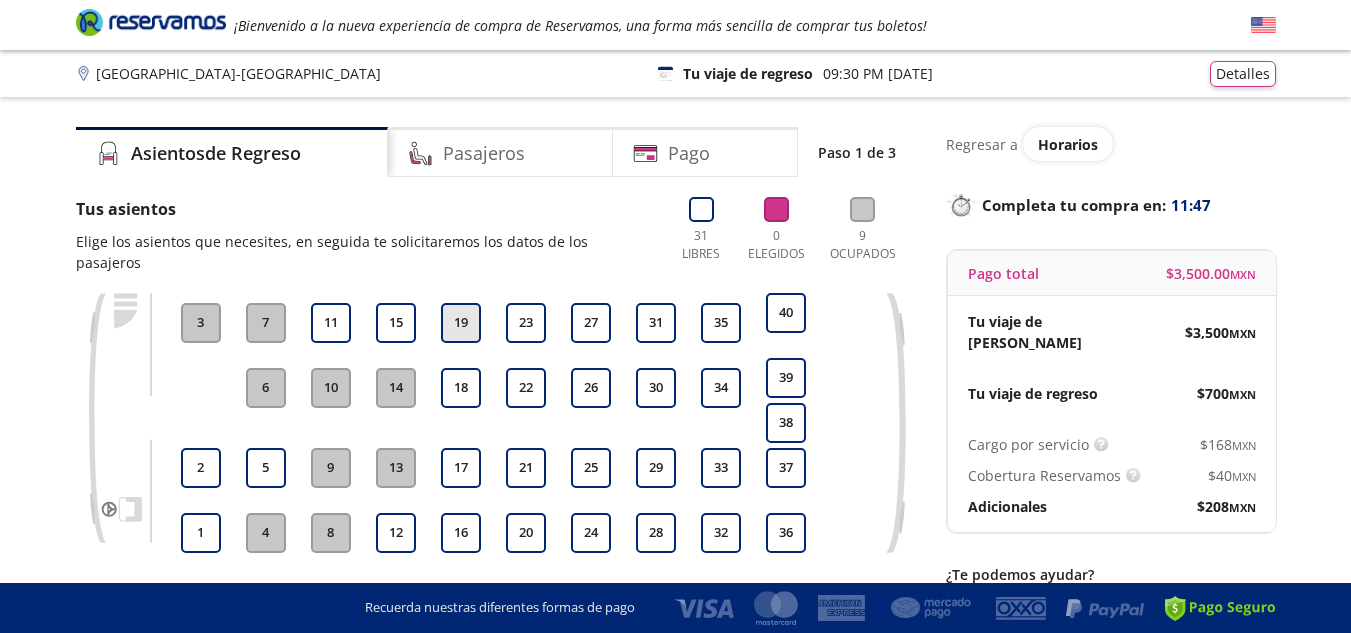 click on "19" at bounding box center (461, 323) 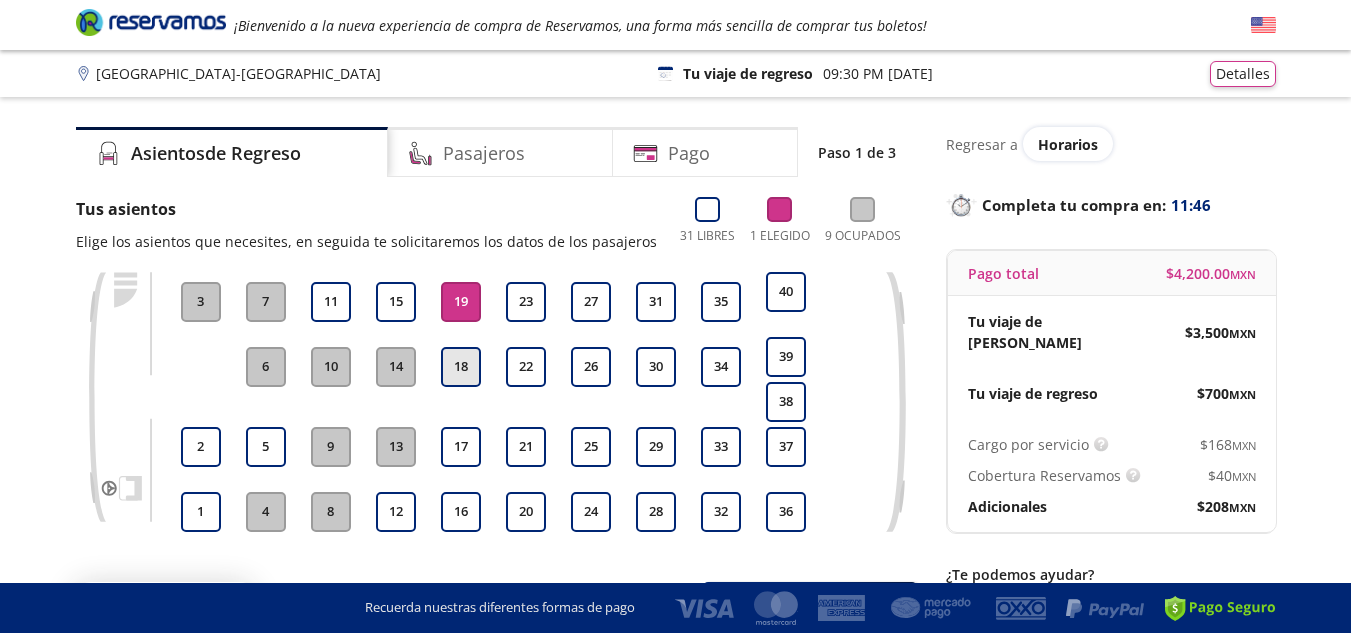 click on "18" at bounding box center [461, 367] 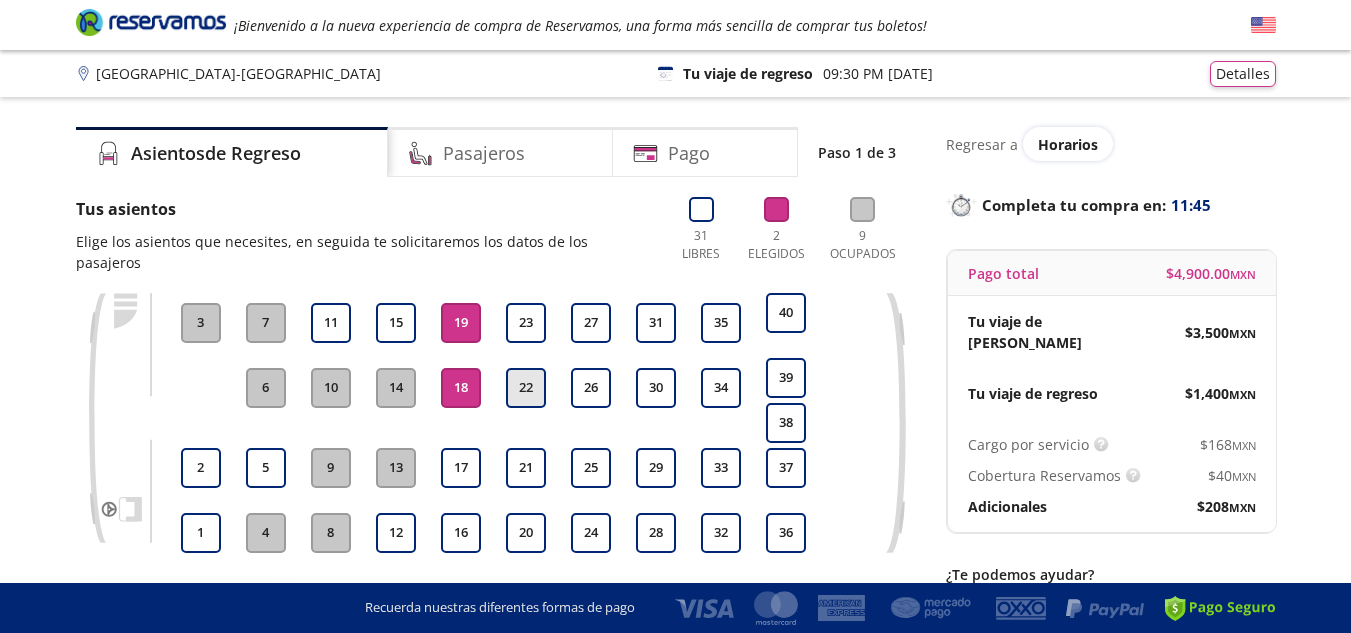 click on "22" at bounding box center [526, 388] 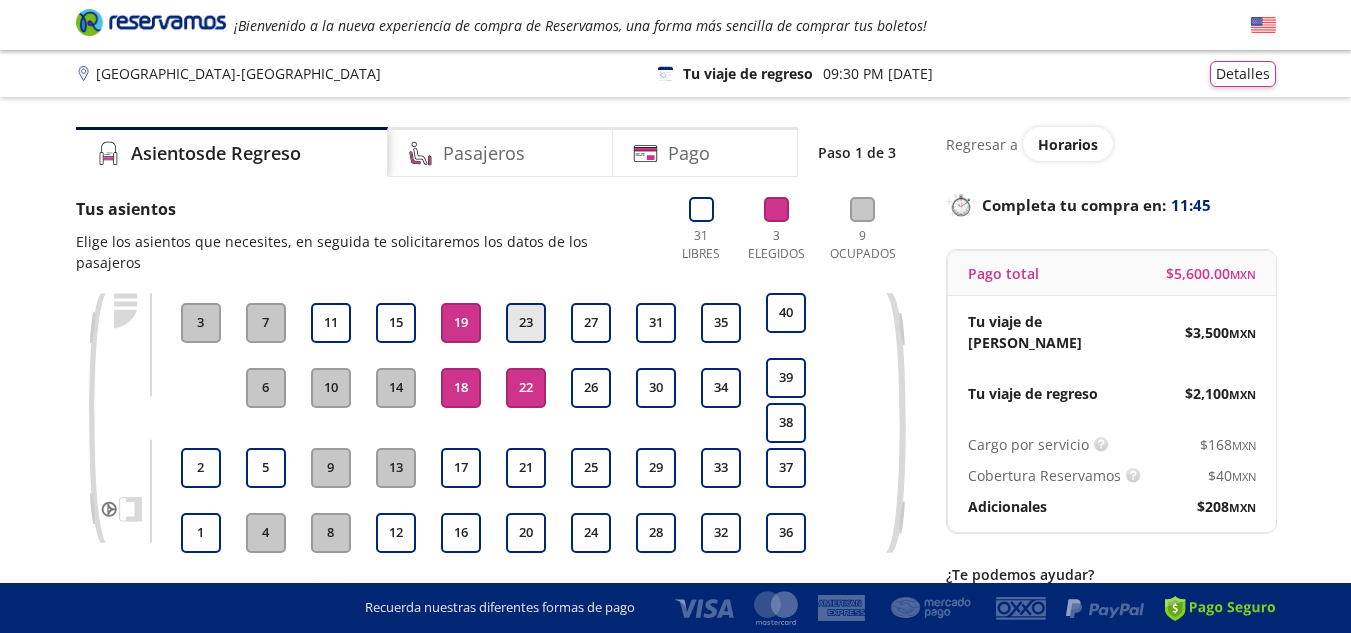 click on "23" at bounding box center [526, 323] 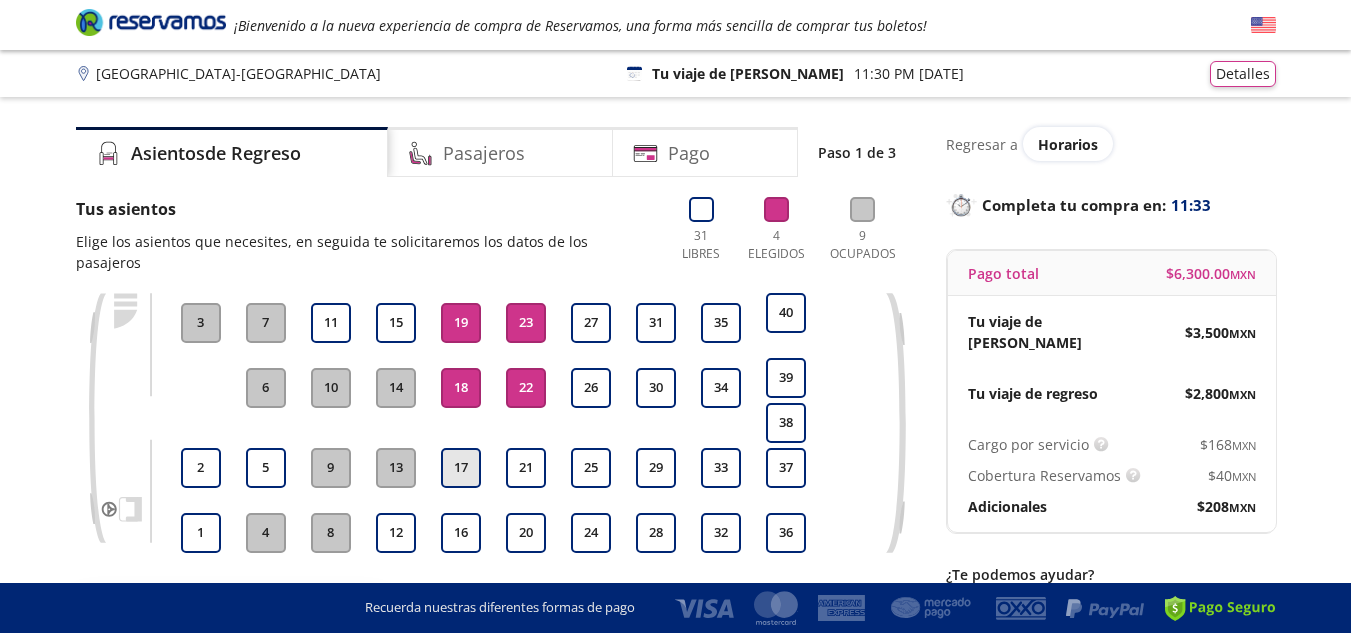 click on "17" at bounding box center [461, 468] 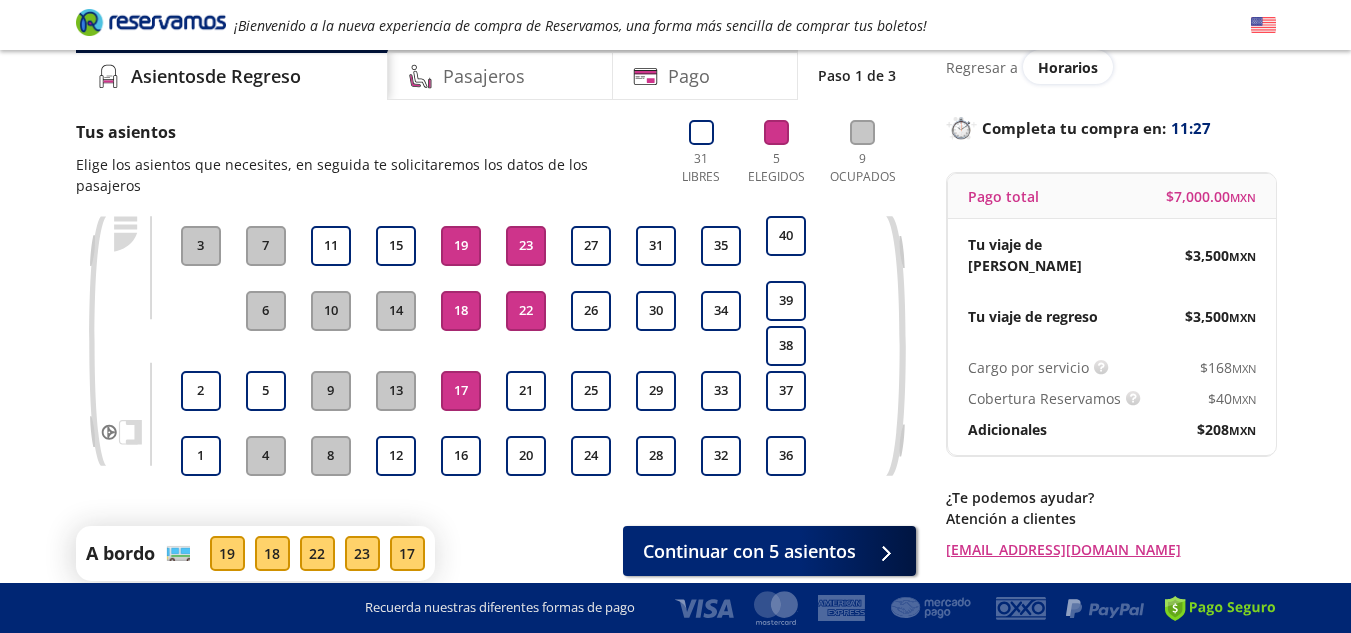 scroll, scrollTop: 115, scrollLeft: 0, axis: vertical 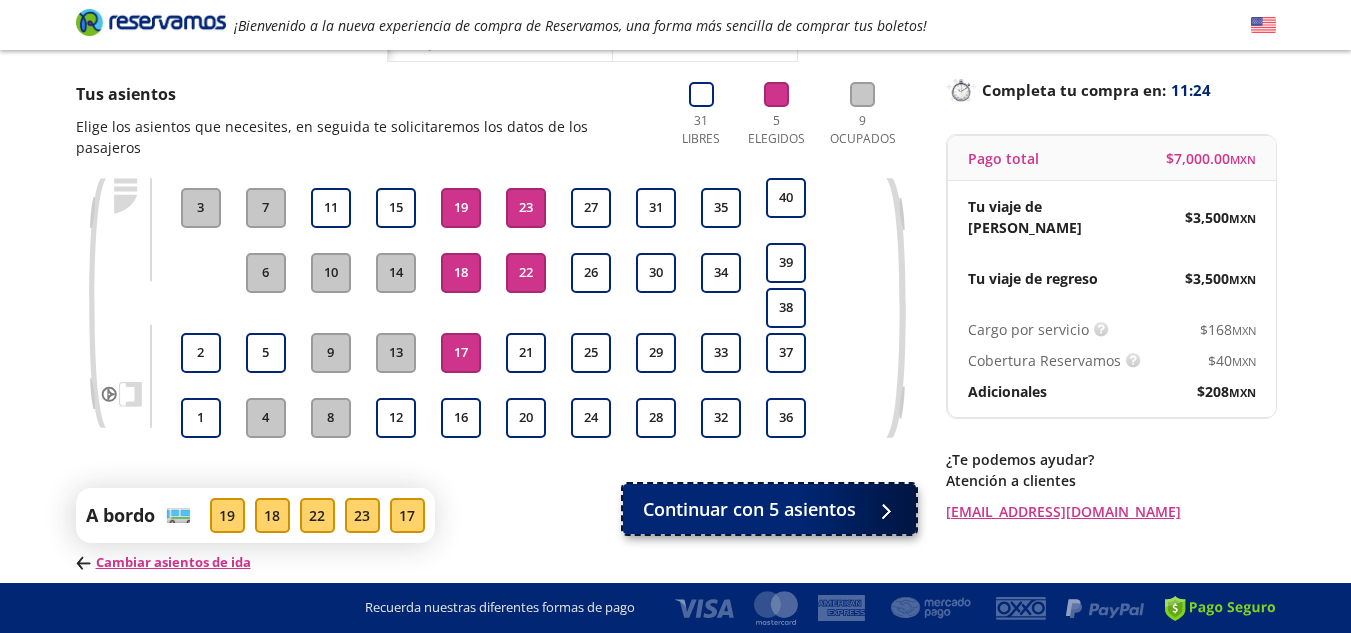 click on "Continuar con 5 asientos" at bounding box center [749, 509] 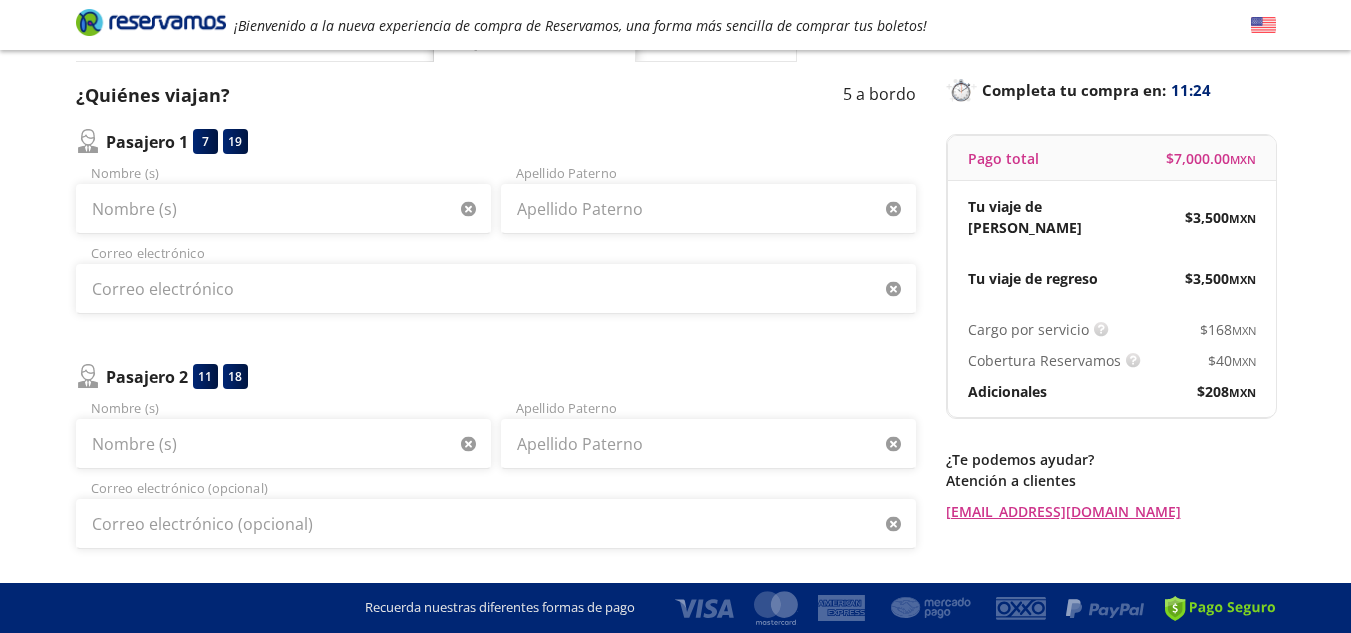 scroll, scrollTop: 0, scrollLeft: 0, axis: both 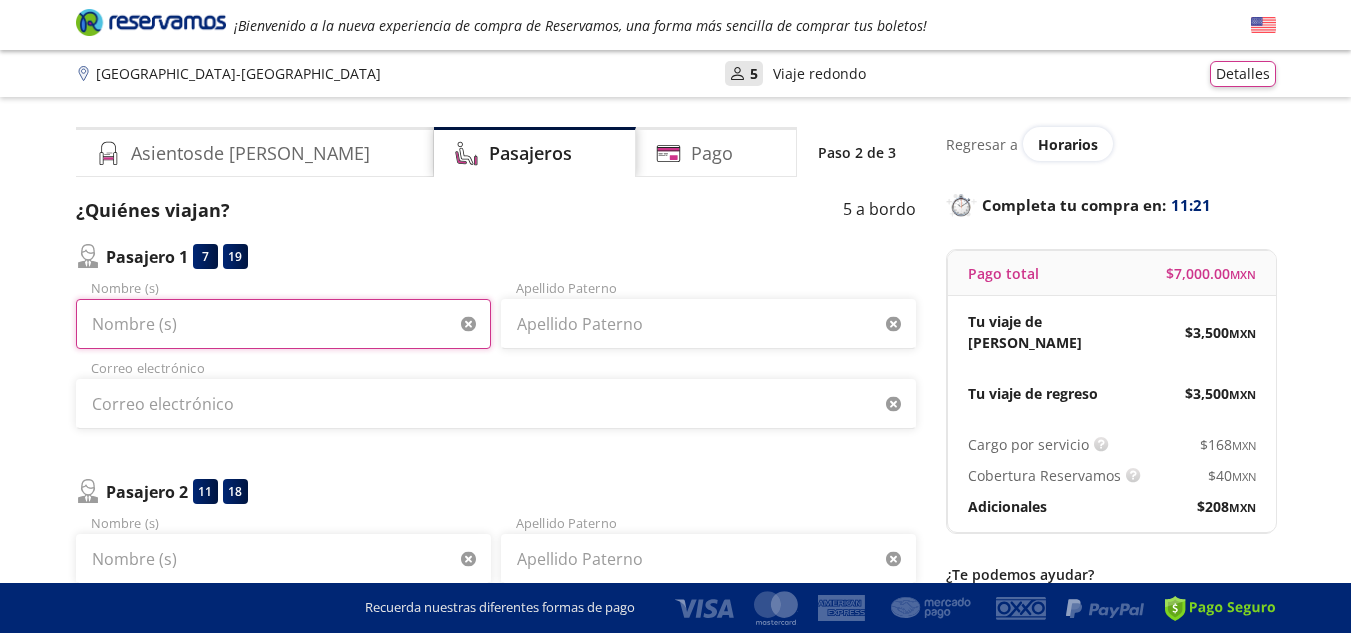 click on "Nombre (s)" at bounding box center (283, 324) 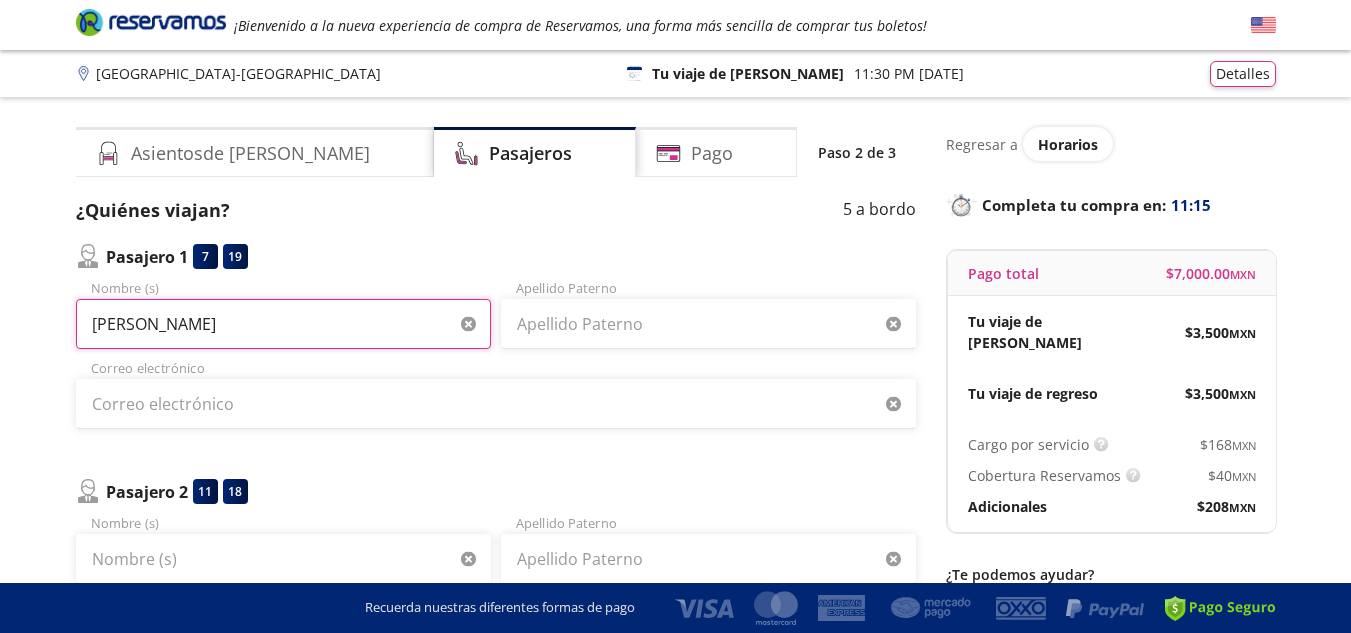 type on "RAUL ALEJANDRO" 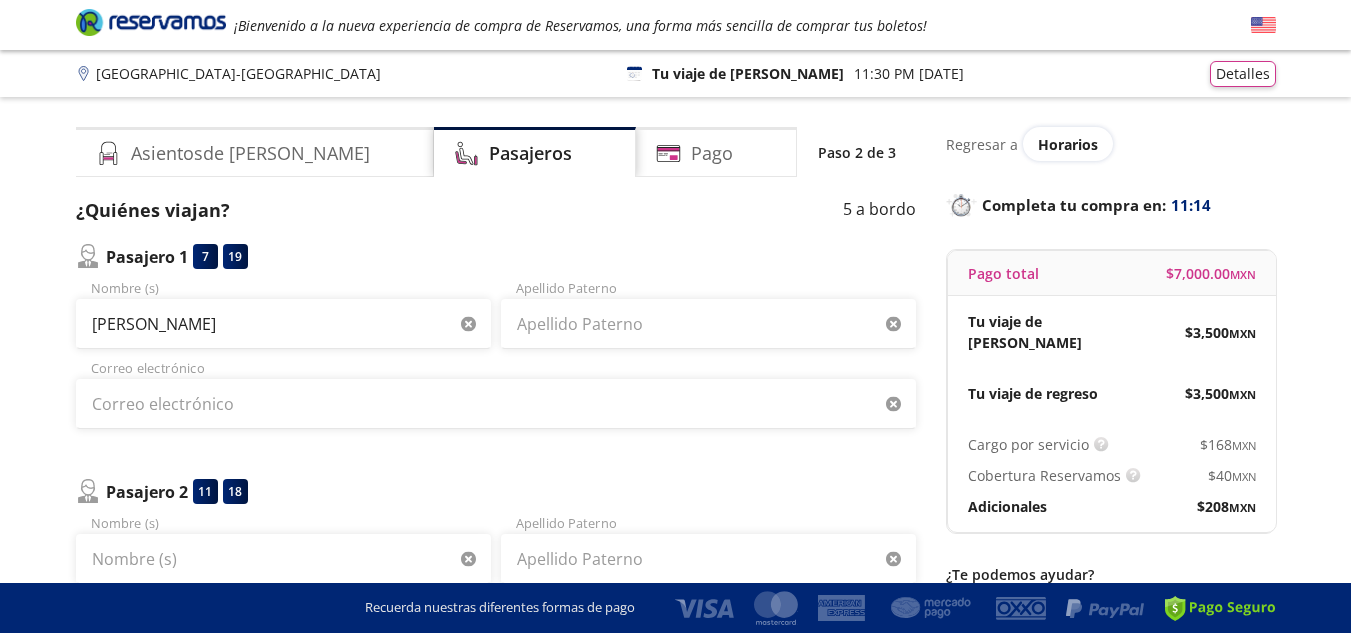 type 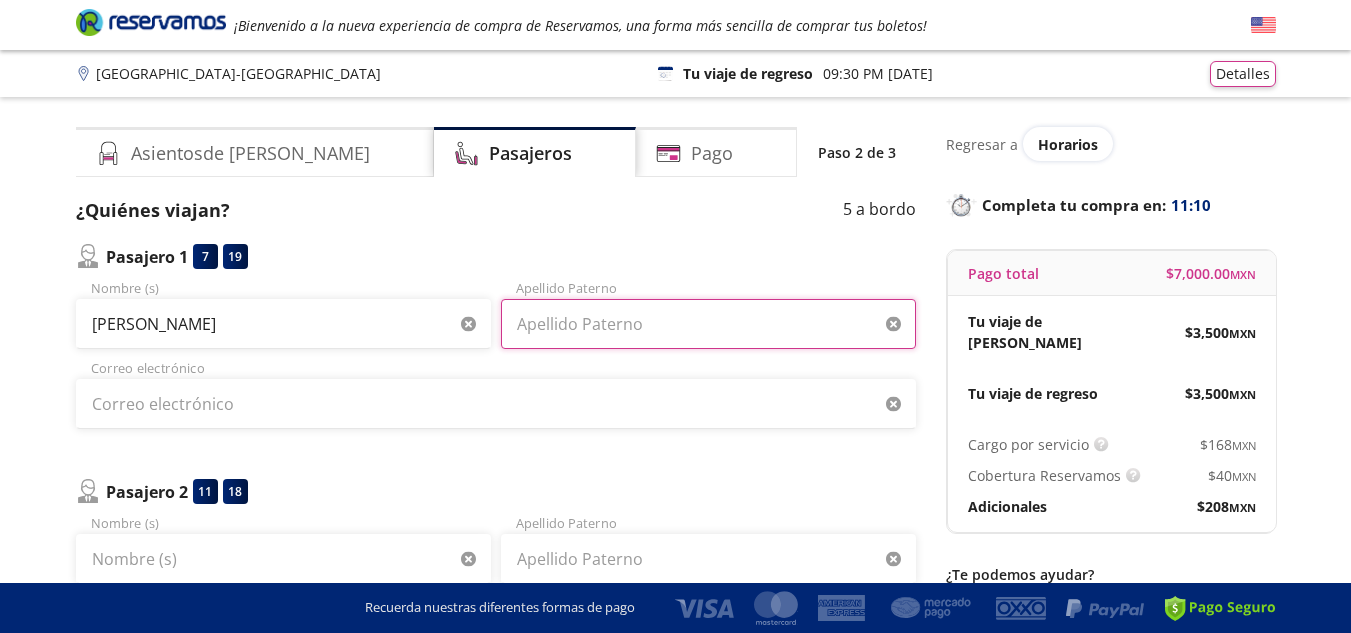click on "Apellido Paterno" at bounding box center (708, 324) 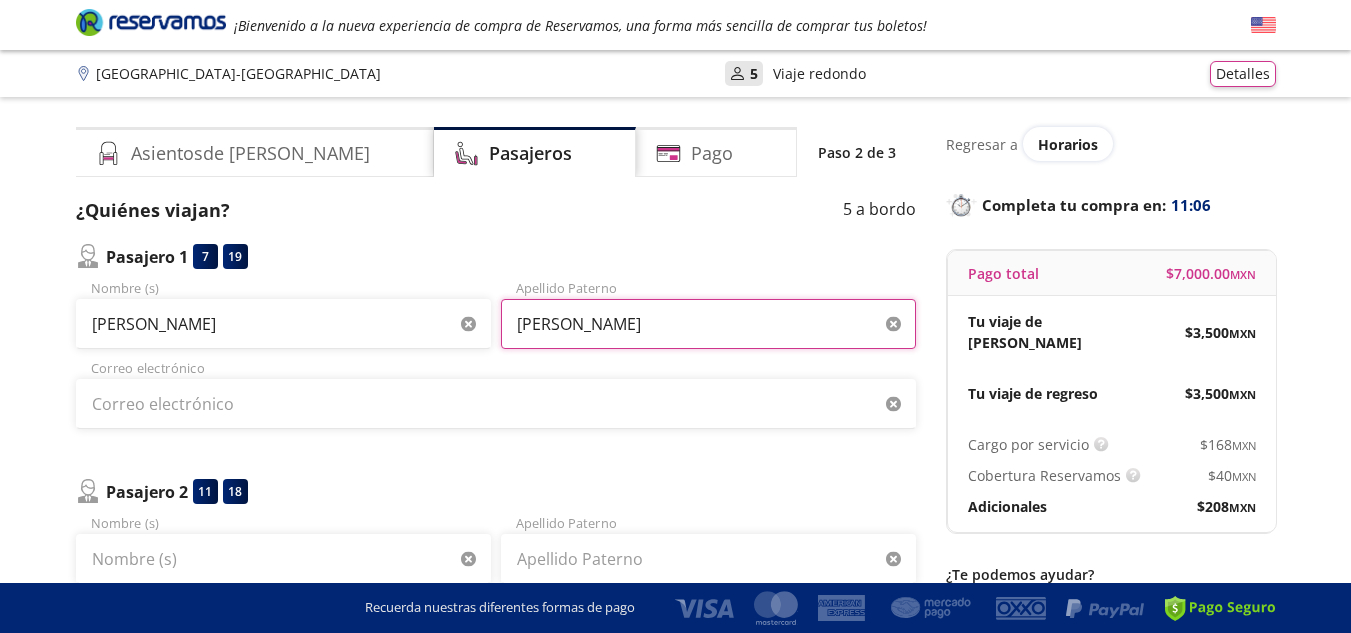 type on "SUSTAYT PICHARDO" 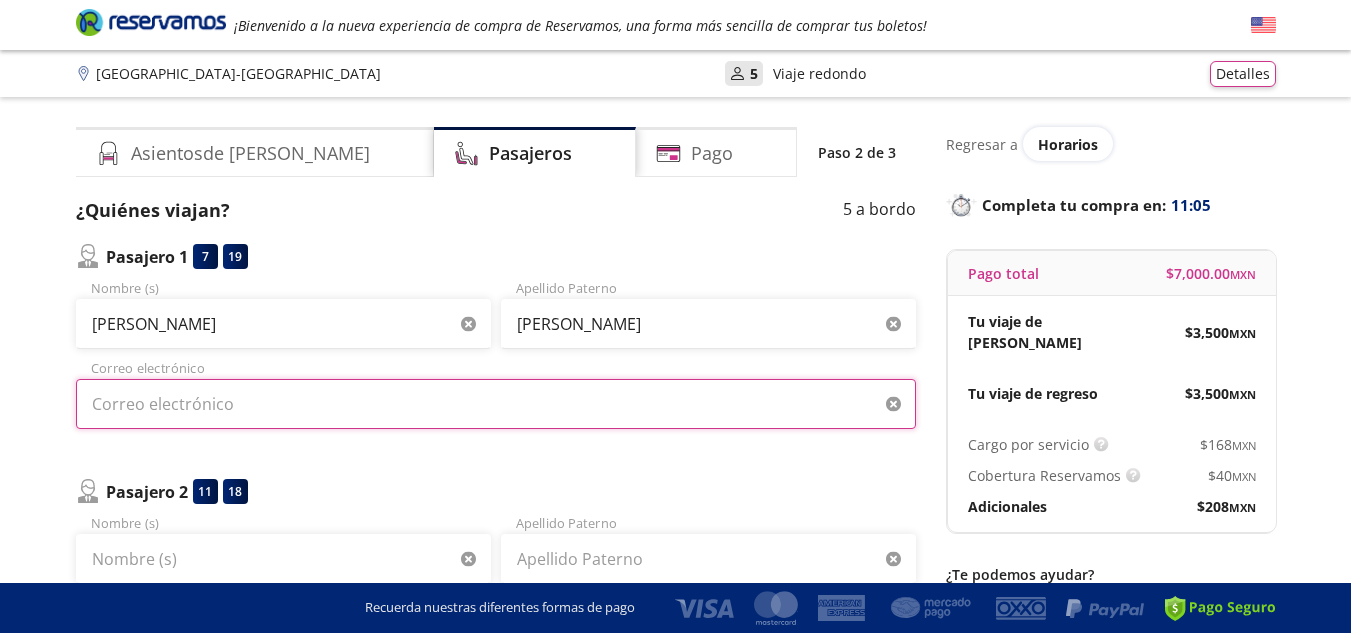 click on "Correo electrónico" at bounding box center (496, 404) 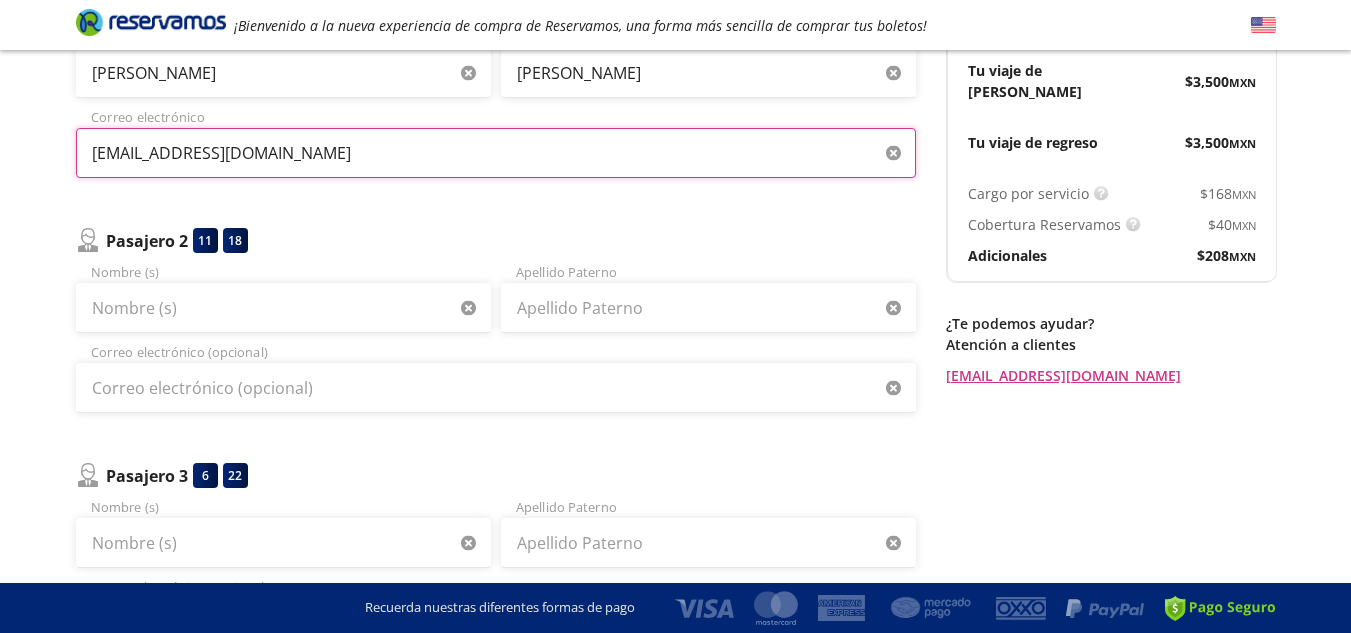 scroll, scrollTop: 268, scrollLeft: 0, axis: vertical 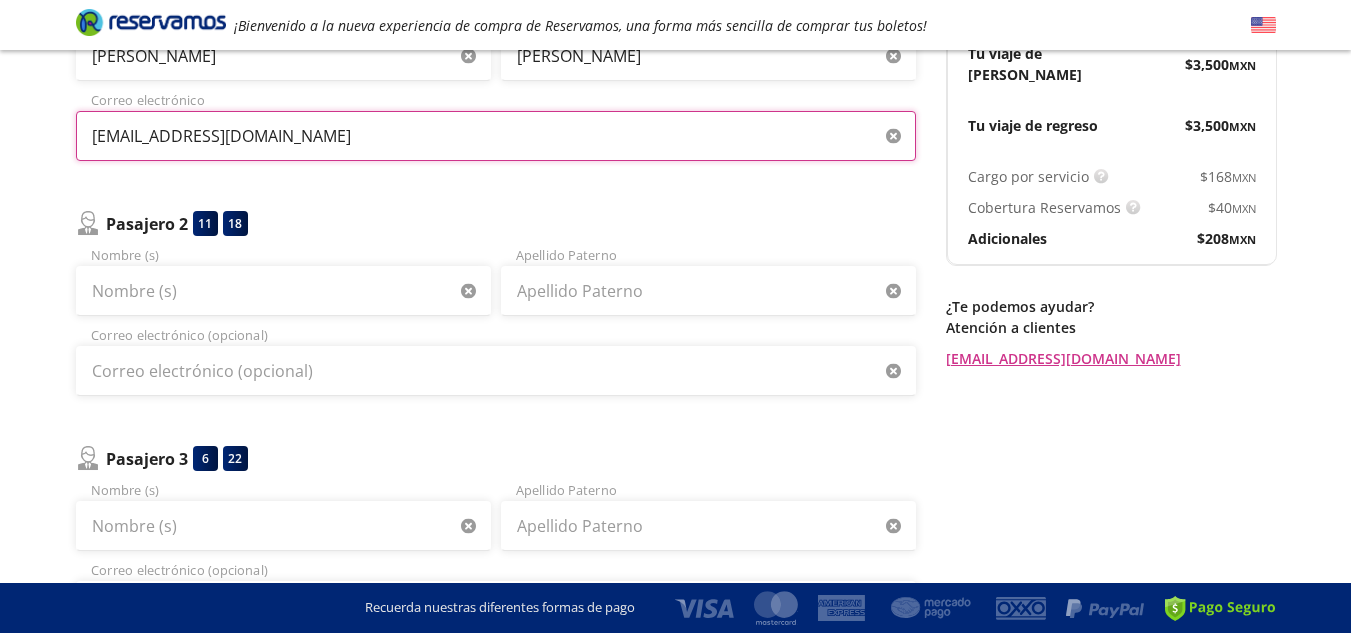 type on "natita.dulce1987@gmail.com" 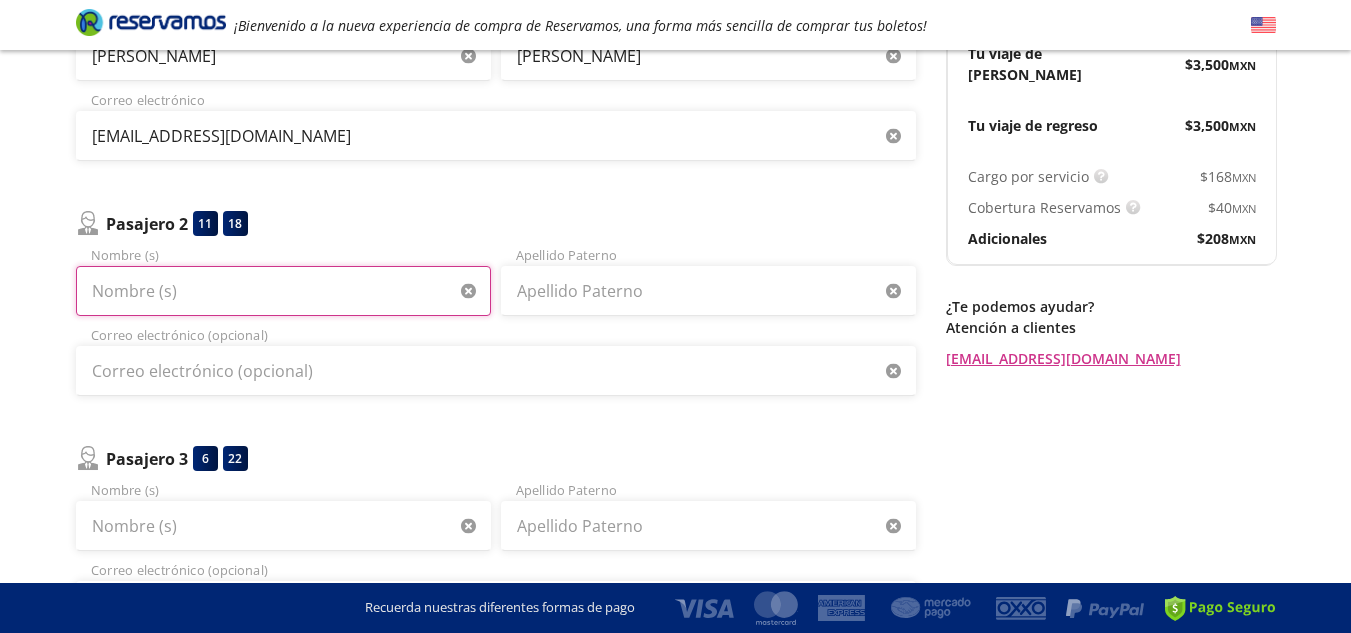 click on "Nombre (s)" at bounding box center (283, 291) 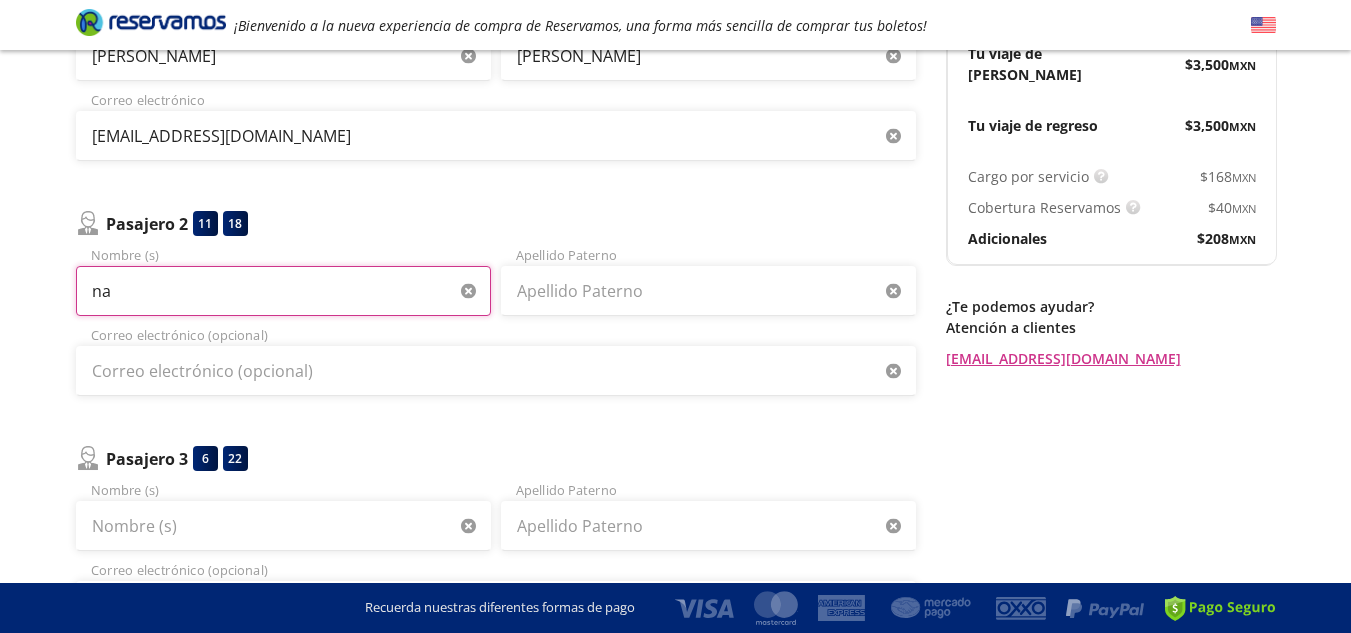 type on "n" 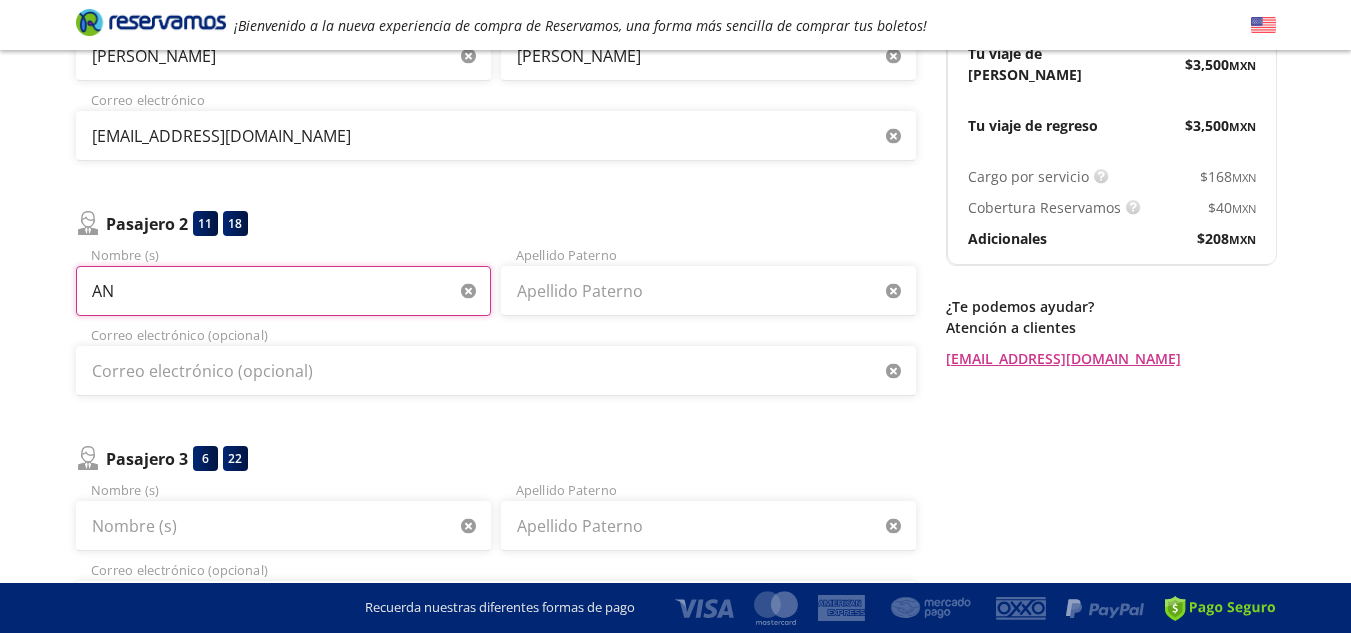 type on "A" 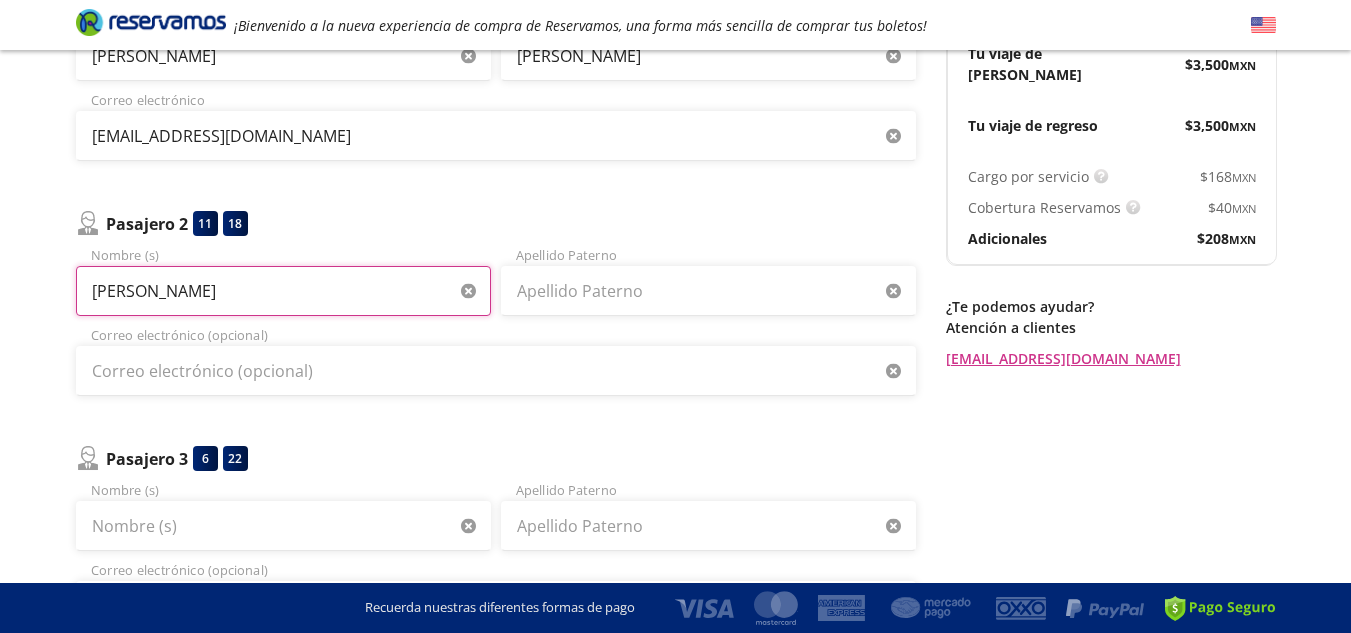 type on "NATALIA" 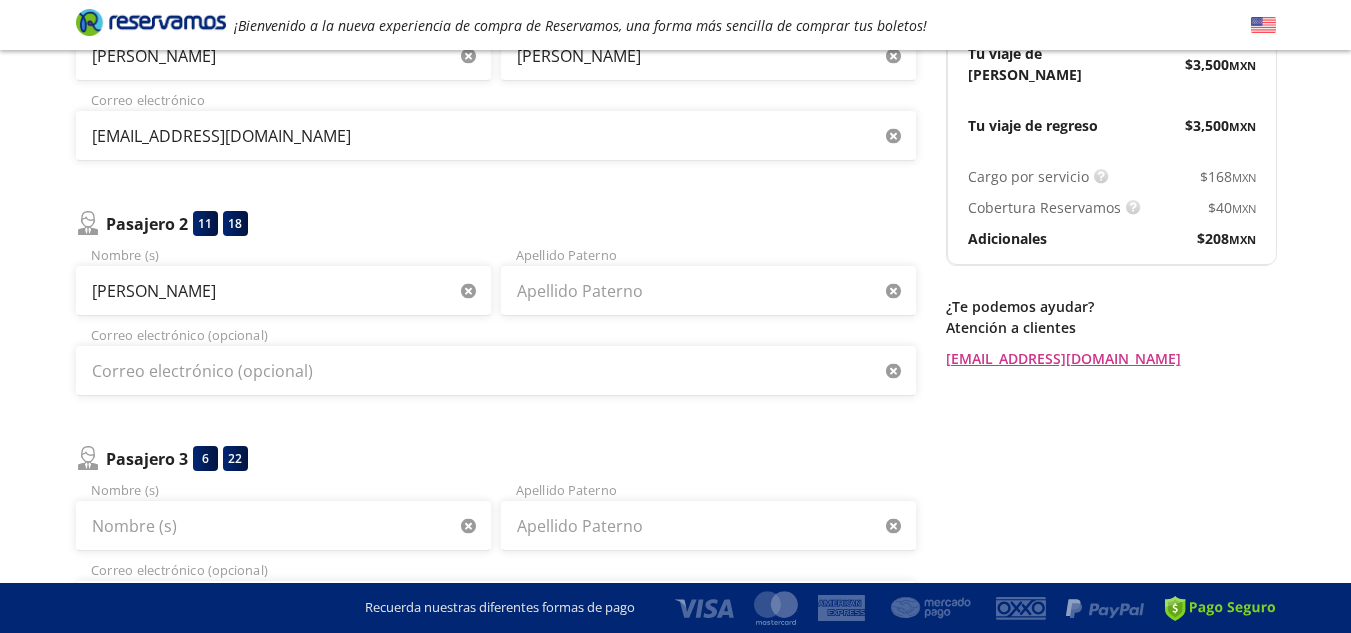type 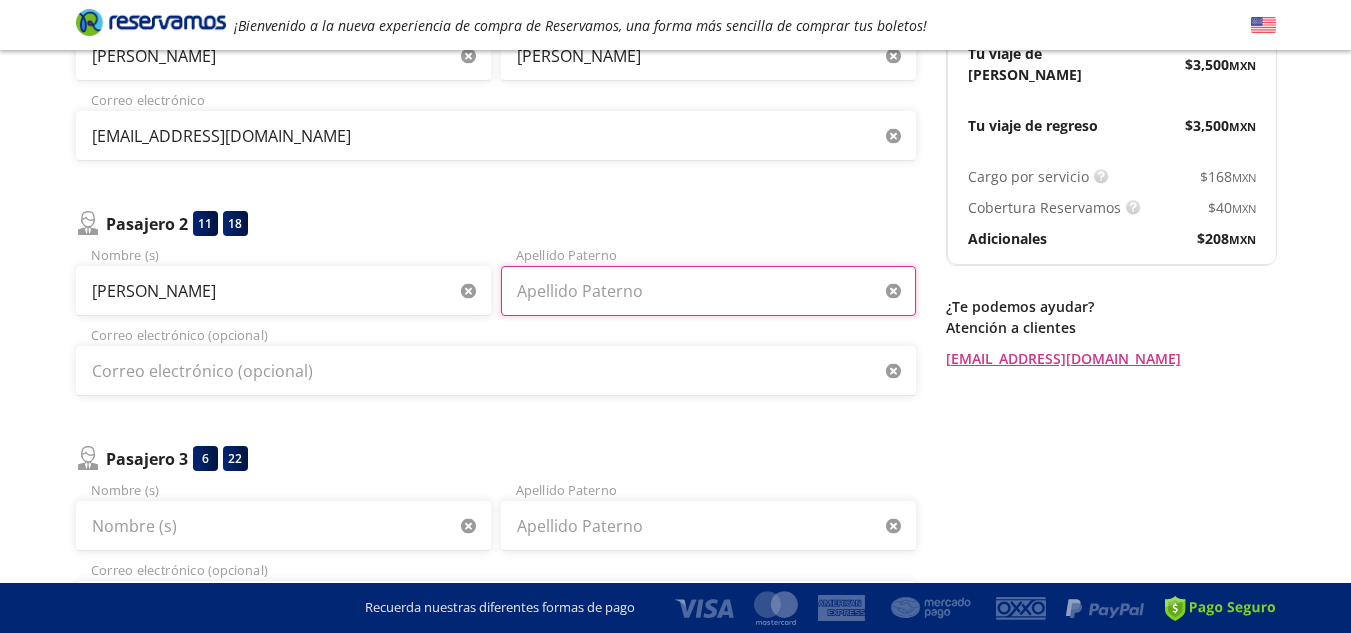 click on "Apellido Paterno" at bounding box center (708, 291) 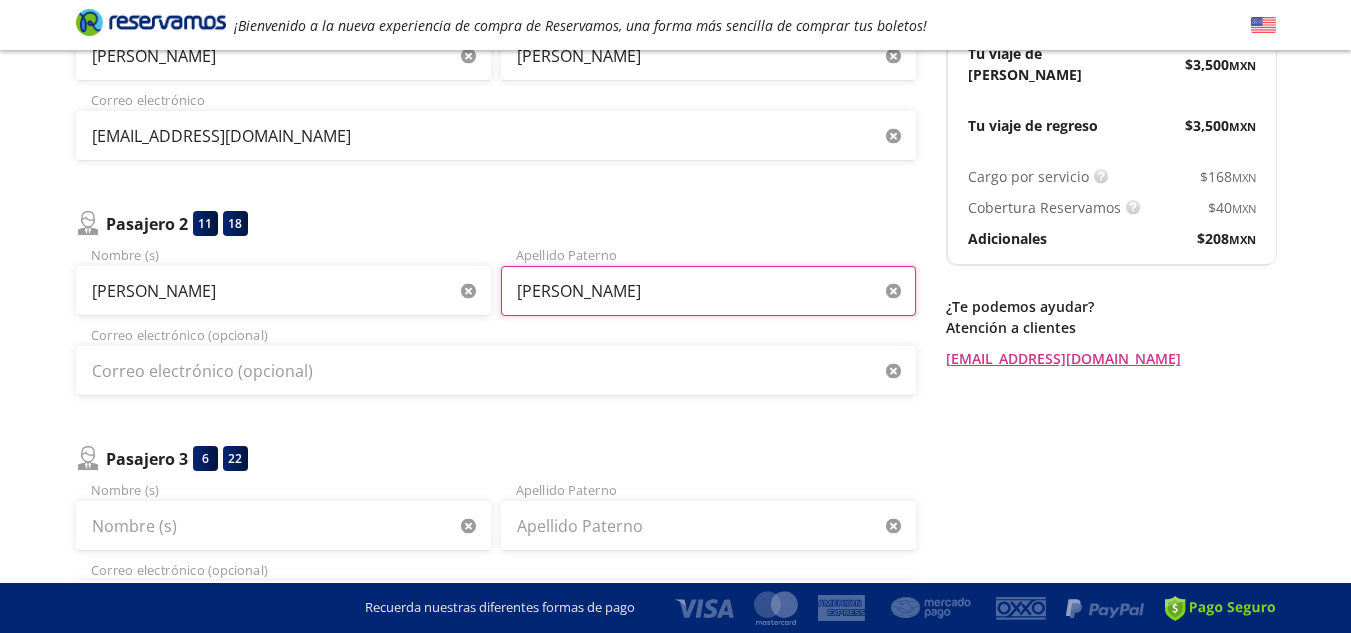 type on "GODINEZ ALVAREZ" 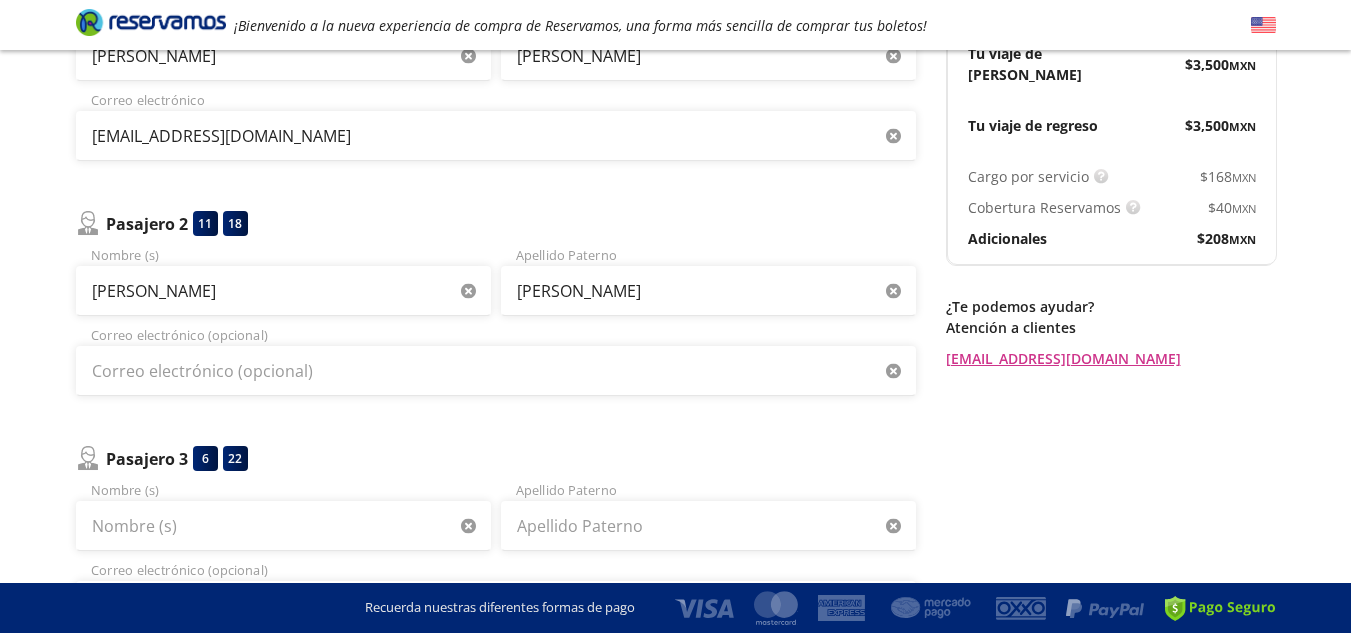 type 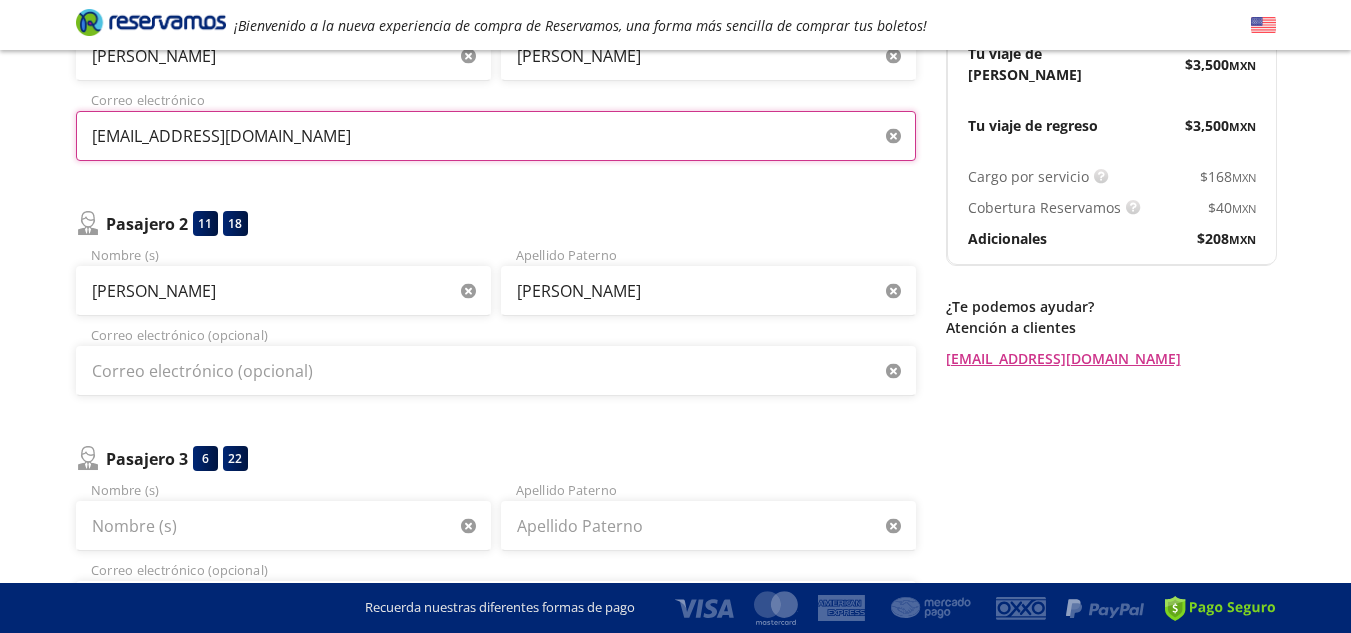 click on "natita.dulce1987@gmail.com" at bounding box center [496, 136] 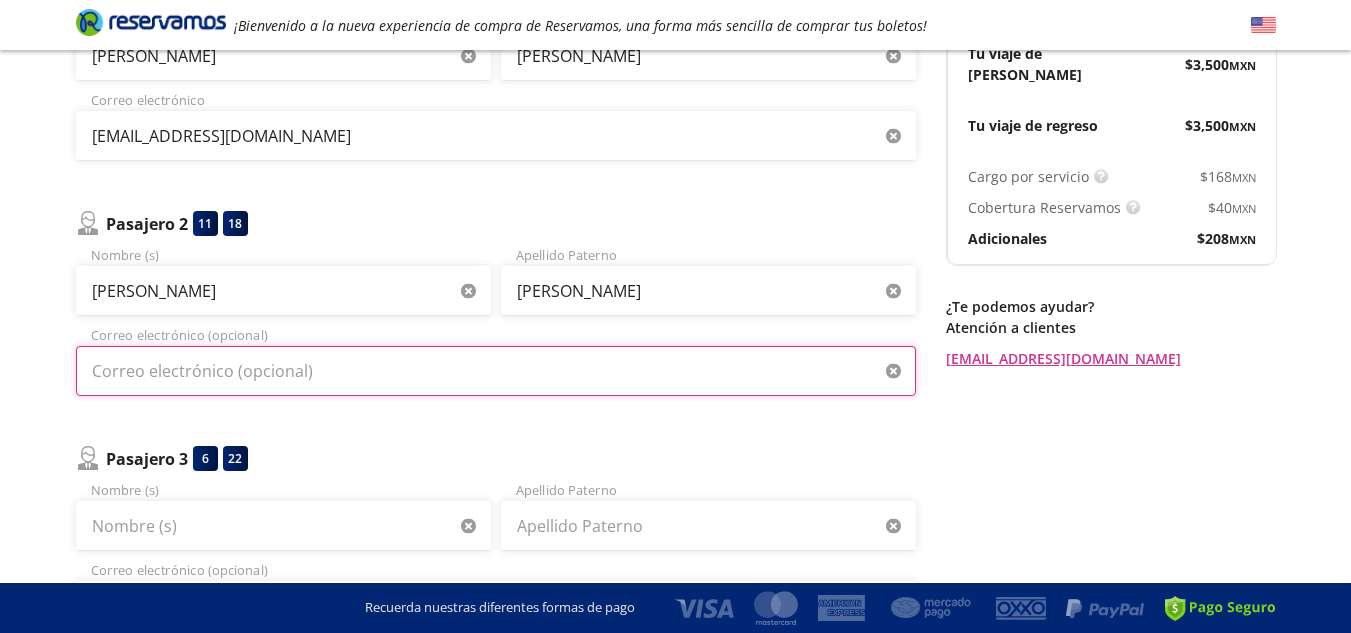 click on "Correo electrónico (opcional)" at bounding box center (496, 371) 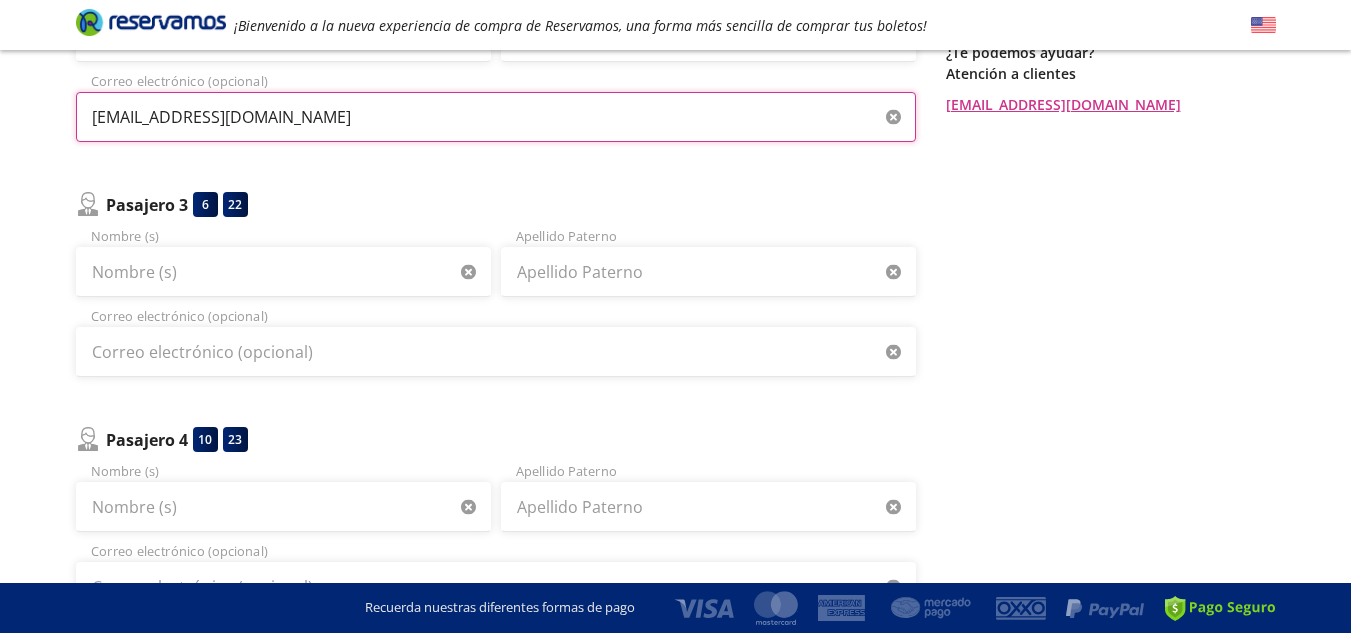 scroll, scrollTop: 540, scrollLeft: 0, axis: vertical 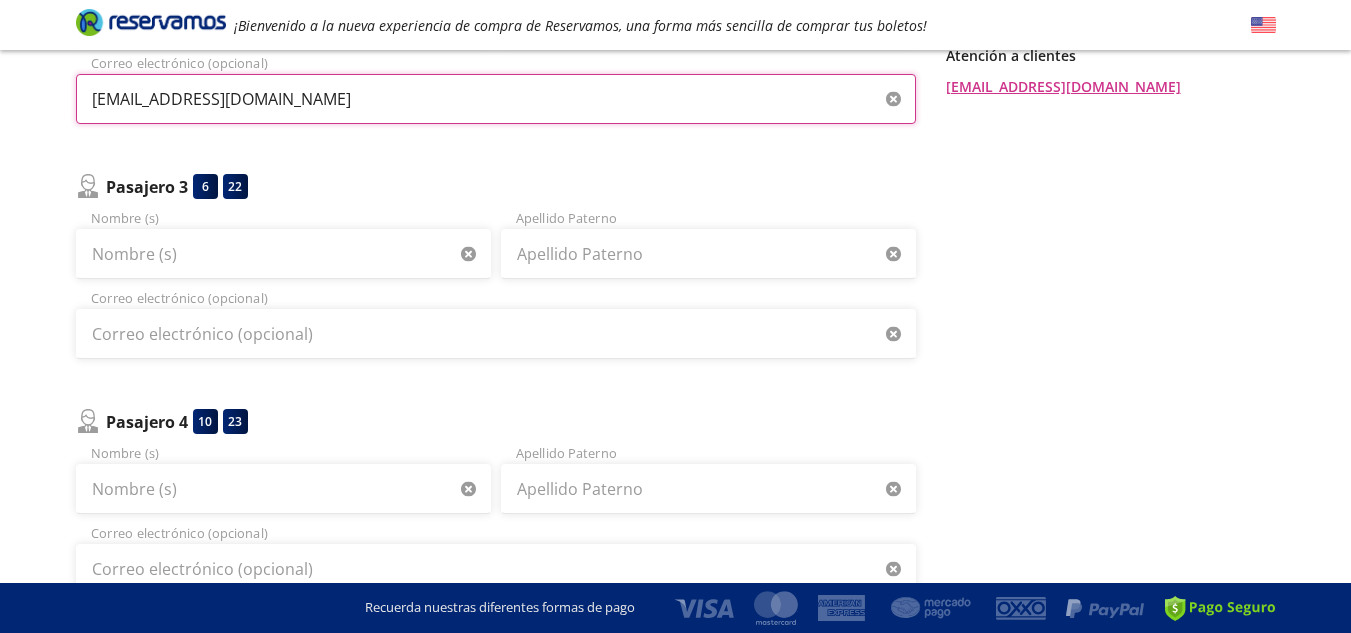 type on "natita.dulce1987@gmail.com" 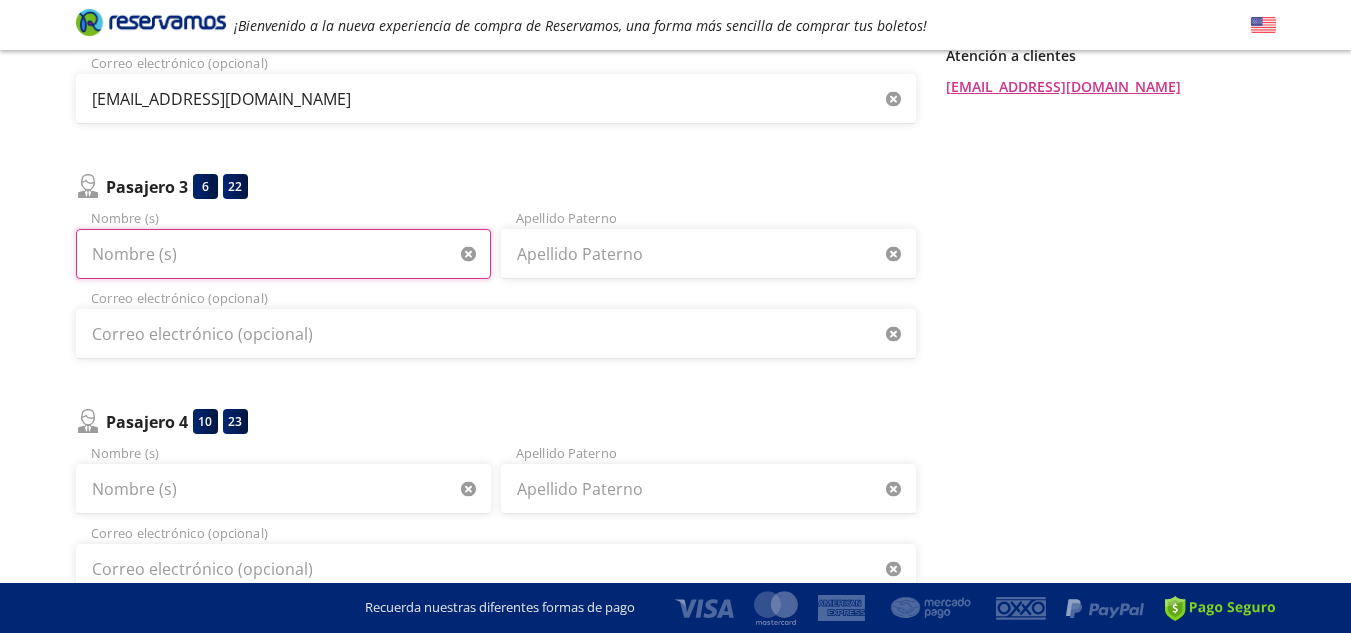 click on "Nombre (s)" at bounding box center (283, 254) 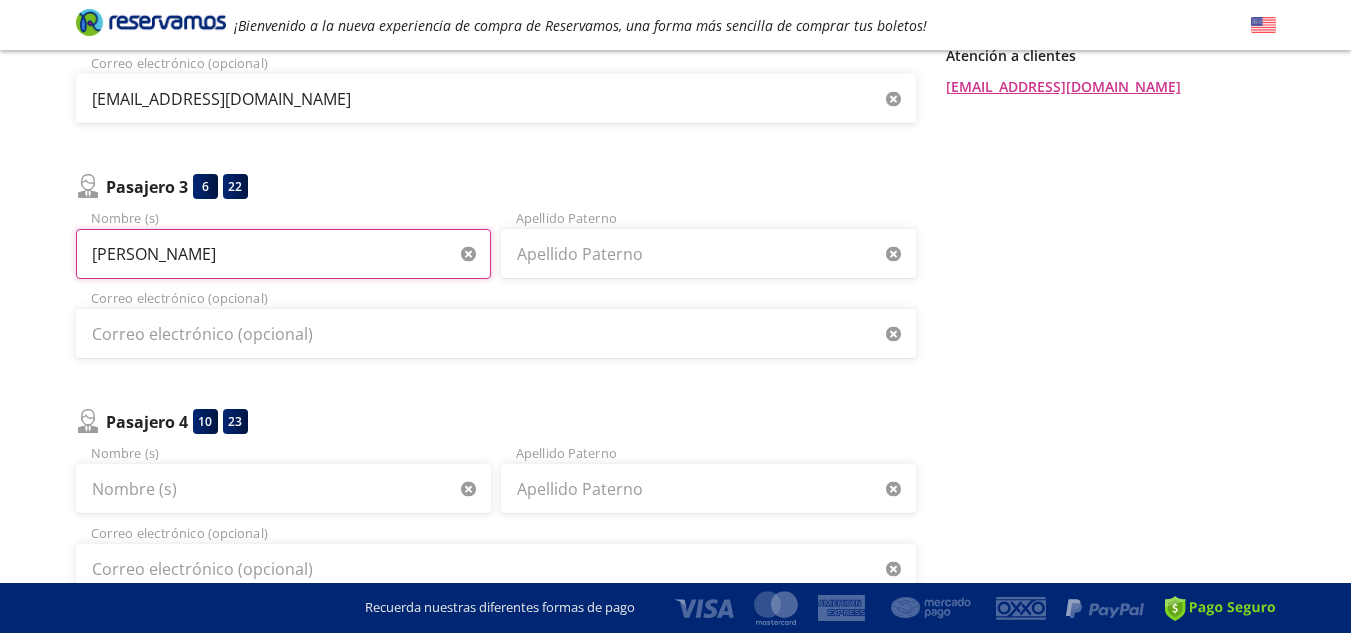 type on "JAEL ALEJANDRO" 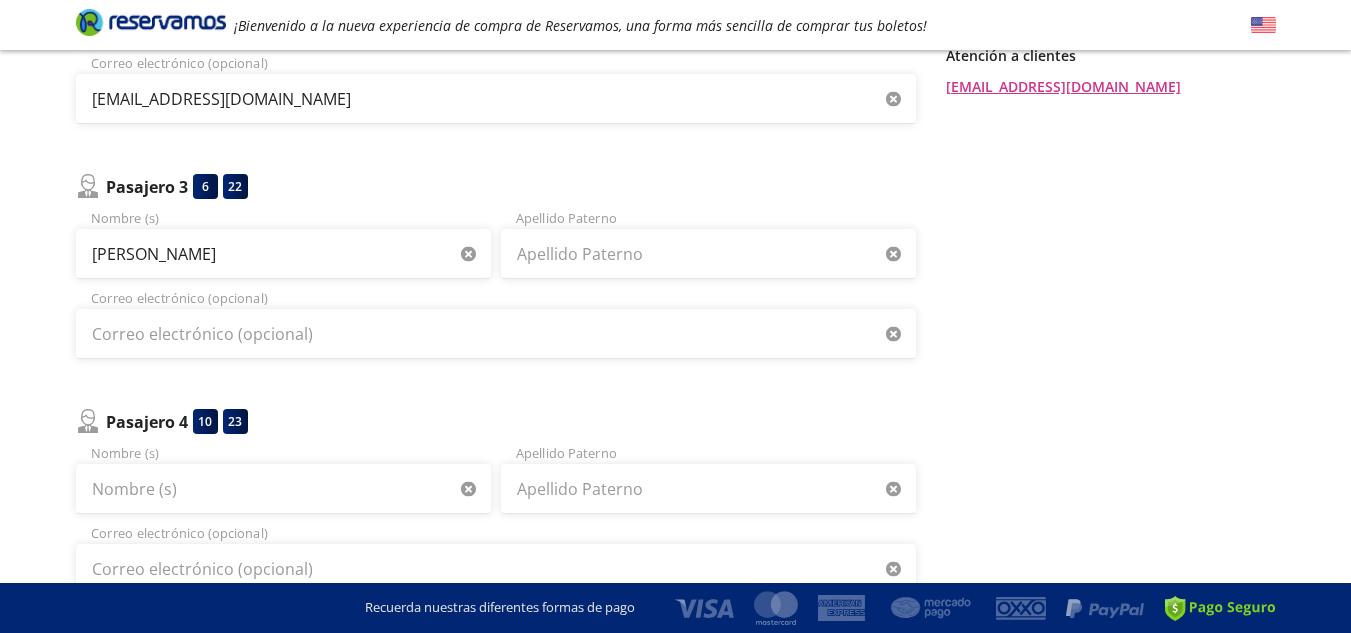 type 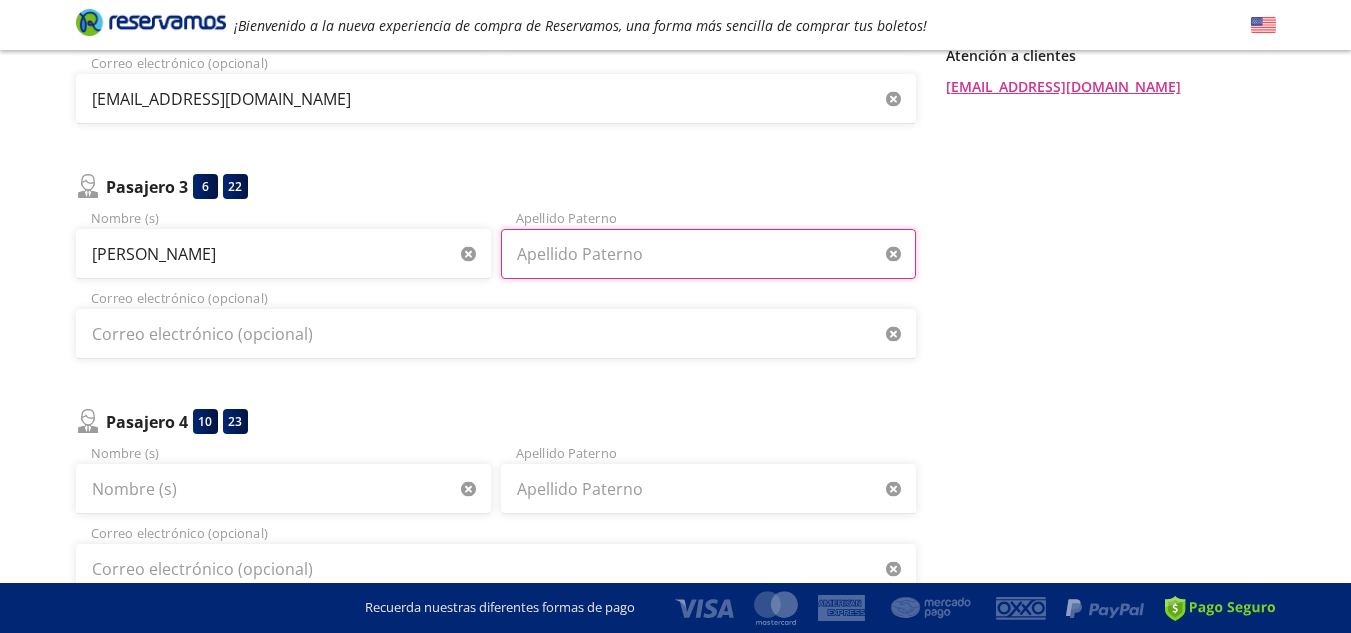 click on "Apellido Paterno" at bounding box center (708, 254) 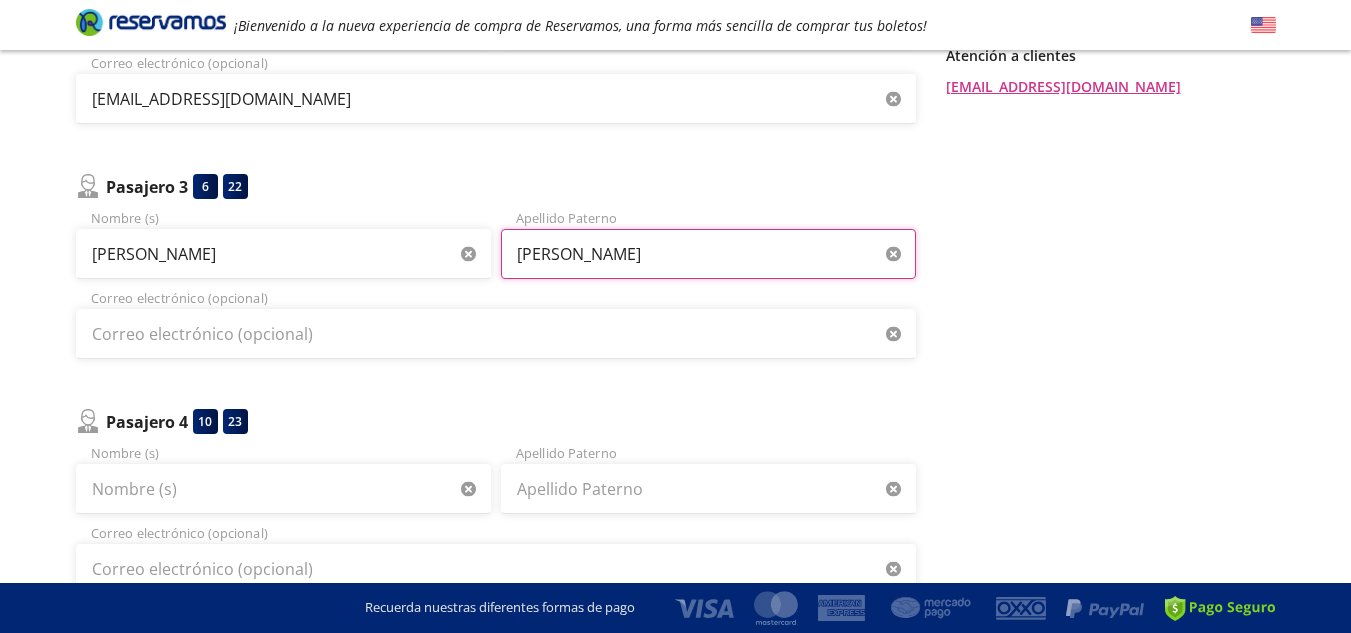 type on "SUSTAYT GODINEZ" 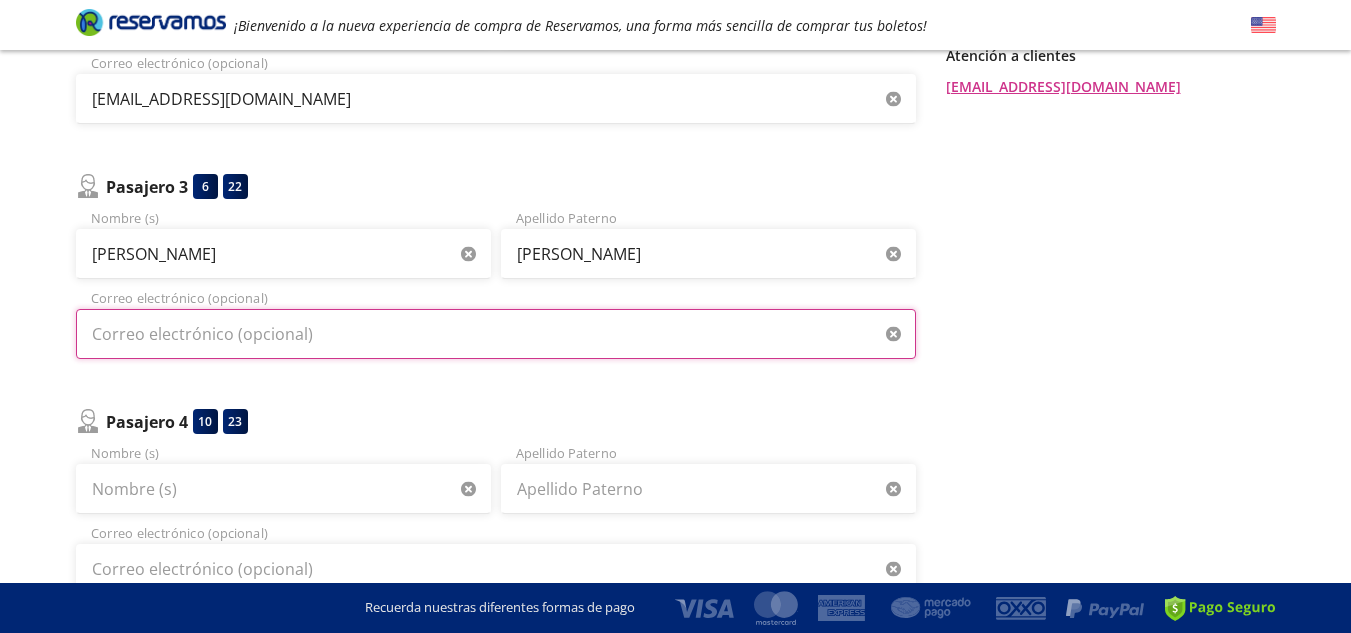 click on "Correo electrónico (opcional)" at bounding box center [496, 334] 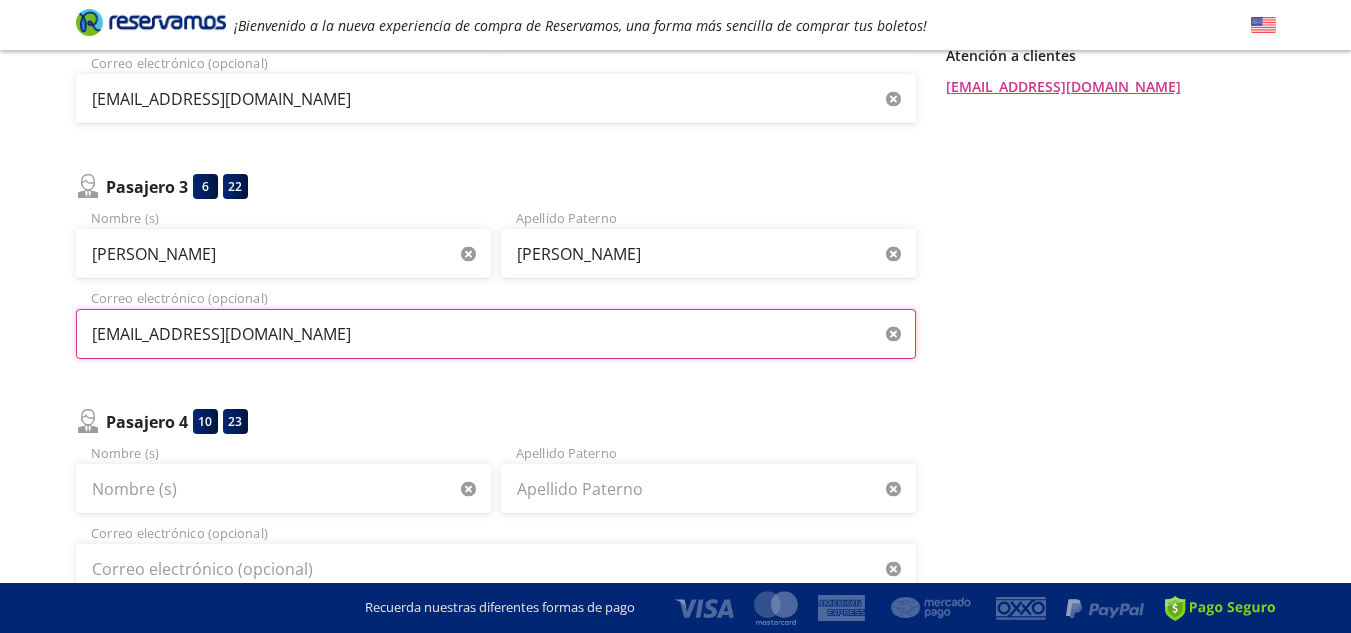 type on "natita.dulce1987@gmail.com" 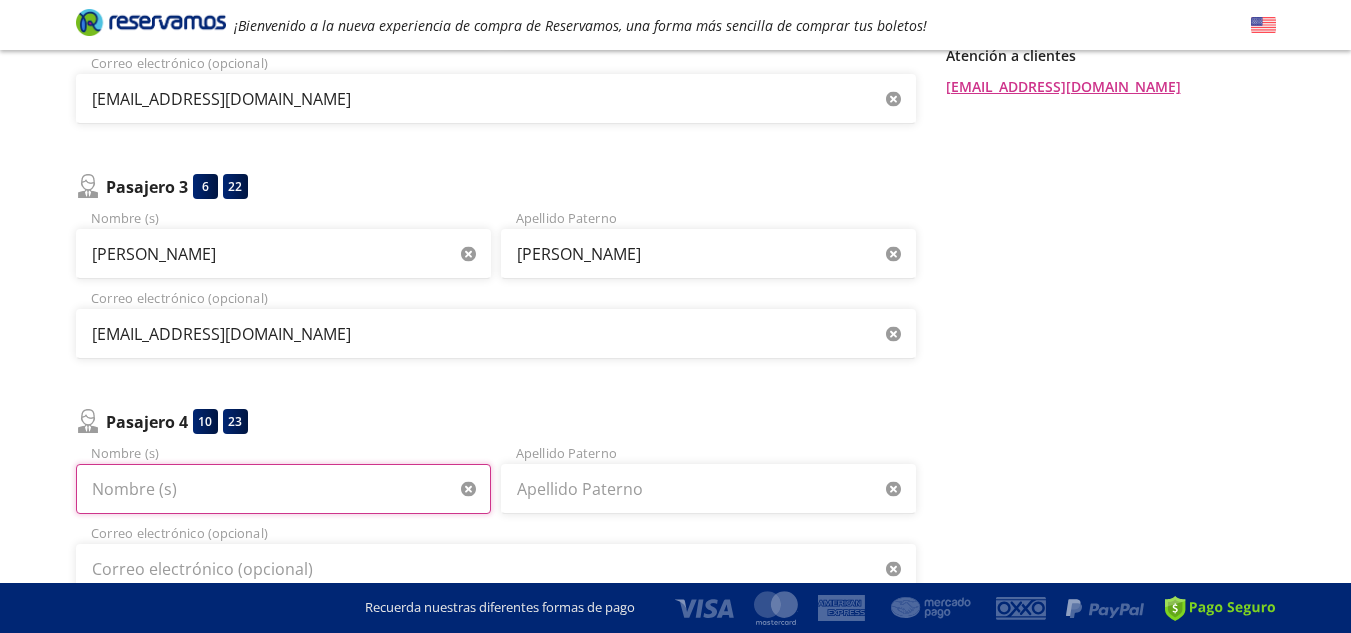 click on "Nombre (s)" at bounding box center (283, 489) 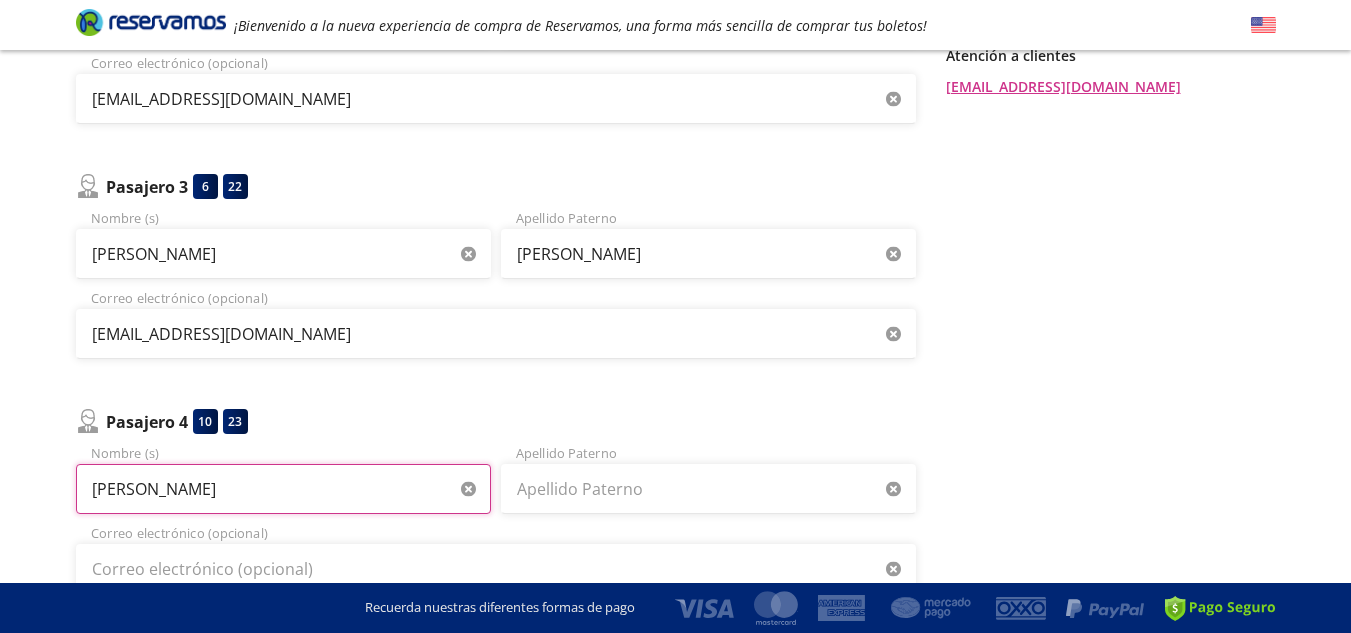 type on "DAILA NATALY" 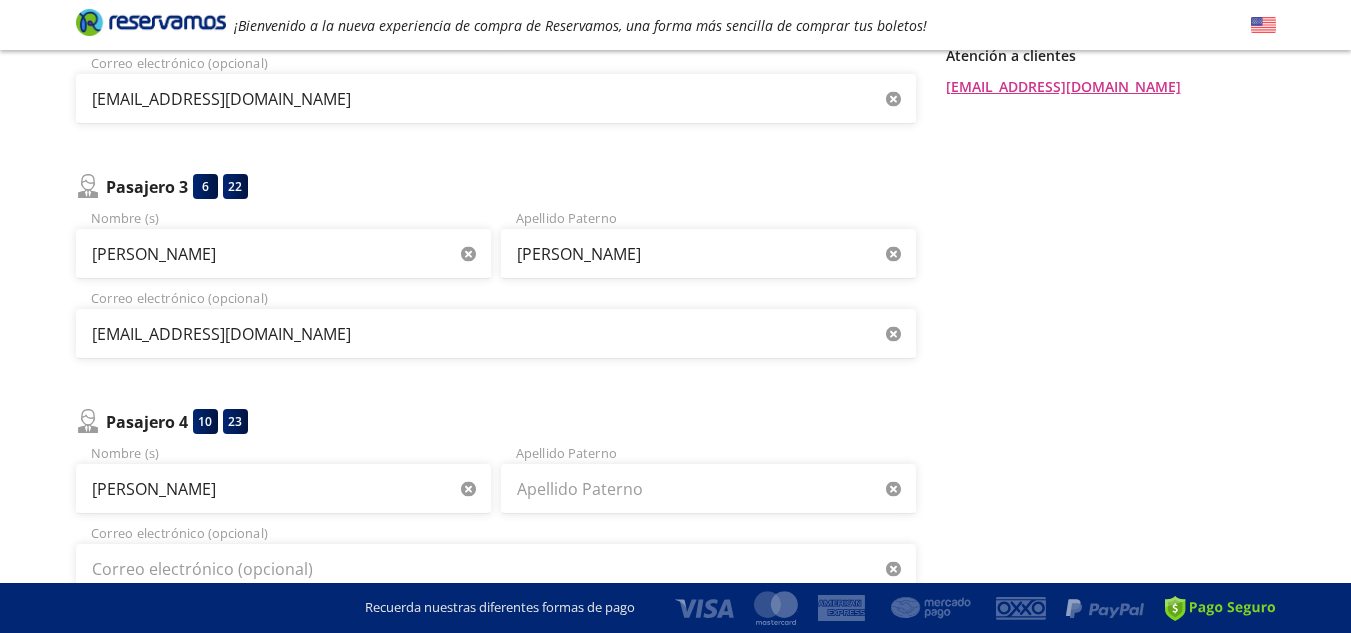 type 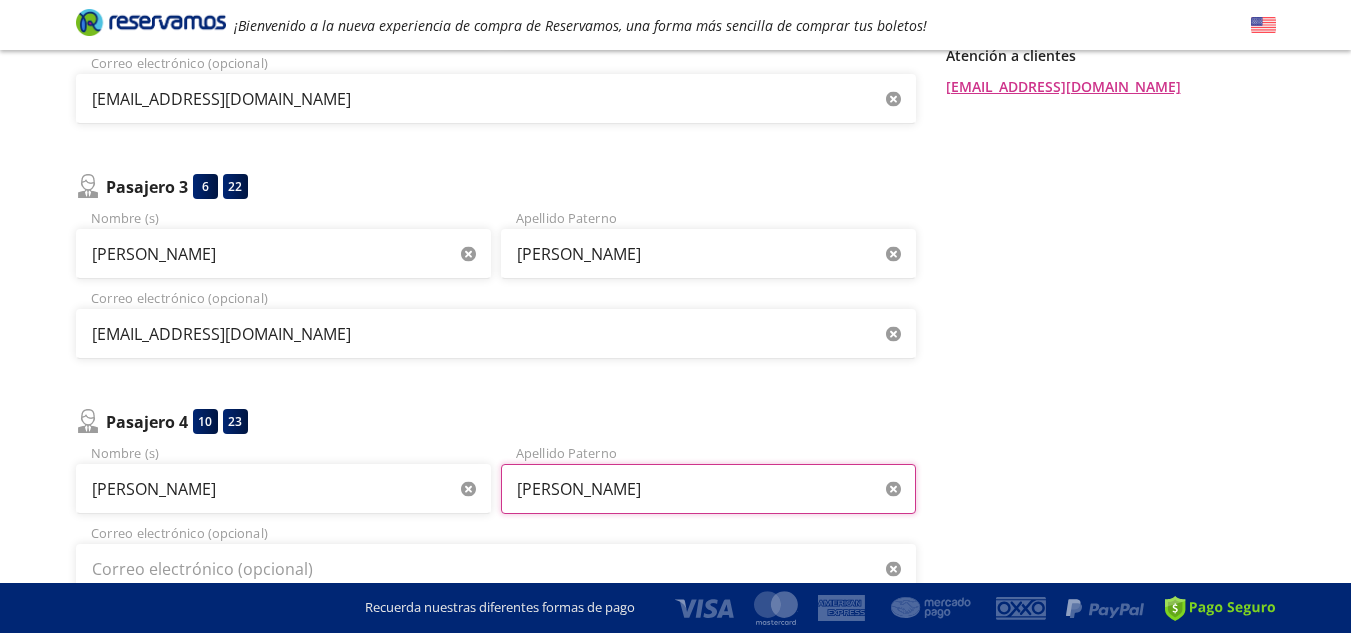 type on "SUSTAYT GODINEZ" 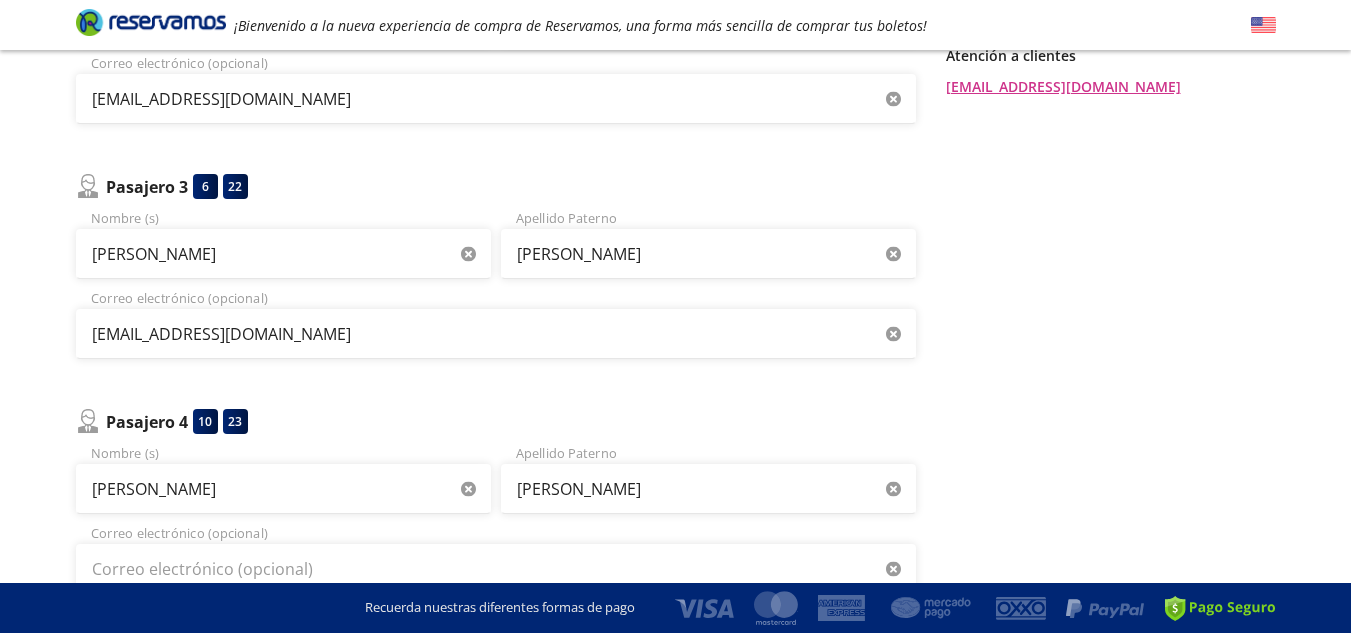 type 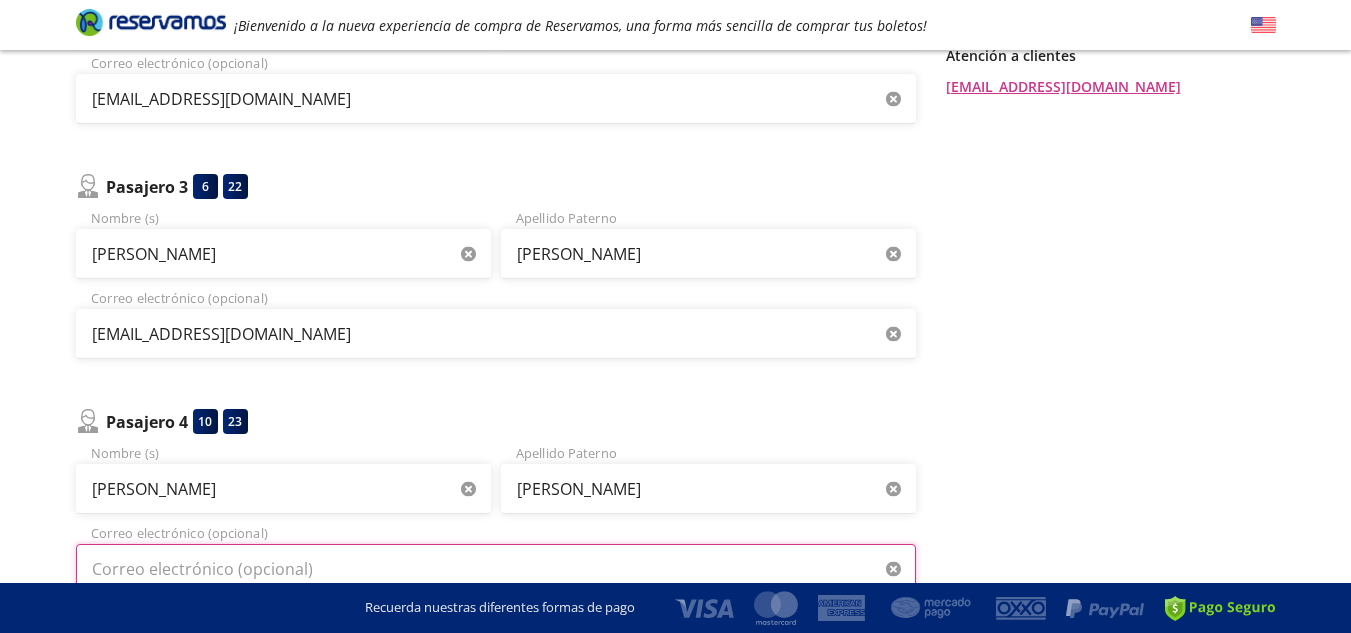 click on "Correo electrónico (opcional)" at bounding box center (496, 569) 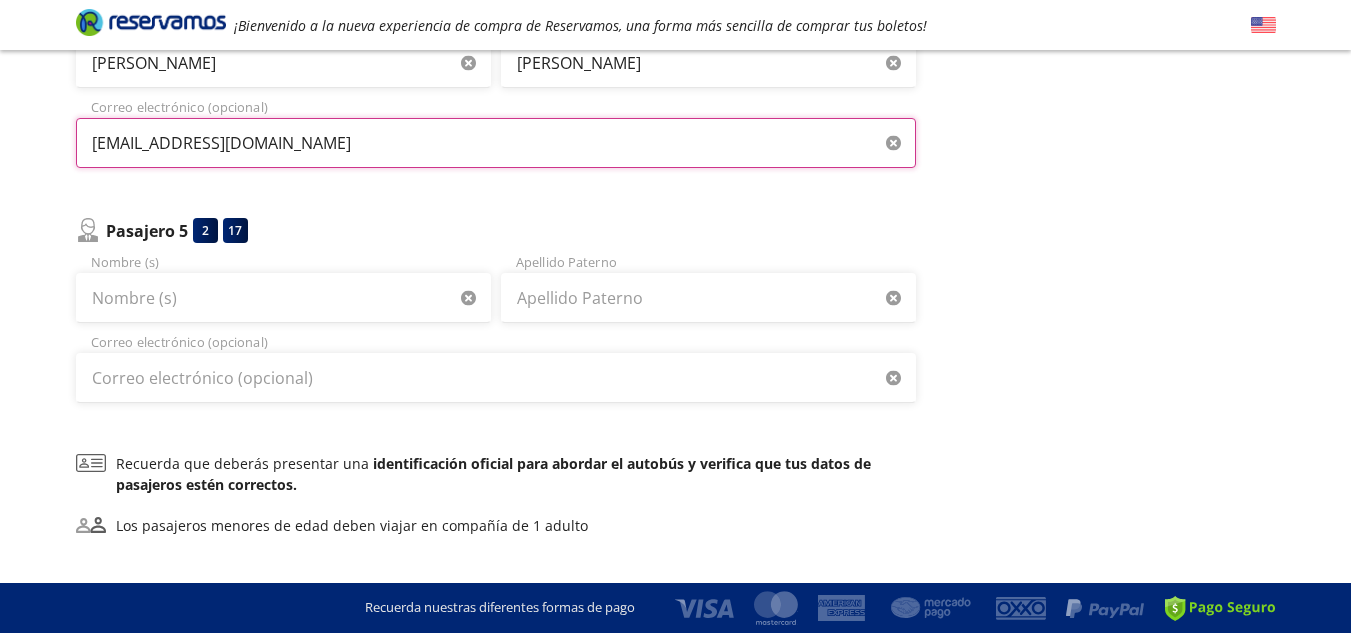 scroll, scrollTop: 981, scrollLeft: 0, axis: vertical 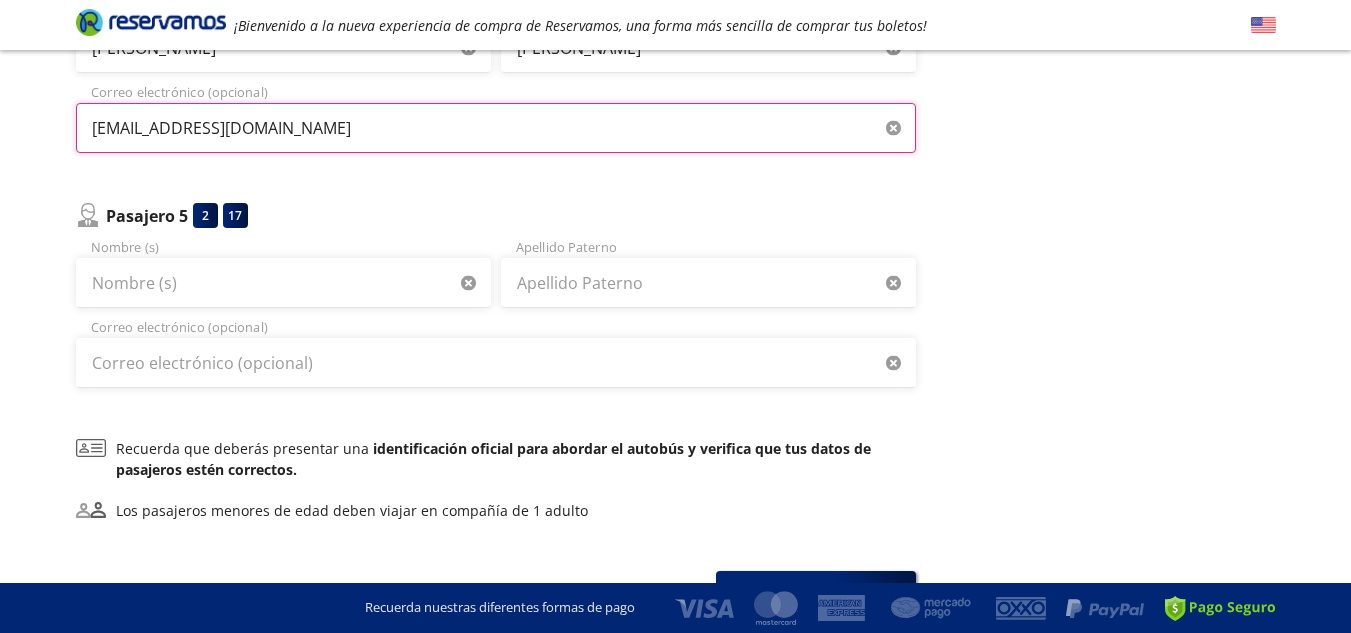 type on "natita.dulce1987@gmail.com" 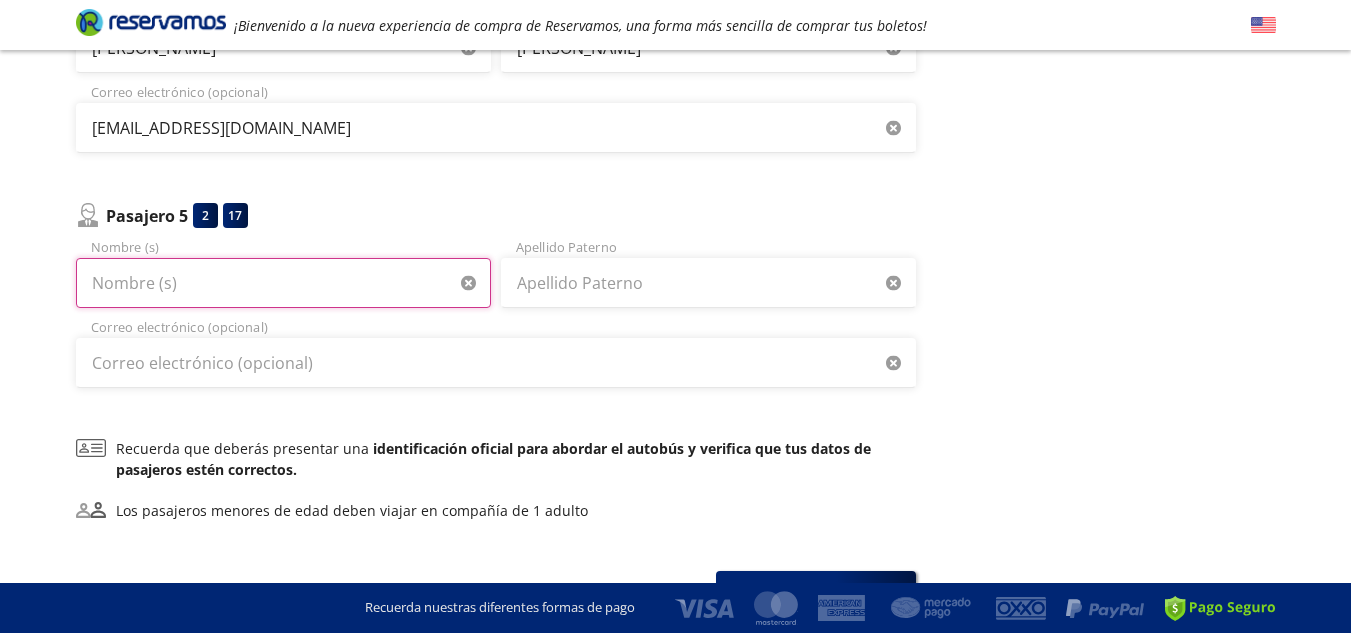 click on "Nombre (s)" at bounding box center (283, 283) 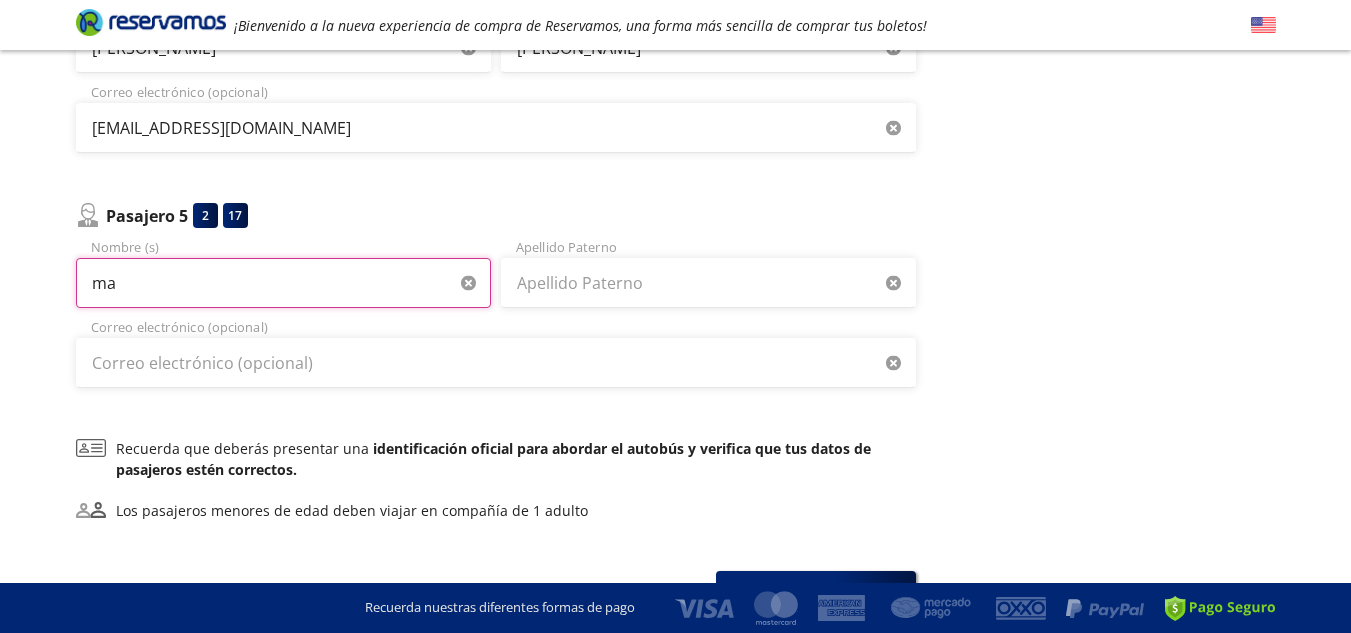 type on "m" 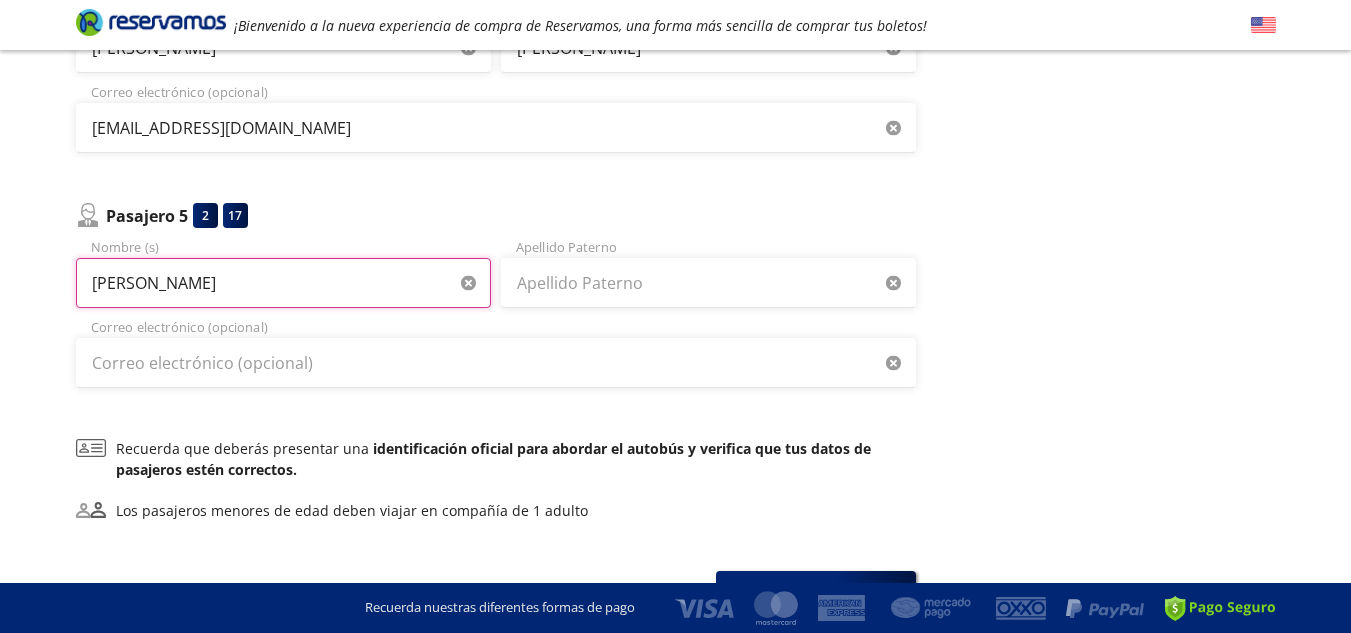 type on "MARIA GUADALUPE" 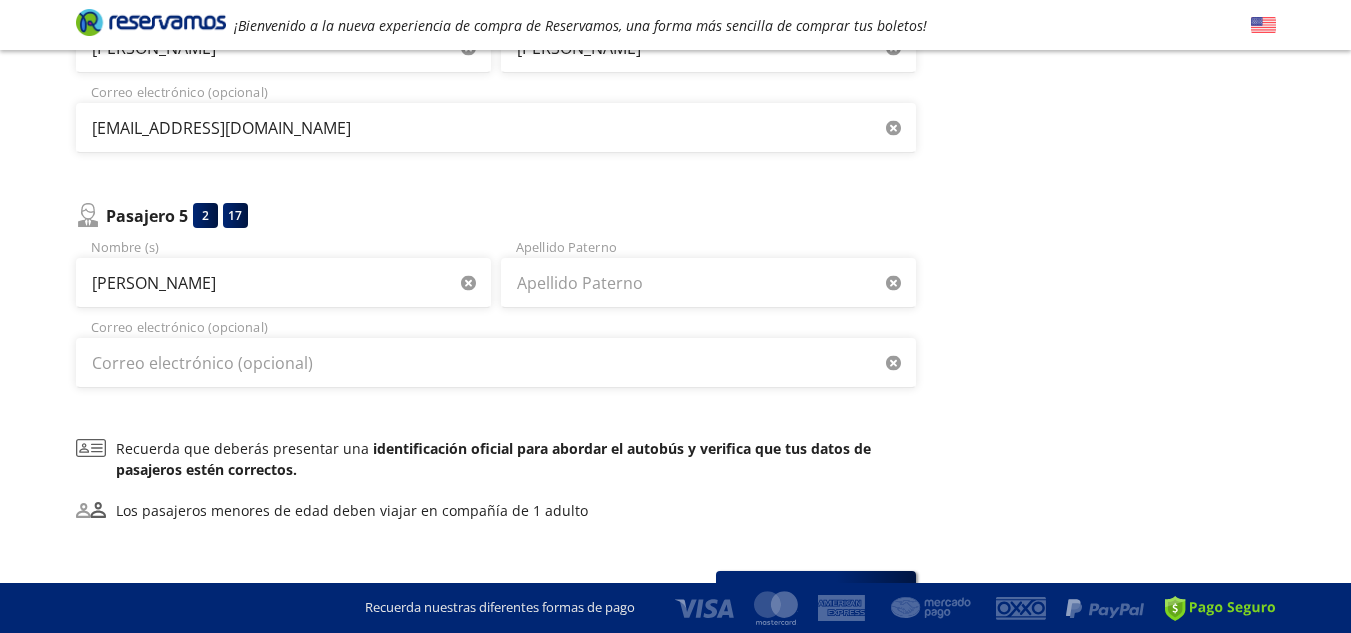 type 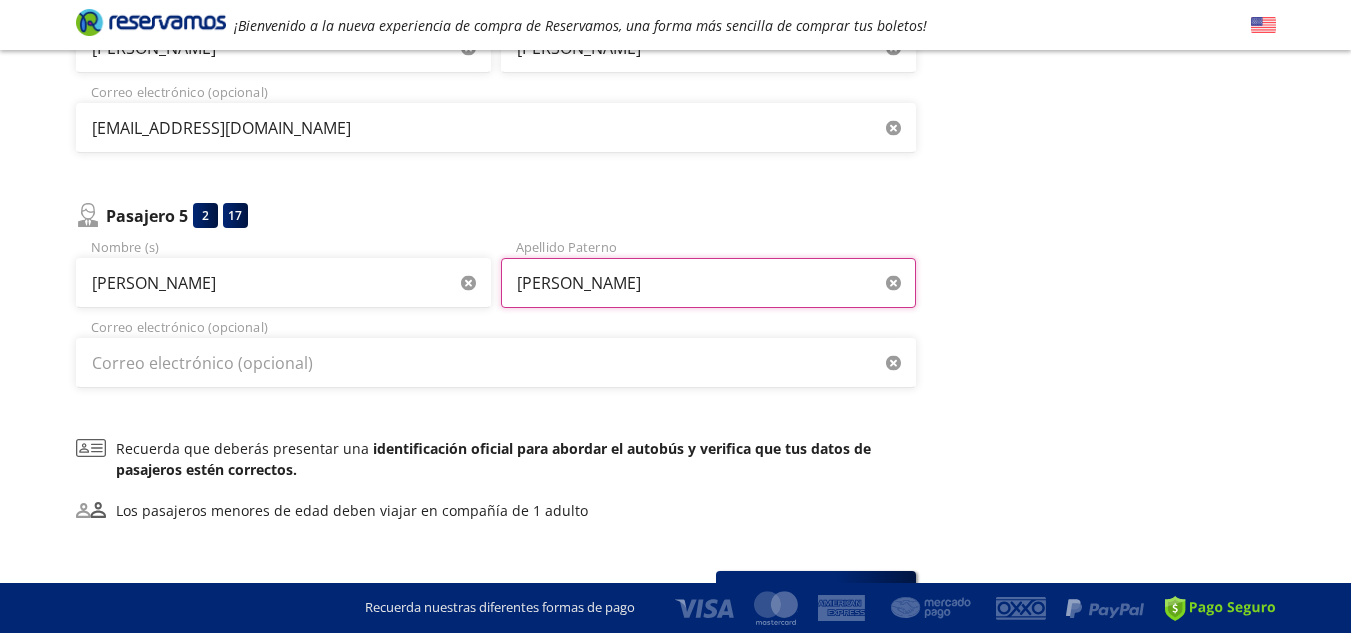 type on "PICHARDO SANTILLAN" 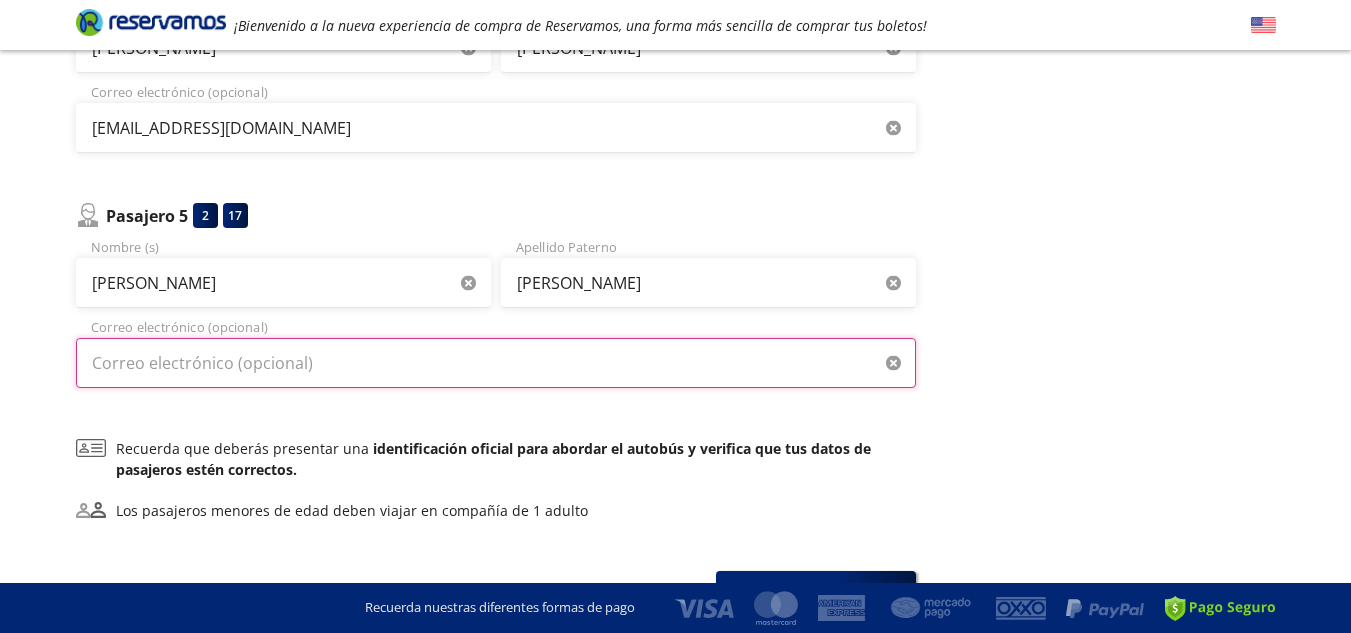 click on "Correo electrónico (opcional)" at bounding box center [496, 363] 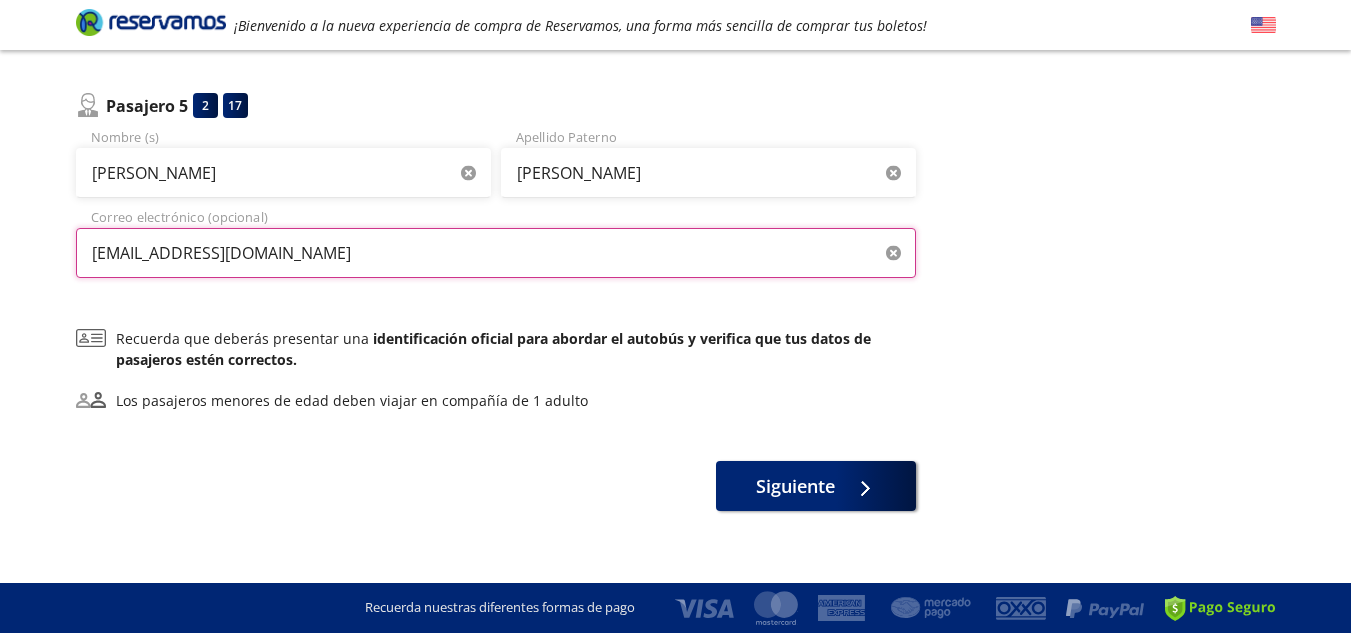 scroll, scrollTop: 1109, scrollLeft: 0, axis: vertical 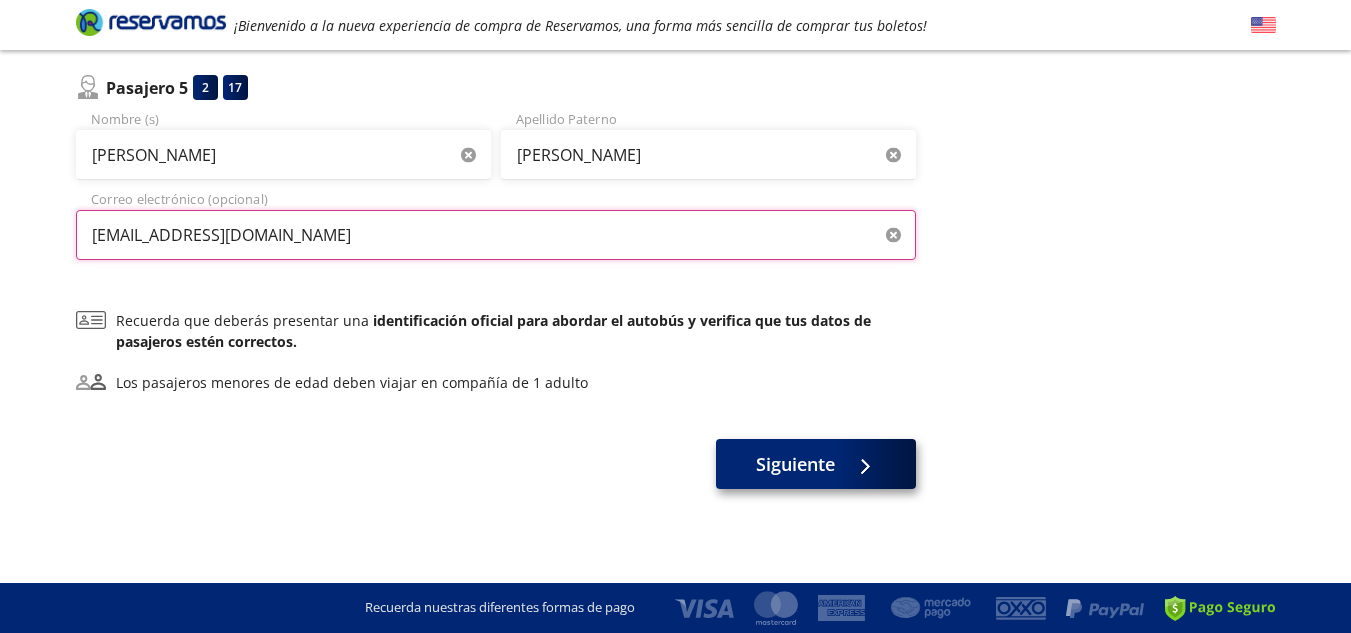 type on "natita.dulce1987@gmail.com" 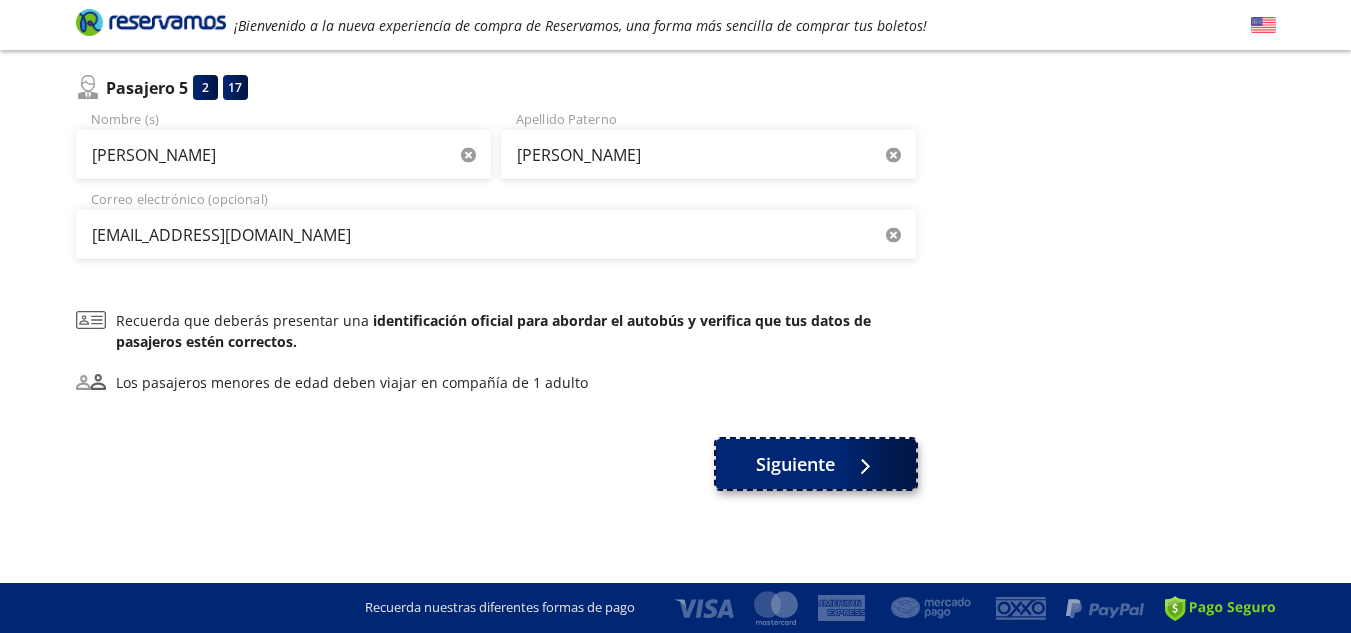 click on "Siguiente" at bounding box center [795, 464] 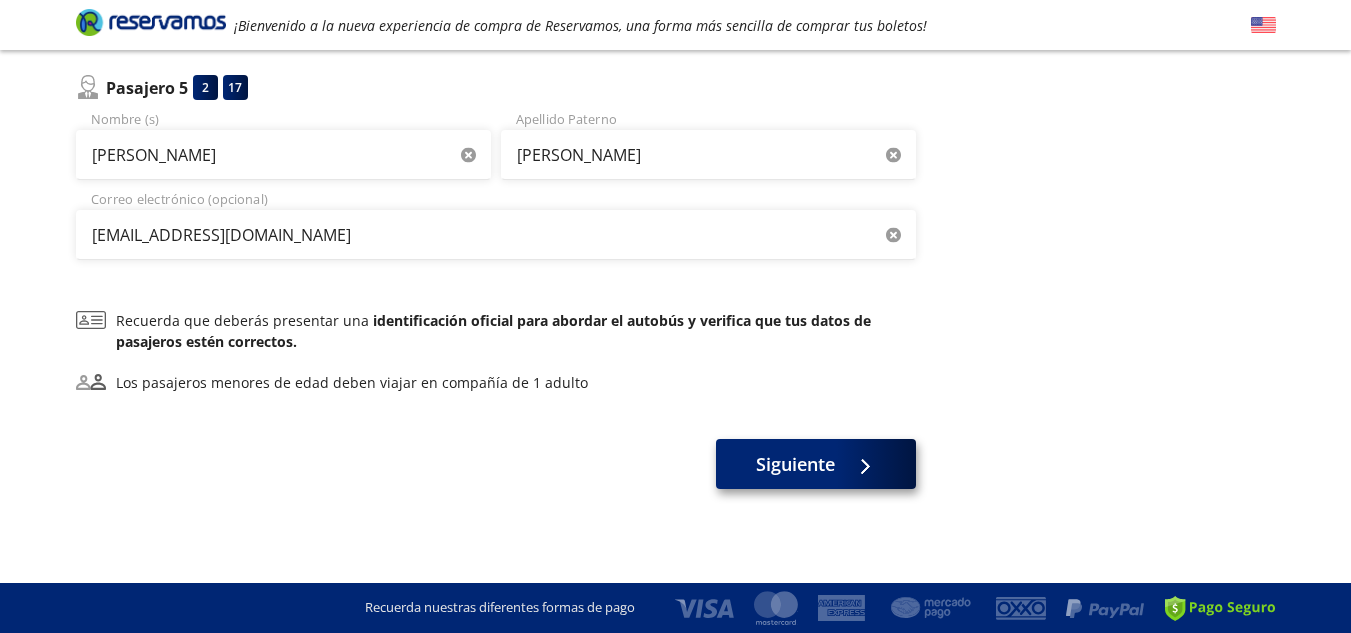 scroll, scrollTop: 0, scrollLeft: 0, axis: both 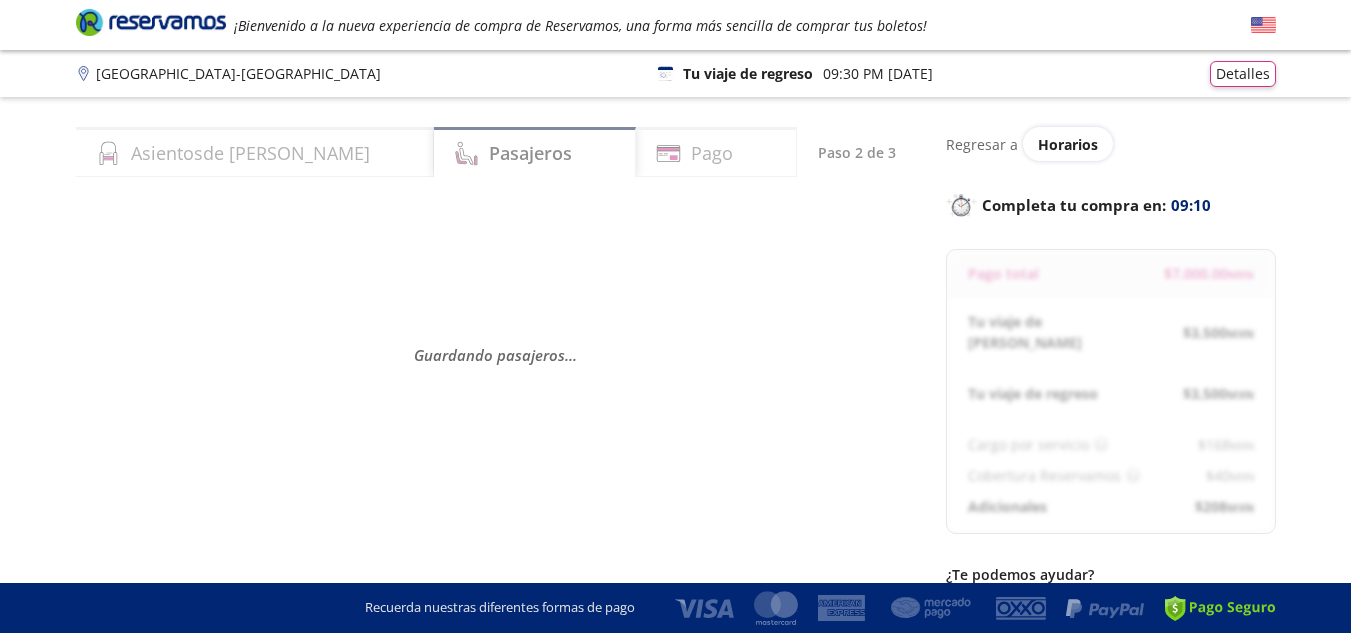 select on "MX" 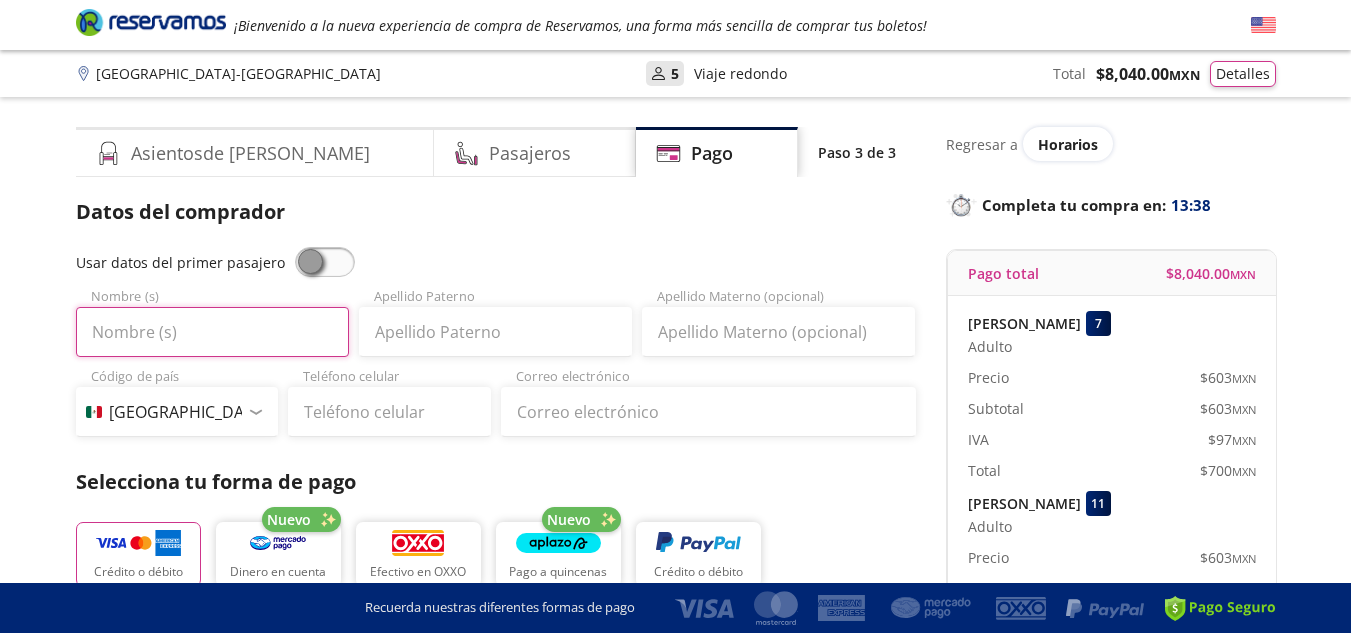click on "Nombre (s)" at bounding box center (212, 332) 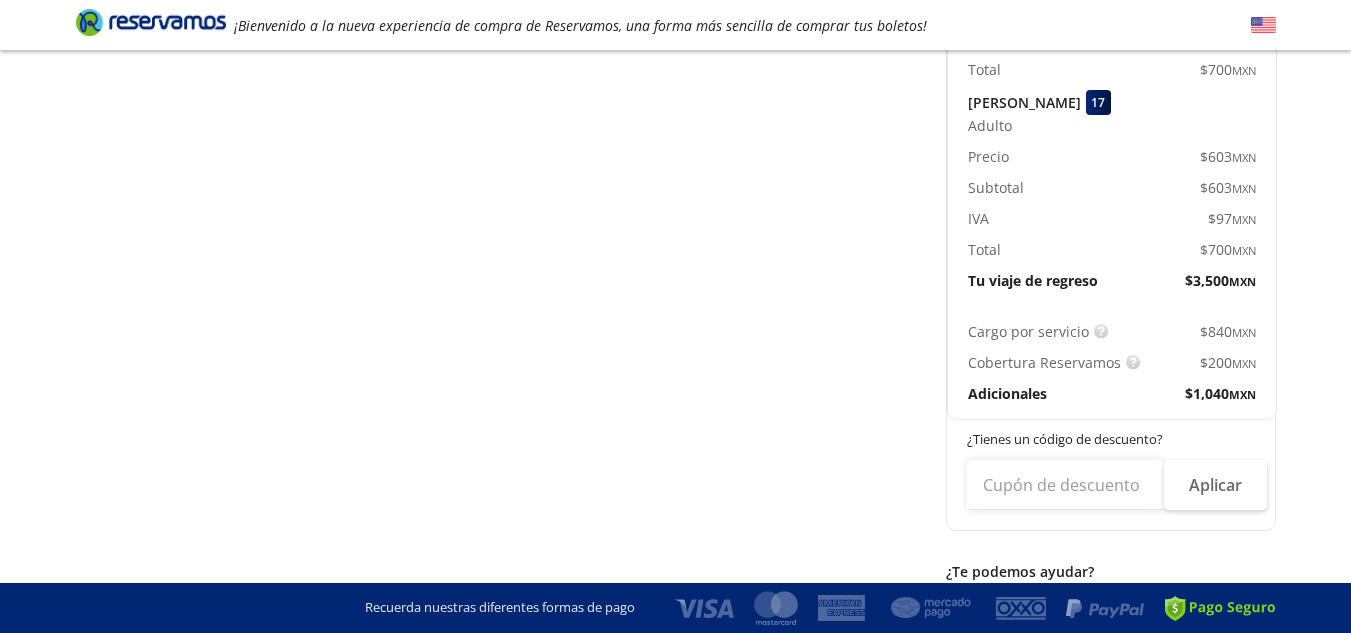scroll, scrollTop: 1922, scrollLeft: 0, axis: vertical 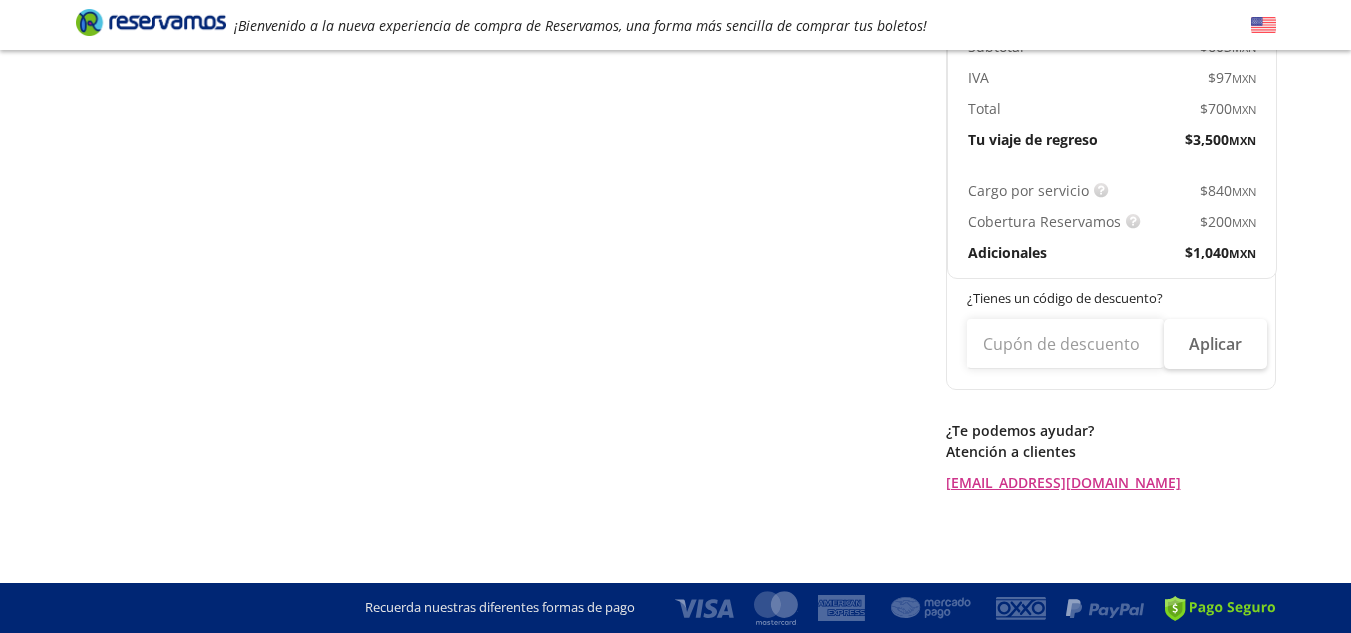 type on "NATALIA" 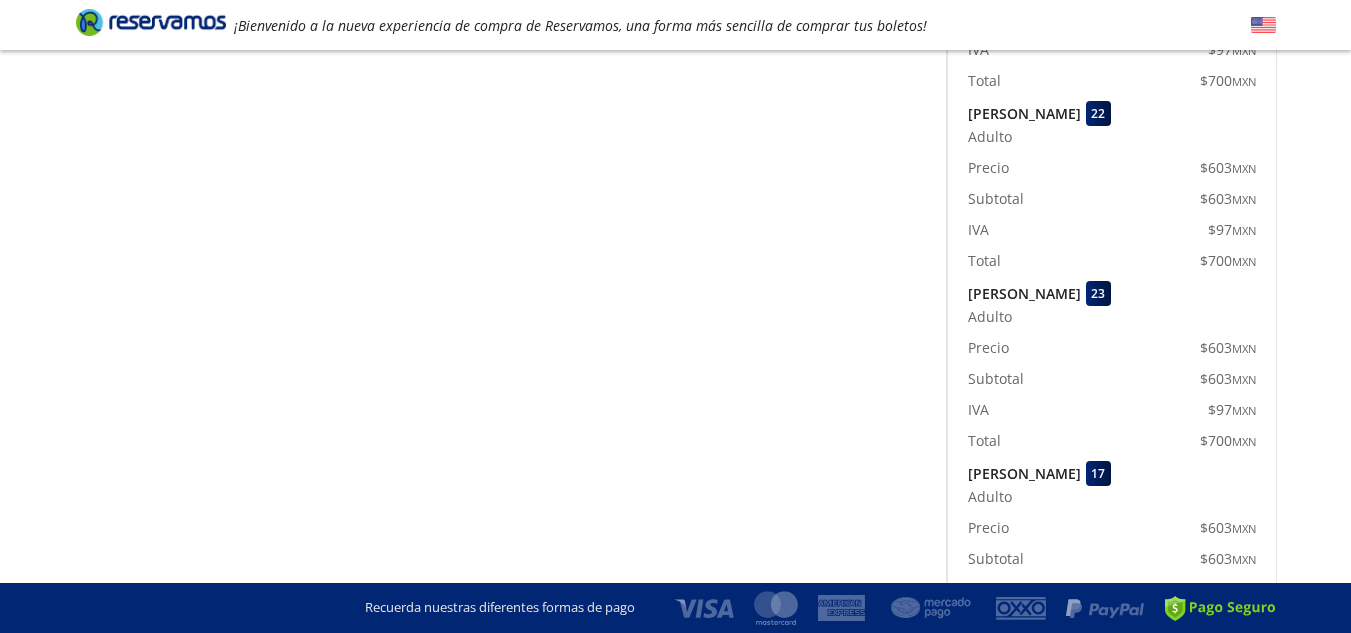 scroll, scrollTop: 1524, scrollLeft: 0, axis: vertical 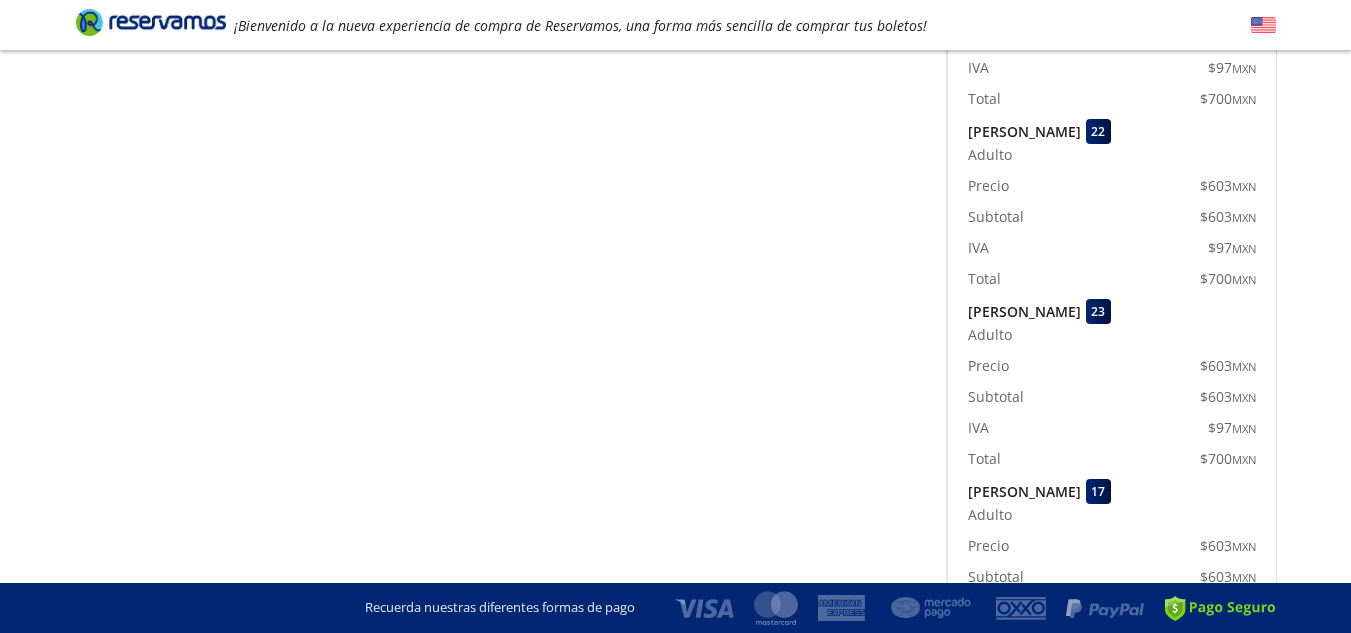click on "Group 9 Created with Sketch. Pago Guadalajara  -  Ciudad de México ¡Bienvenido a la nueva experiencia de compra de Reservamos, una forma más sencilla de comprar tus boletos! Completa tu compra en : 13:00 Guadalajara  -  Ciudad de México 126 Tu viaje de ida 11:30 PM - 16 Jul Total $ 8,040.00  MXN Detalles Completa tu compra en : 13:00 Asientos  de Ida Pasajeros Pago Paso 3 de 3 Servicios adicionales ¿Tienes un código de descuento? Aplicar Datos del comprador Usar datos del primer pasajero NATALIA Nombre (s) Apellido Paterno Apellido Materno (opcional) Código de país Estados Unidos +1 México +52 Colombia +57 Brasil +55 Afganistán +93 Albania +355 Alemania +49 Andorra +376 Angola +244 Anguila +1 Antigua y Barbuda +1 Arabia Saudita +966 Argelia +213 Argentina +54 Armenia +374 Aruba +297 Australia +61 Austria +43 Azerbaiyán +994 Bahamas +1 Bangladés +880 Barbados +1 Baréin +973 Bélgica +32 Belice +501 Benín +229 Bermudas +1 Bielorrusia +375 Birmania +95 Bolivia +591 Bosnia y Herzegovina +387 Guam +1" at bounding box center (675, -181) 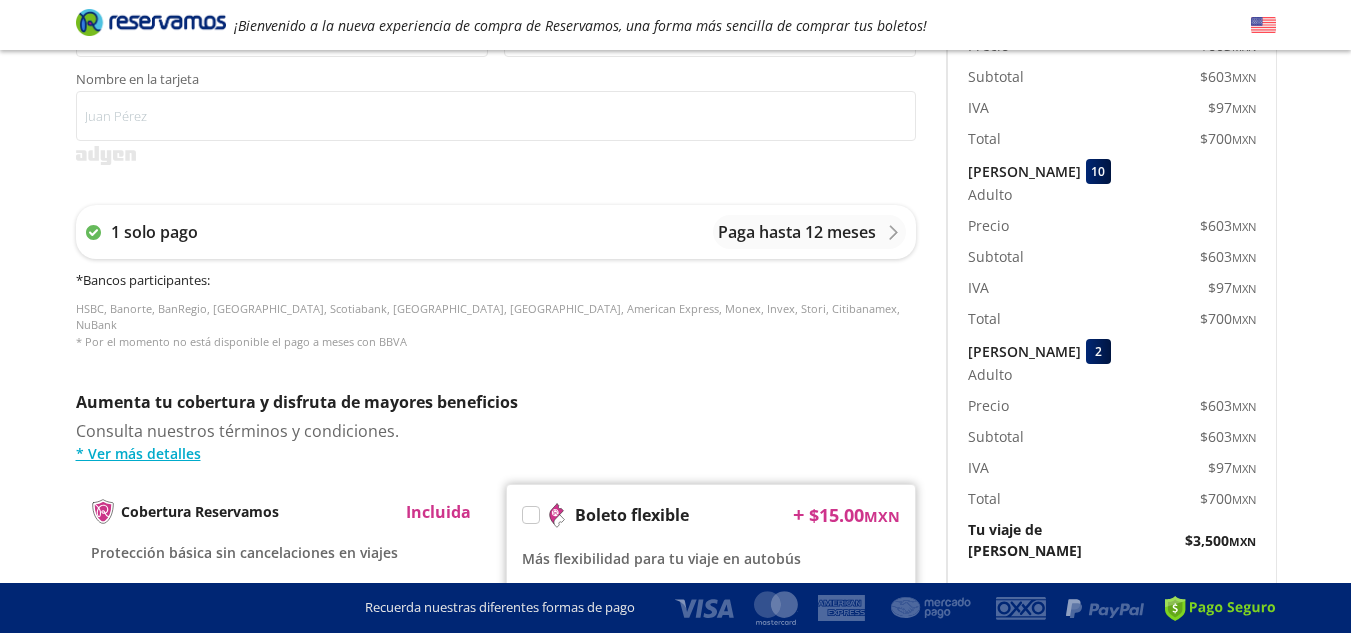 scroll, scrollTop: 687, scrollLeft: 0, axis: vertical 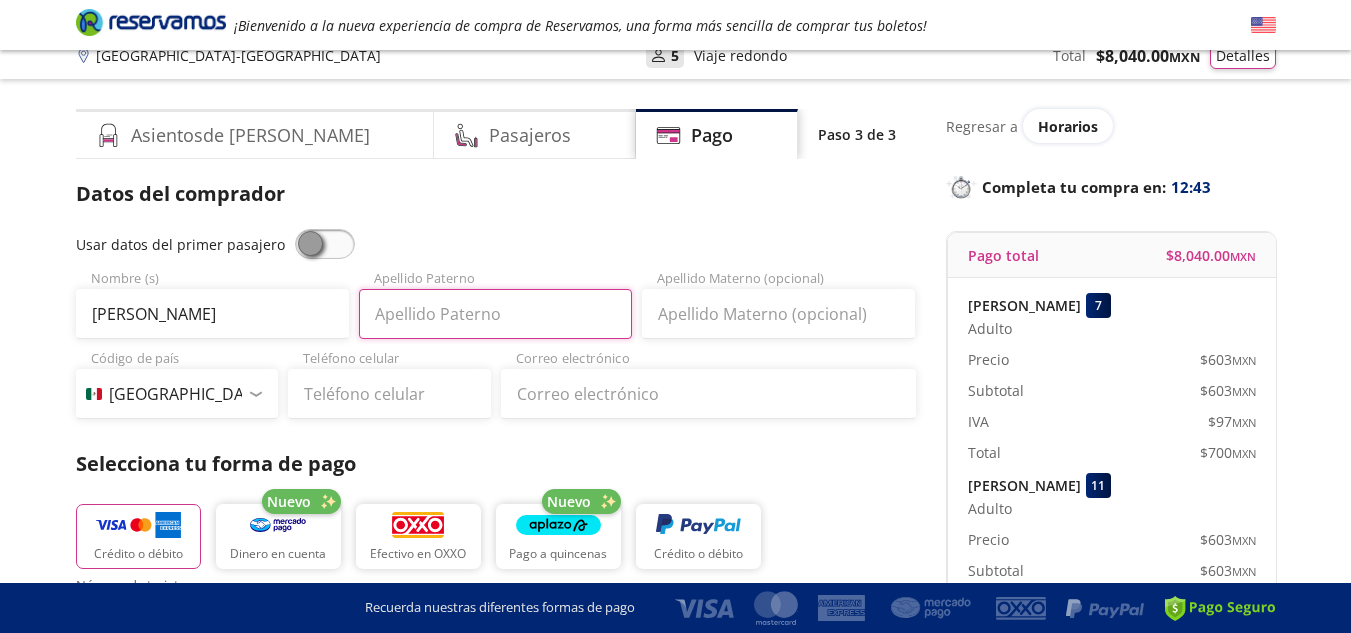 click on "Apellido Paterno" at bounding box center [495, 314] 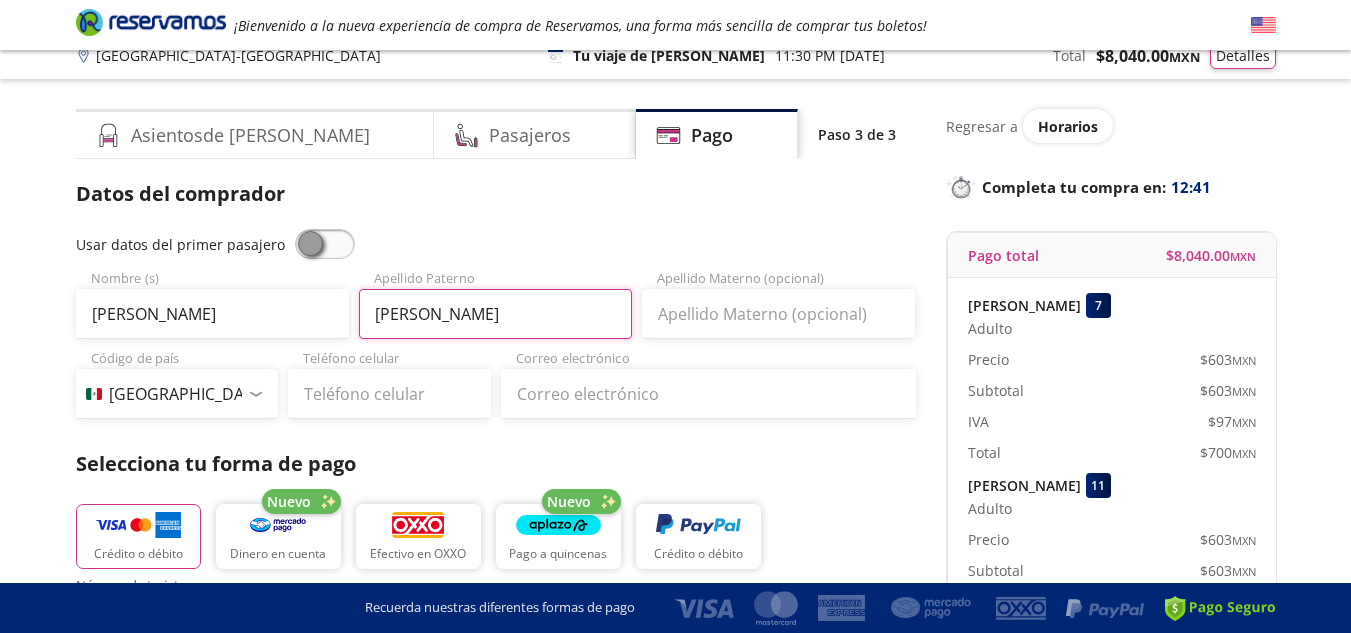 type on "GODINEZ" 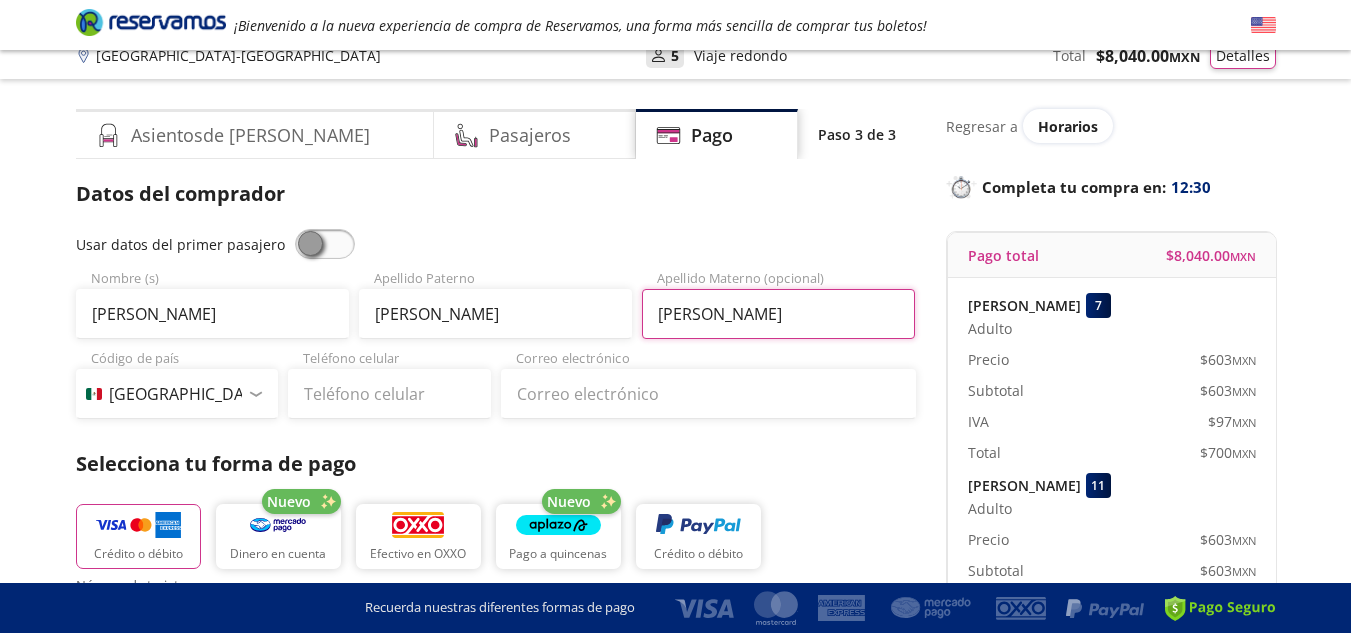type on "ALVAREZ" 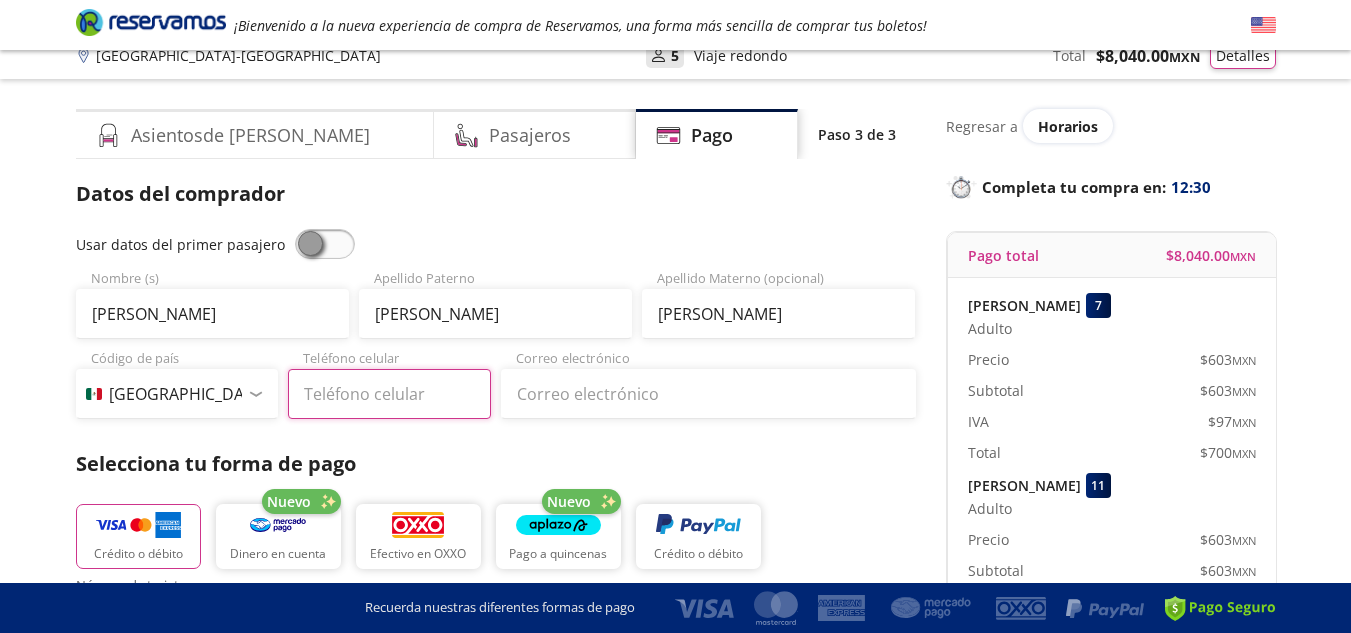 click on "Teléfono celular" at bounding box center [389, 394] 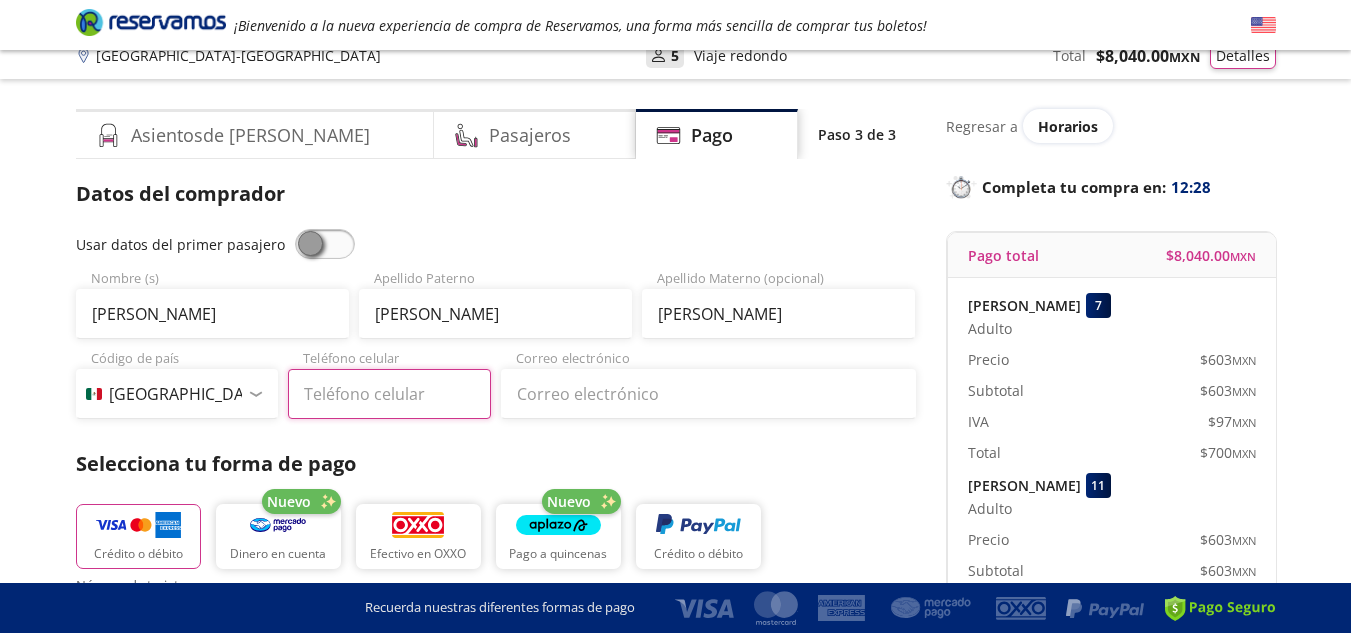 type on "33 1197 7320" 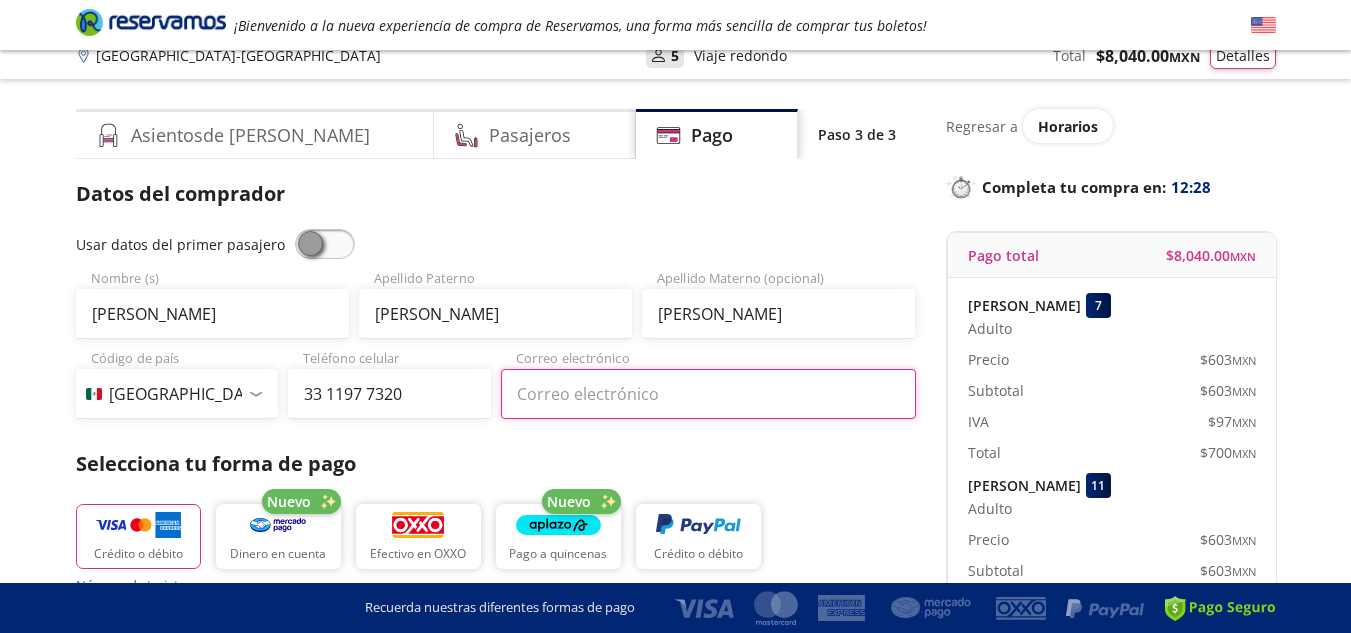click on "Correo electrónico" at bounding box center [708, 394] 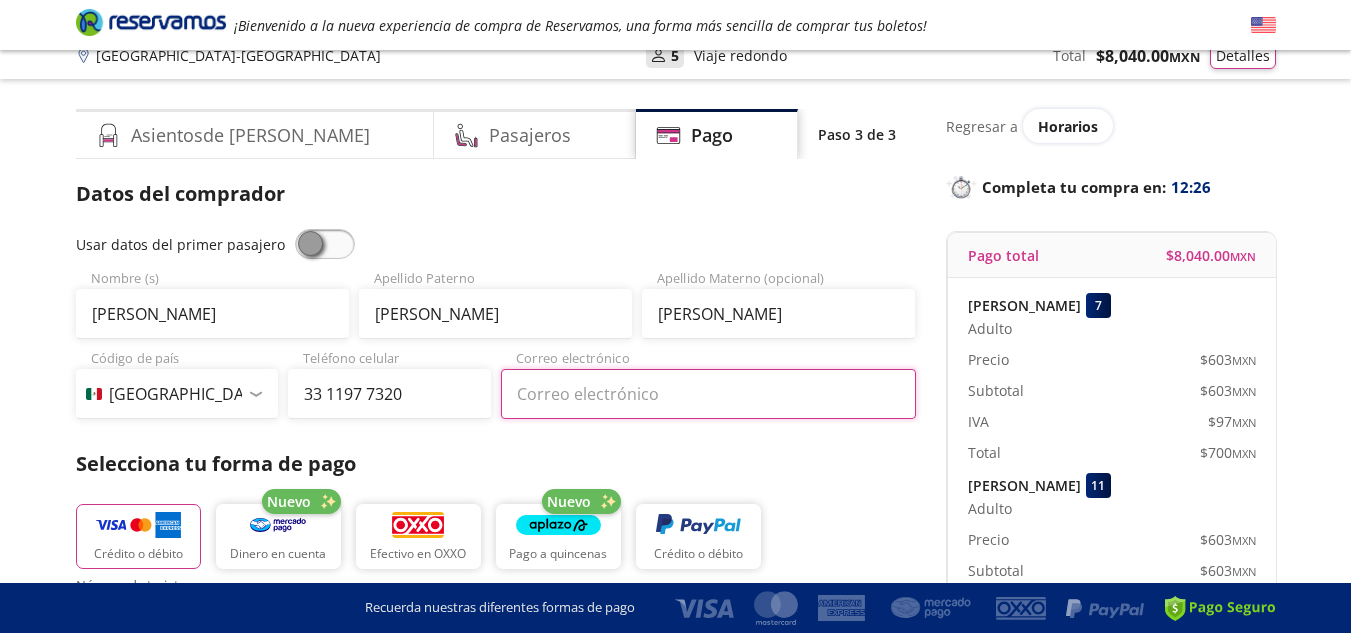 type on "natita.dulce1987@gmail.com" 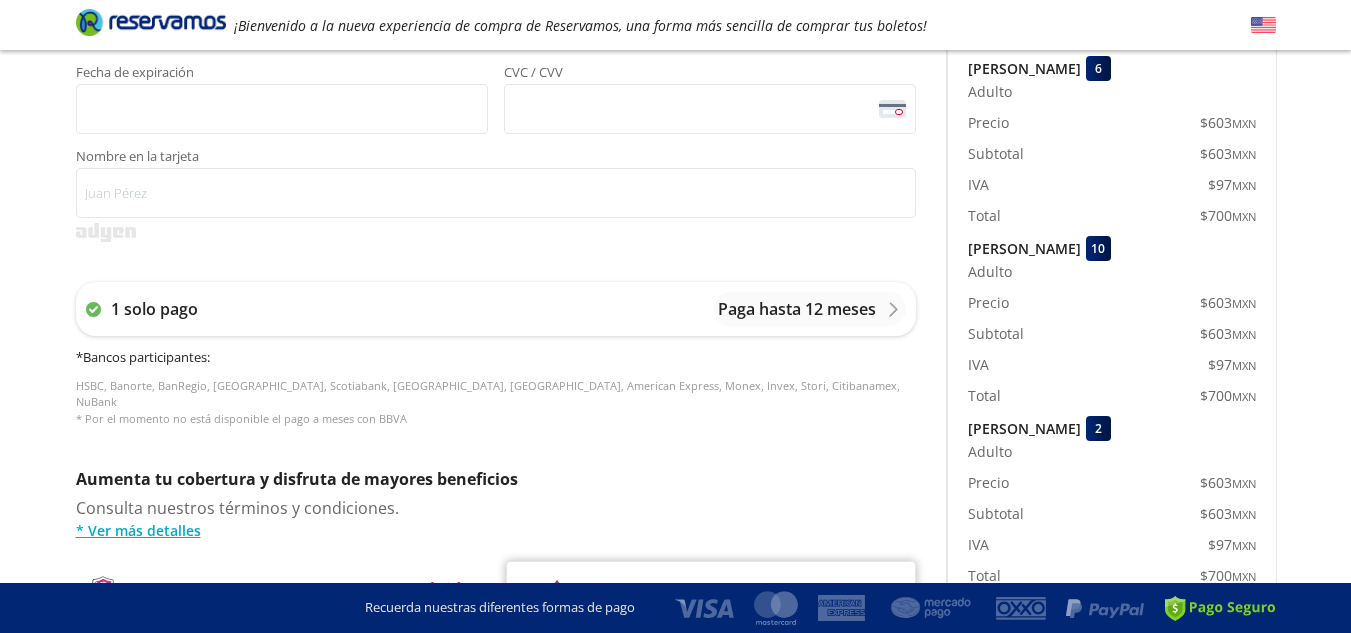 scroll, scrollTop: 660, scrollLeft: 0, axis: vertical 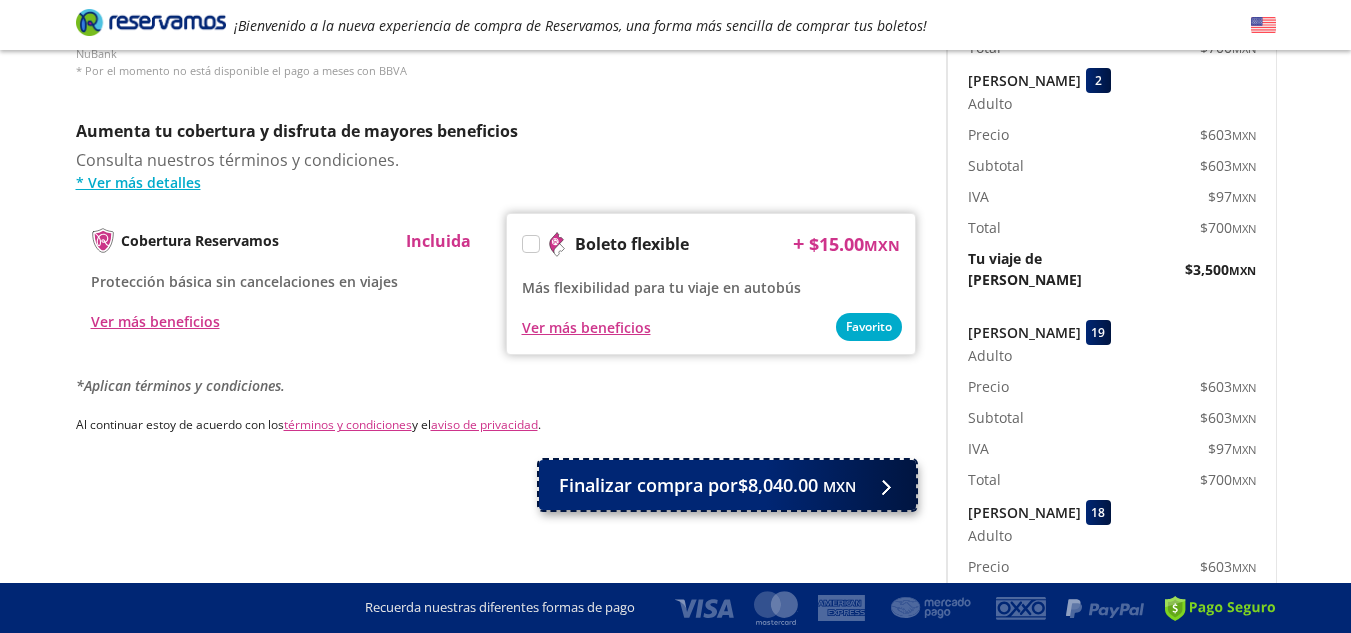 click on "Finalizar compra por  $8,040.00   MXN" at bounding box center (707, 485) 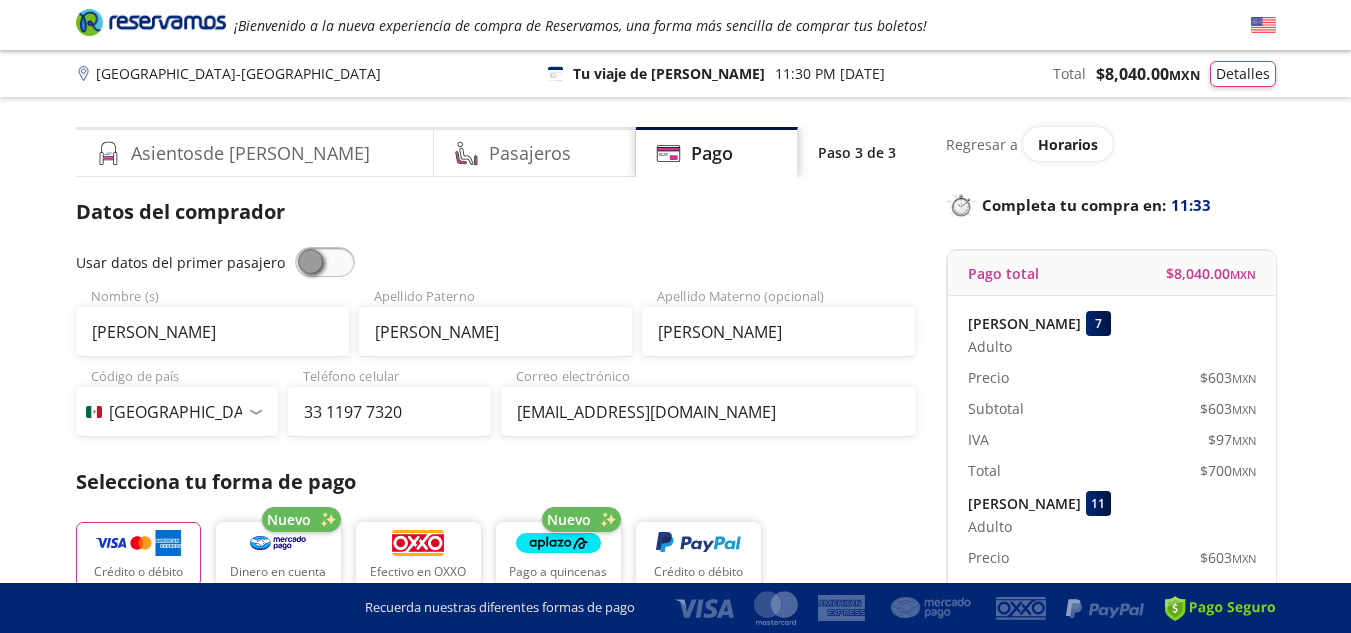 scroll, scrollTop: 1481, scrollLeft: 0, axis: vertical 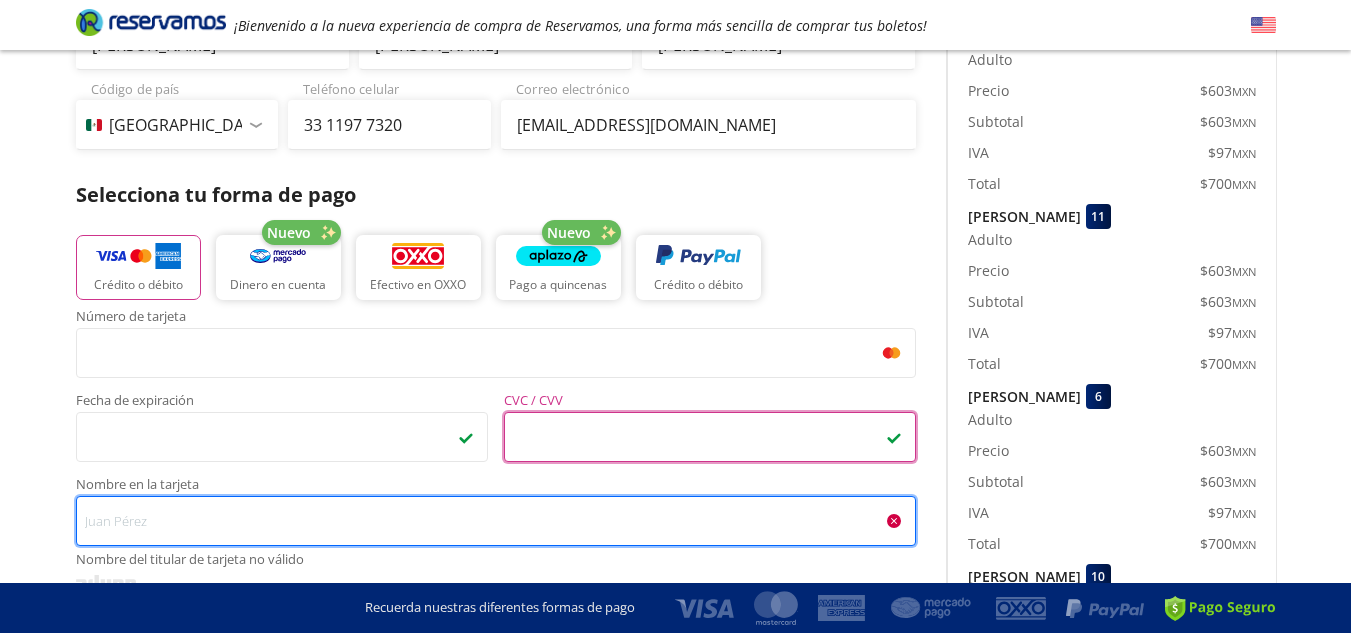 click on "Nombre en la tarjeta Nombre del titular de tarjeta no válido" at bounding box center [496, 521] 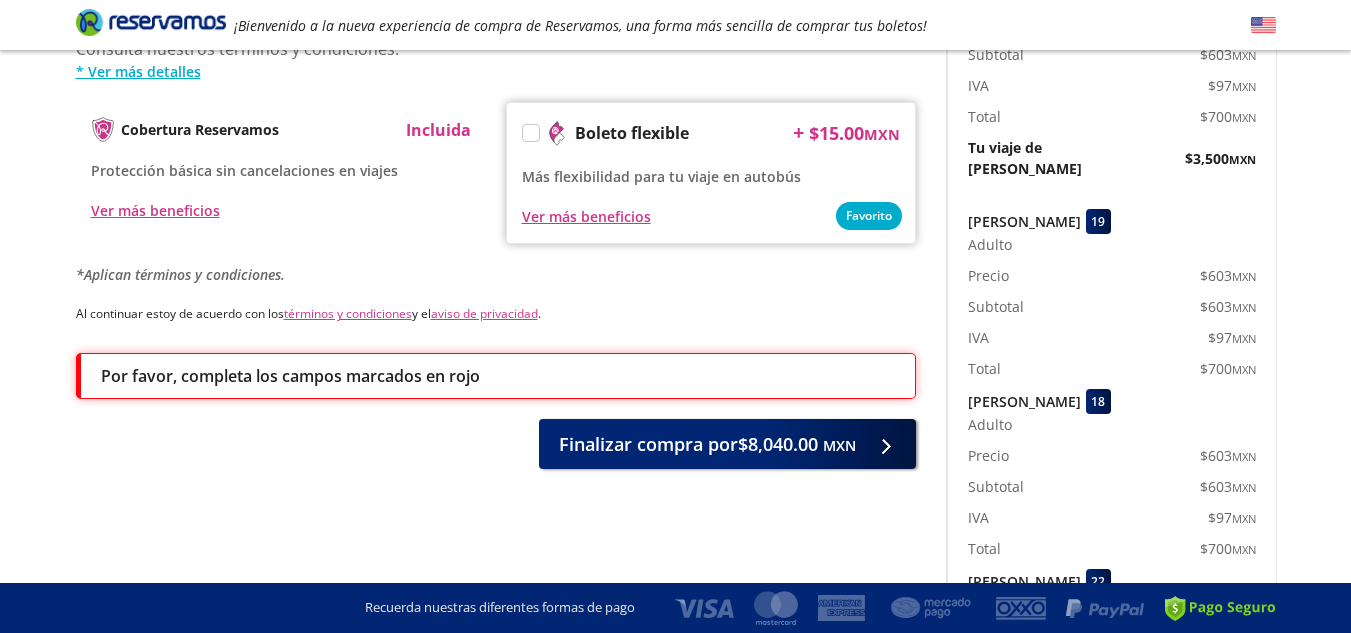 scroll, scrollTop: 1097, scrollLeft: 0, axis: vertical 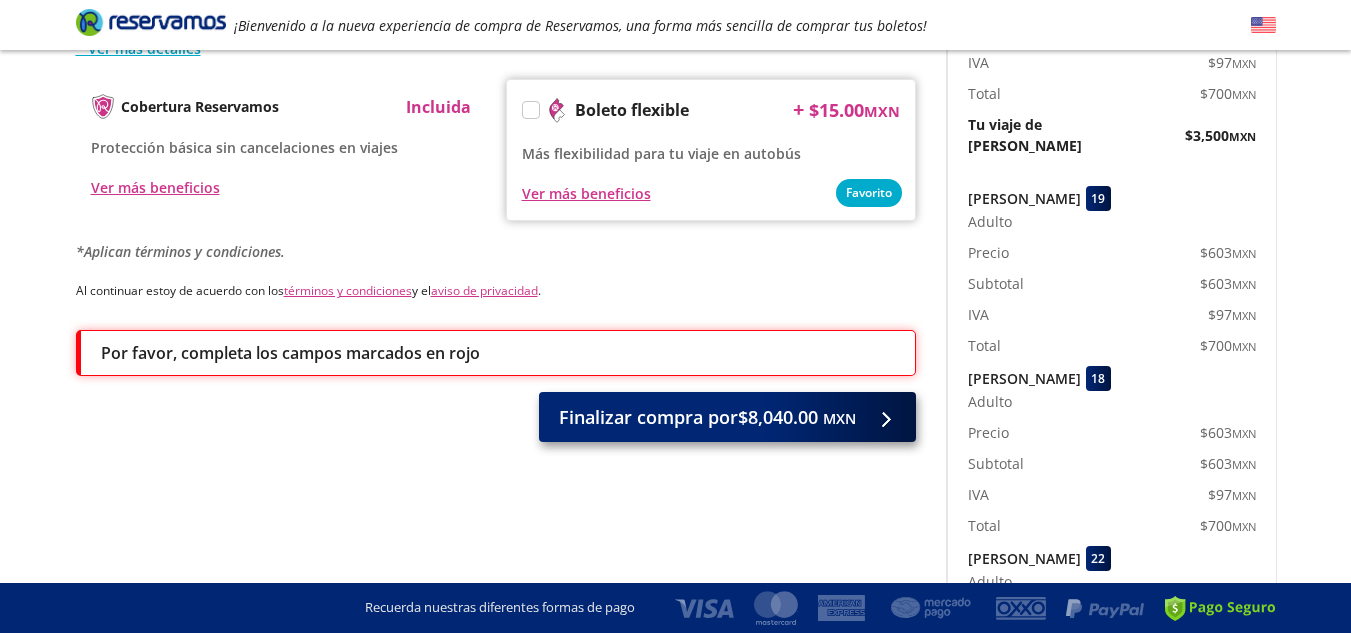 type on "NATALIA GODINEZ ALVAREZ" 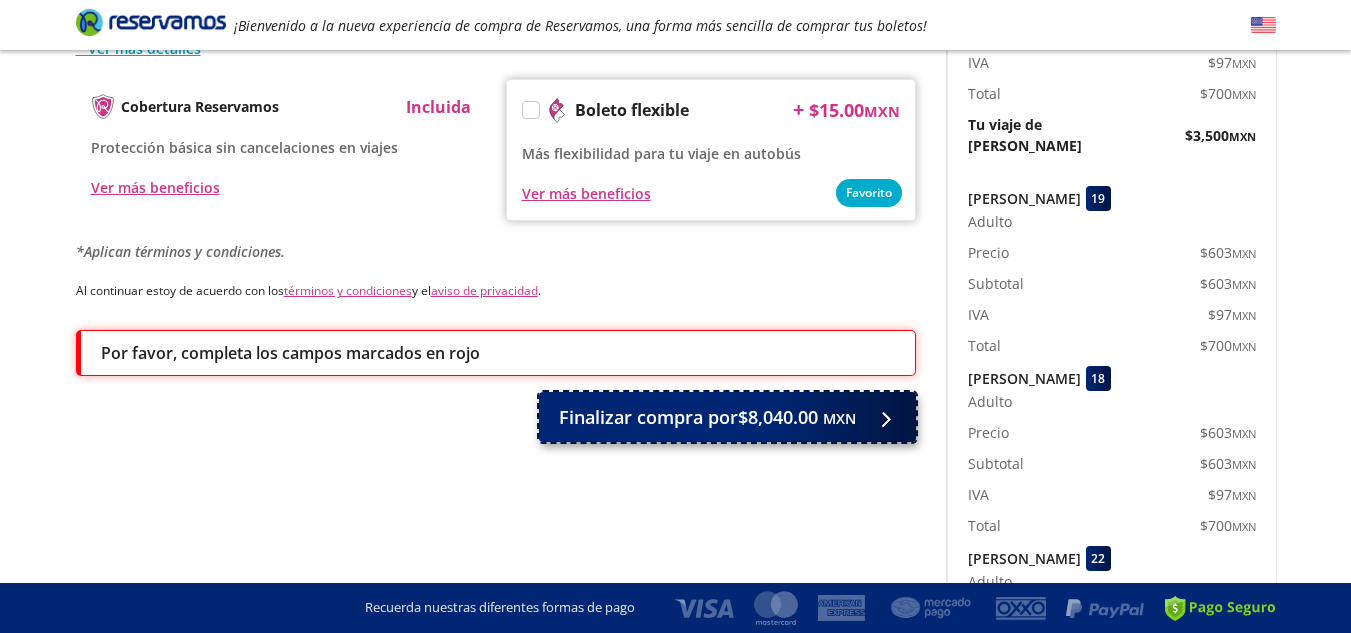 click on "MXN" at bounding box center (839, 418) 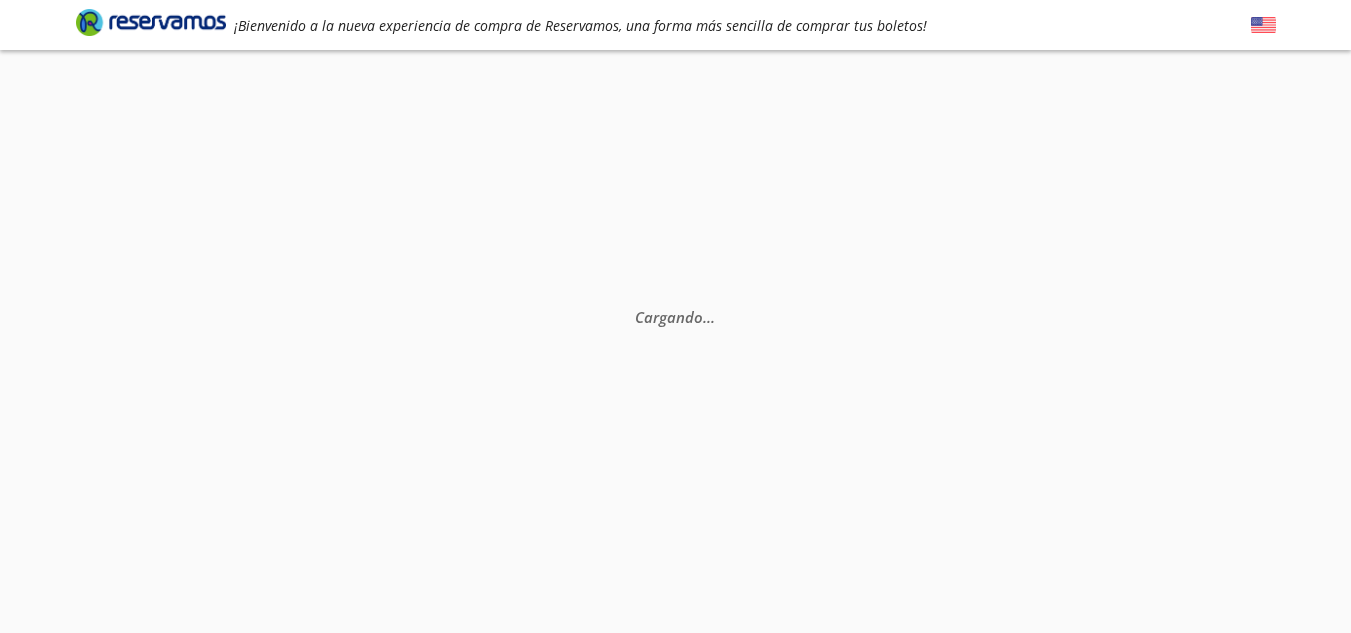 scroll, scrollTop: 0, scrollLeft: 0, axis: both 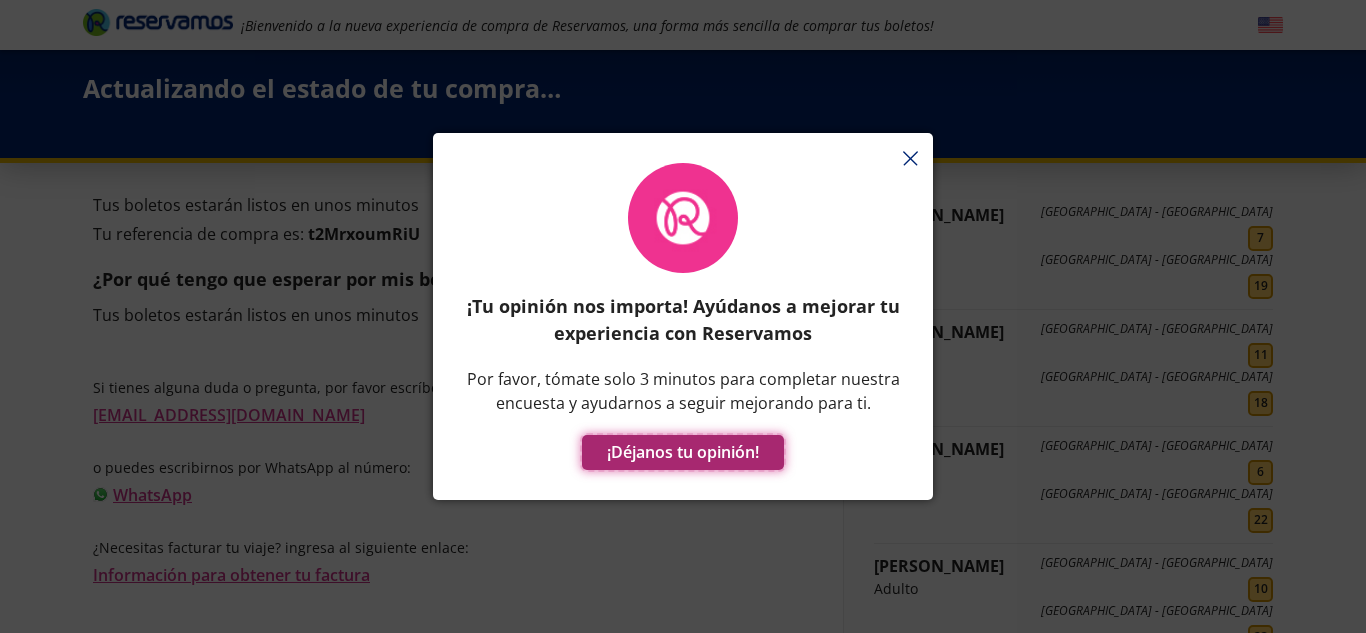 click on "¡Déjanos tu opinión!" at bounding box center (683, 452) 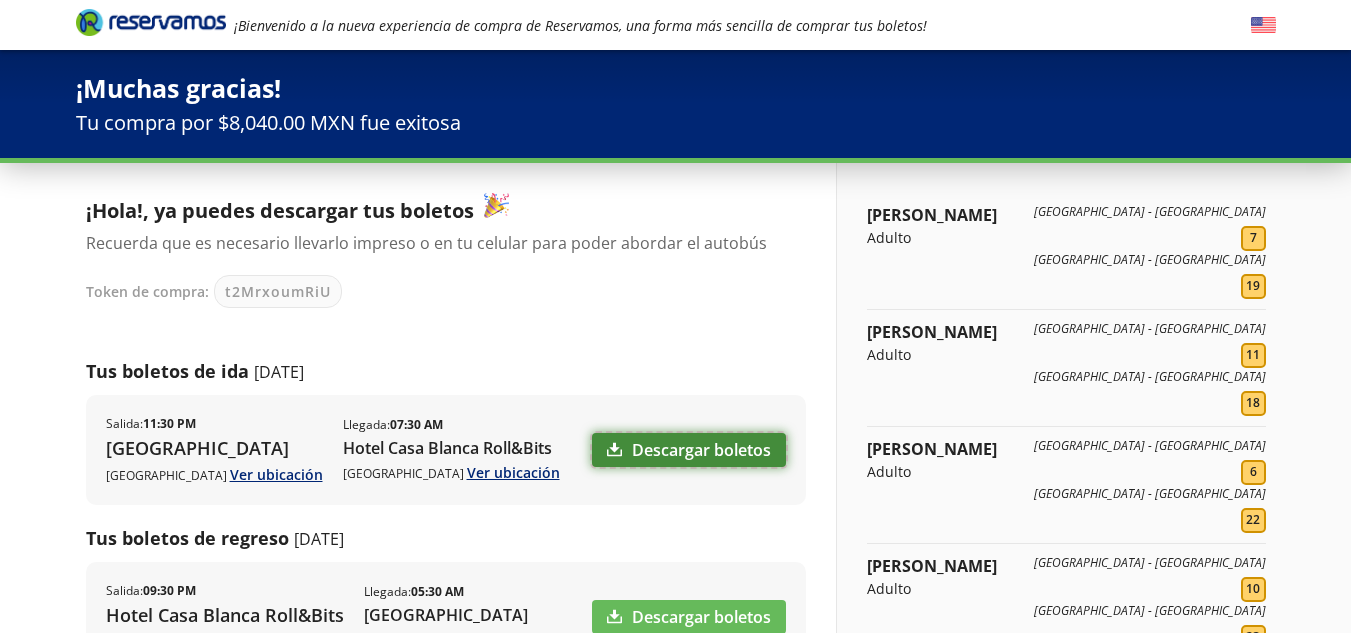 click on "Descargar boletos" at bounding box center [689, 450] 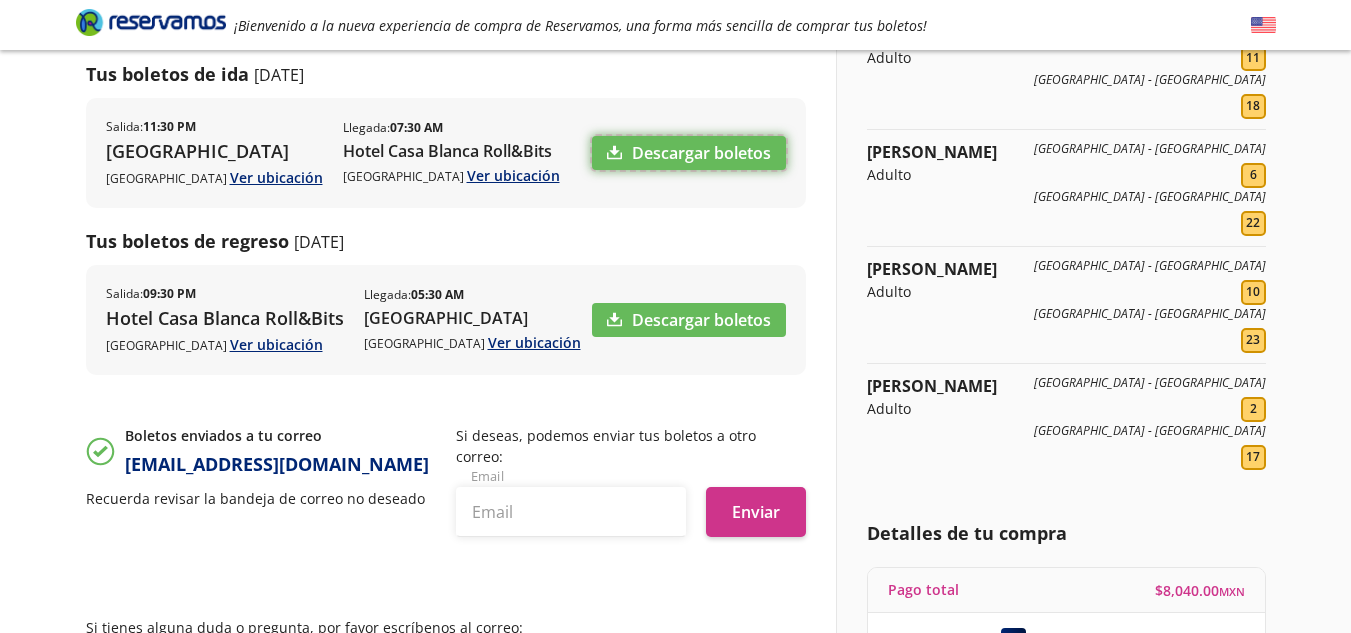 scroll, scrollTop: 302, scrollLeft: 0, axis: vertical 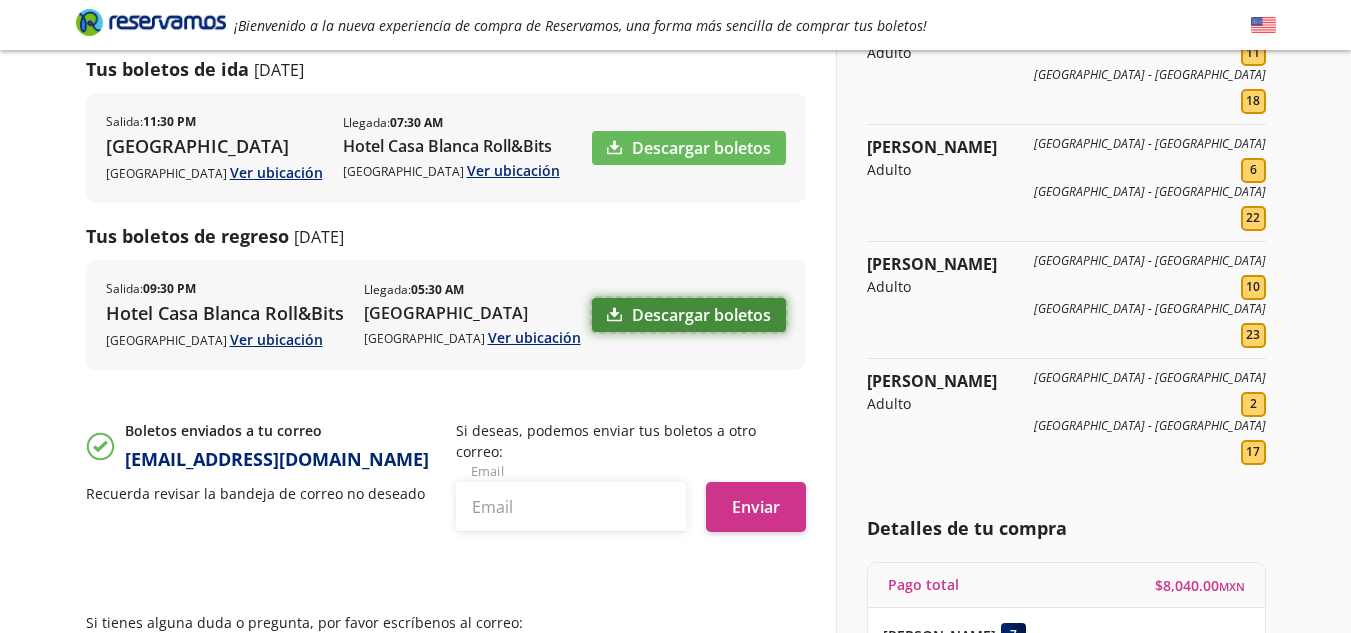 click on "Descargar boletos" at bounding box center [689, 315] 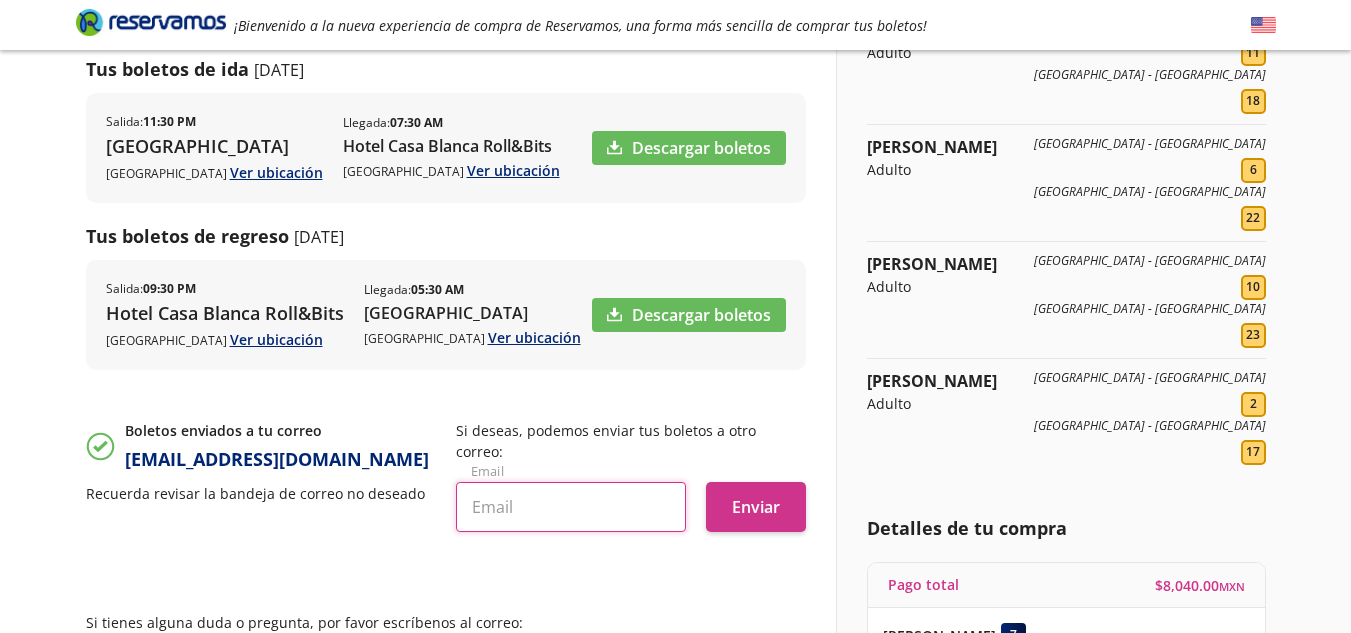 click at bounding box center [571, 507] 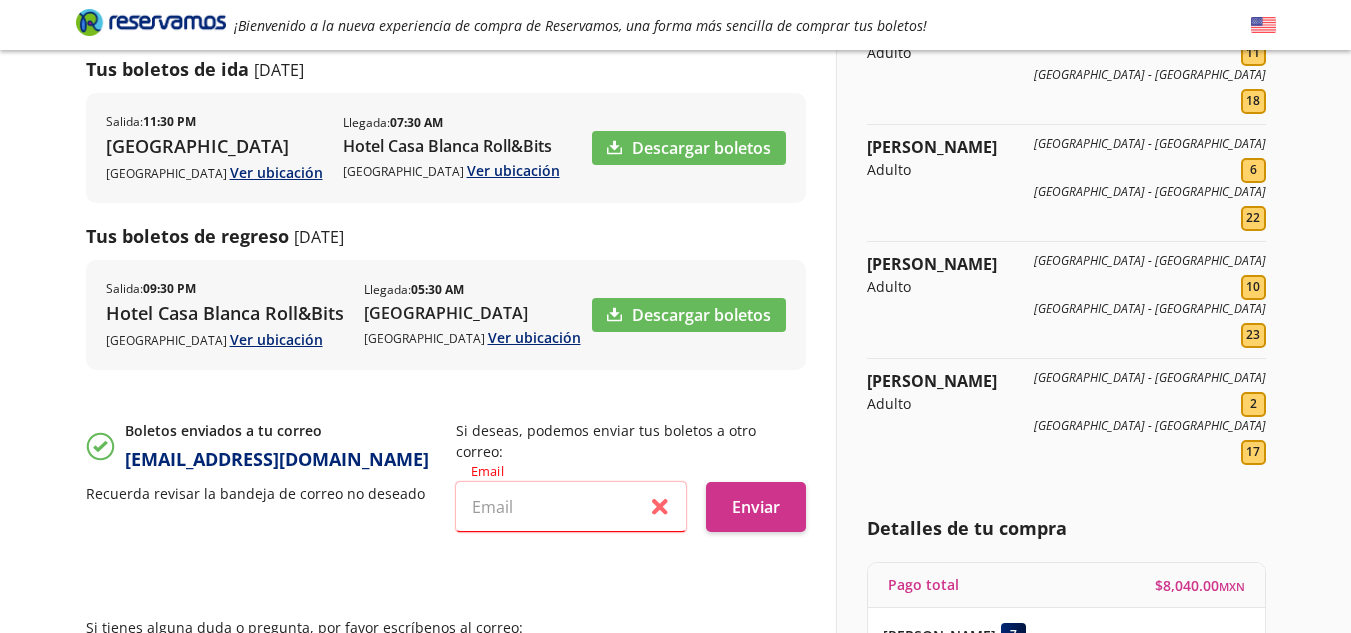 click on "Si tienes alguna duda o pregunta,  por favor escríbenos al correo:  contacto@reservamos.mx o puedes escribirnos por WhatsApp al número: WhatsApp ¿Necesitas facturar tu viaje? ingresa al siguiente enlace:  Información para obtener tu factura" at bounding box center [446, 707] 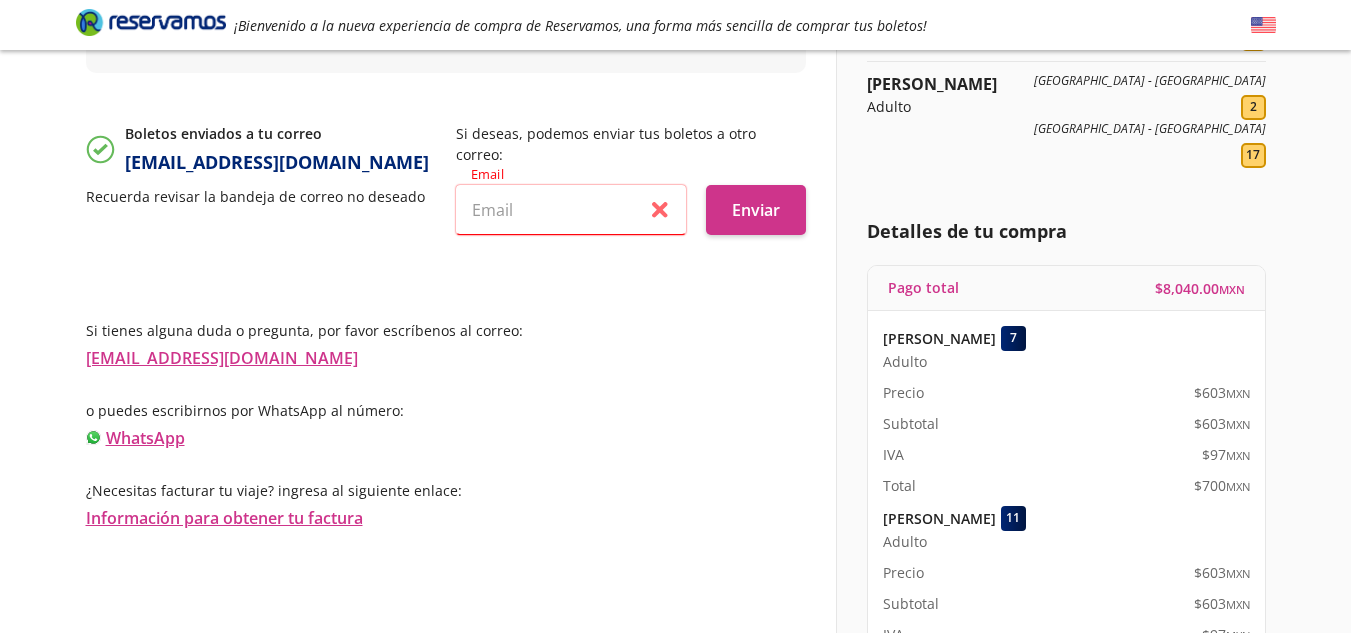 scroll, scrollTop: 604, scrollLeft: 0, axis: vertical 